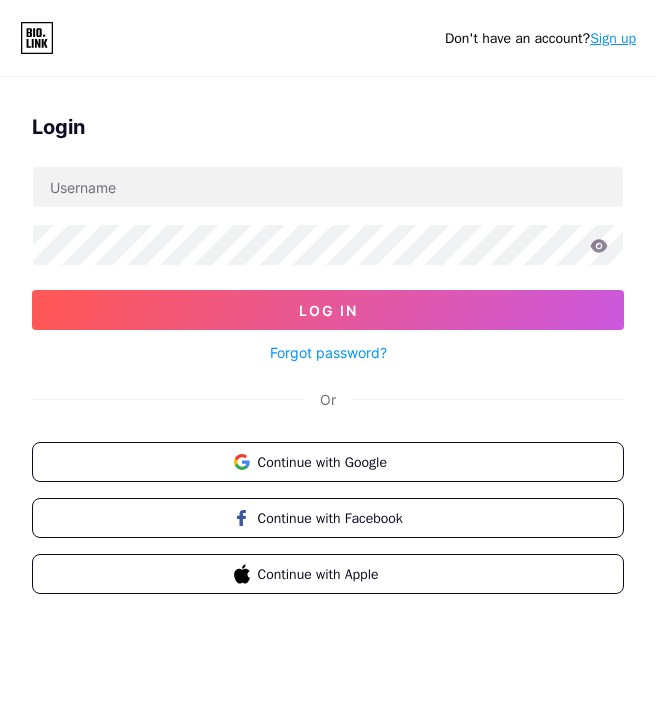 scroll, scrollTop: 0, scrollLeft: 0, axis: both 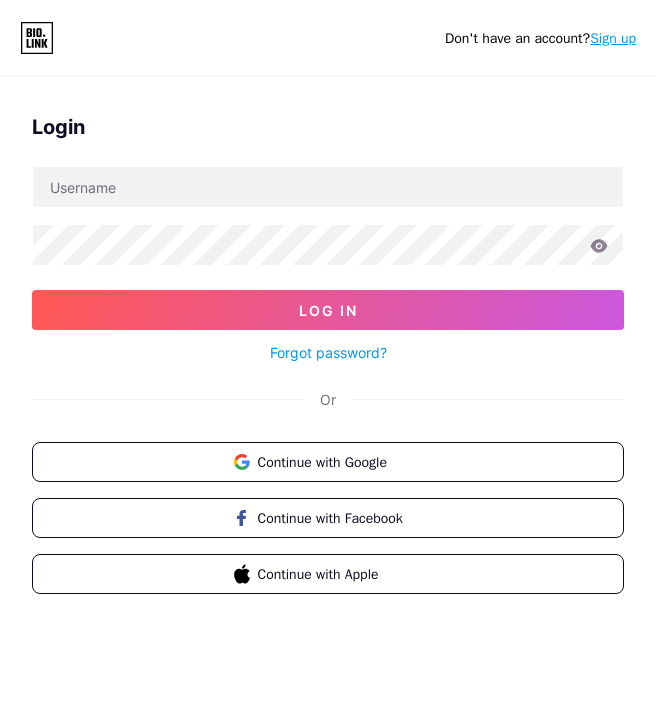 click on "Login                   Log In
Forgot password?
Or       Continue with Google     Continue with Facebook
Continue with Apple" at bounding box center (328, 420) 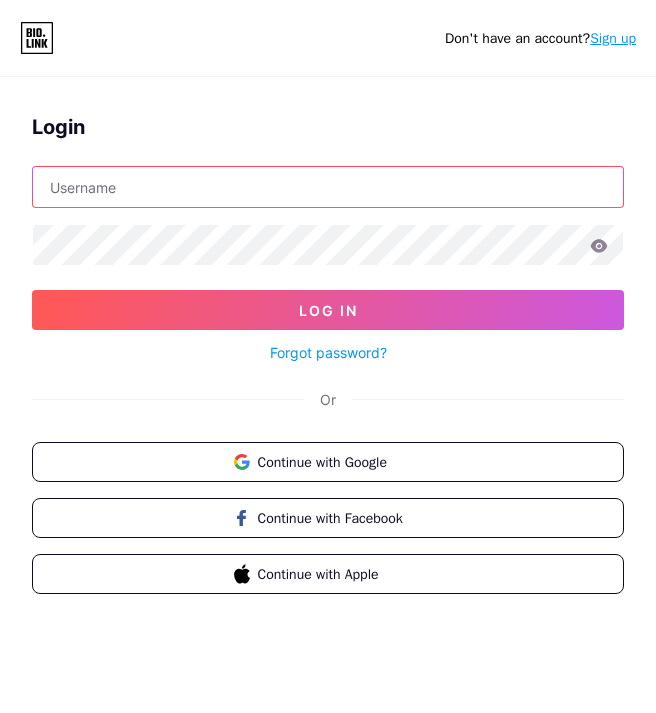 click at bounding box center [328, 187] 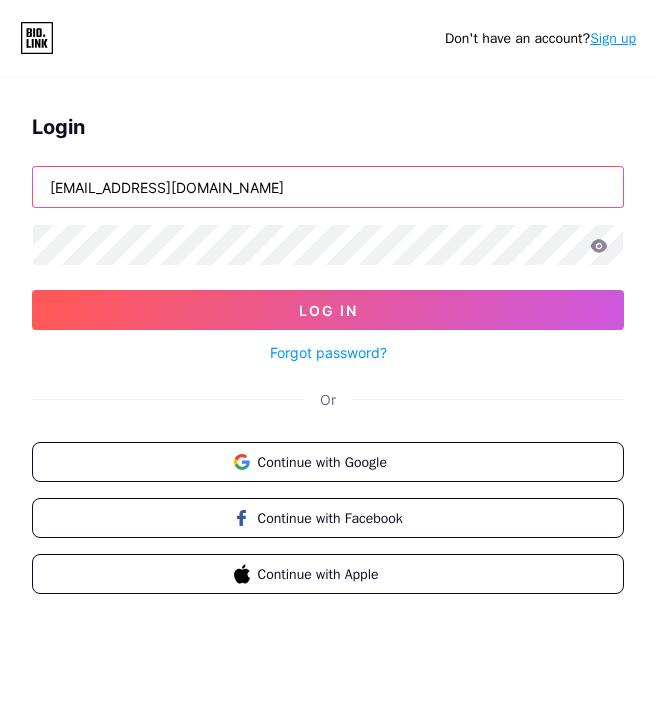 type on "lingka57@edny.net" 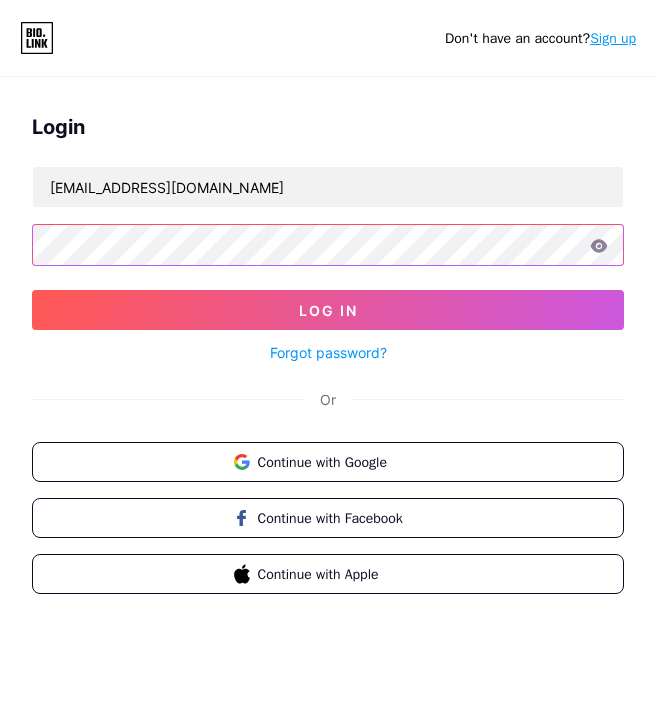 click on "Log In" at bounding box center [328, 310] 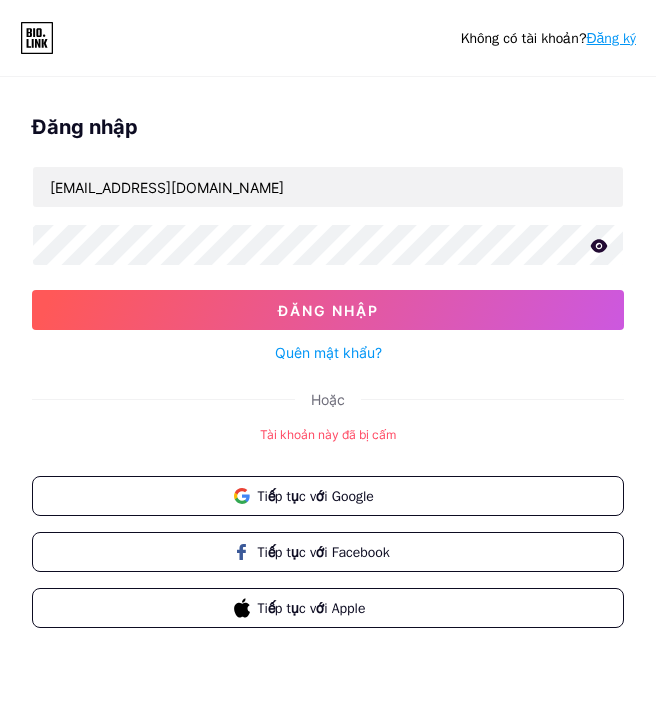 click on "Đăng ký" at bounding box center (611, 38) 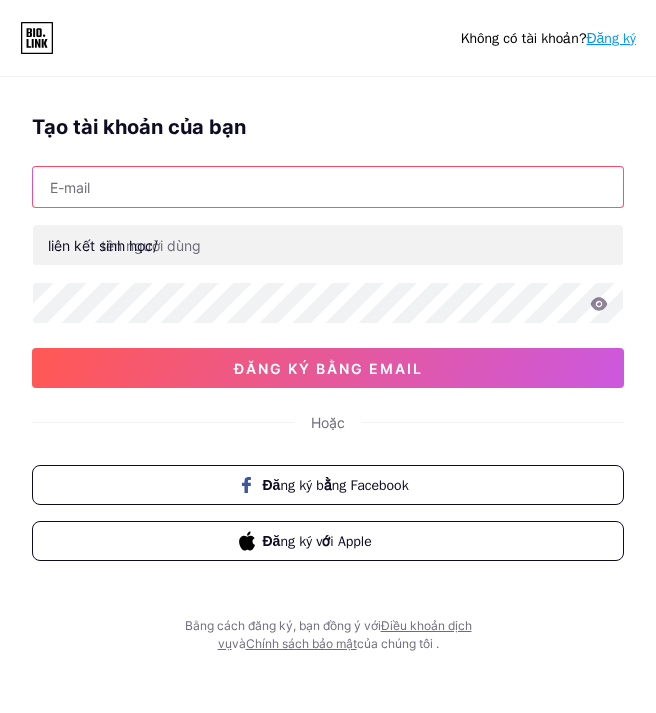 click at bounding box center (328, 187) 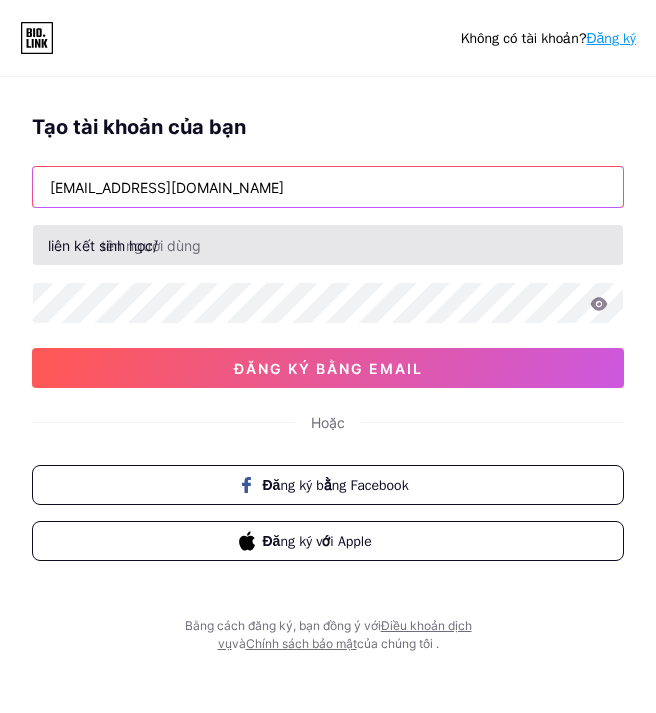 type on "lingka1@edny.net" 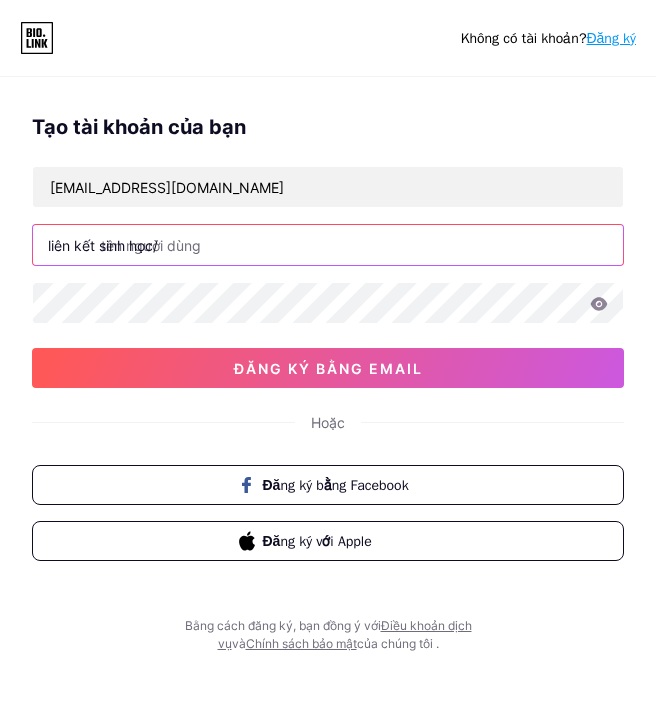 click at bounding box center [328, 245] 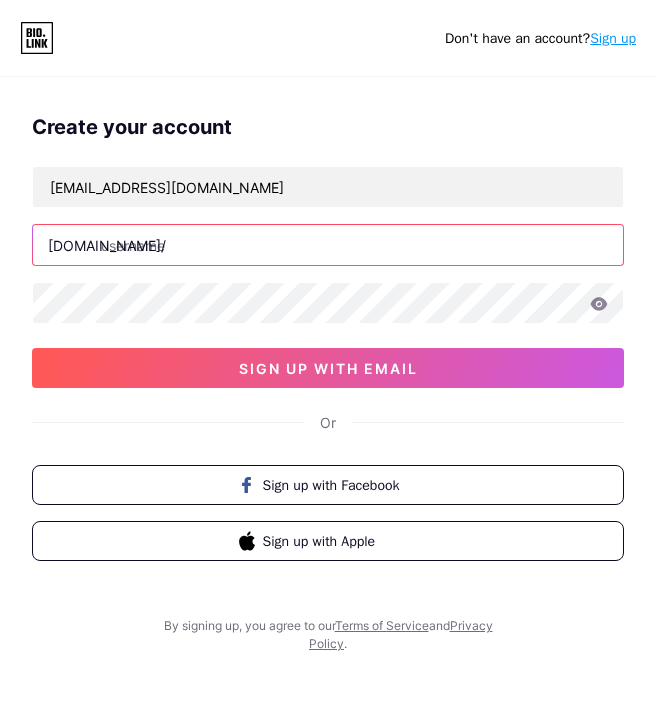 click at bounding box center (328, 245) 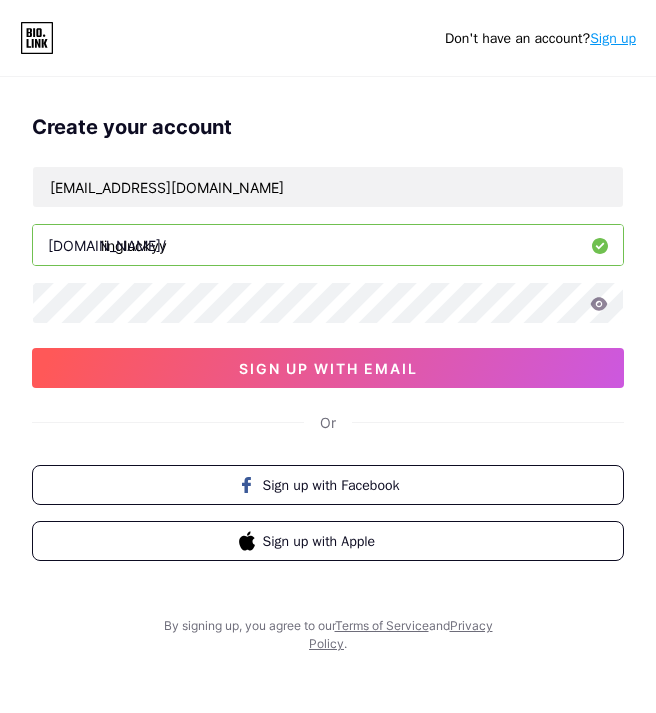 type on "lingluckyy" 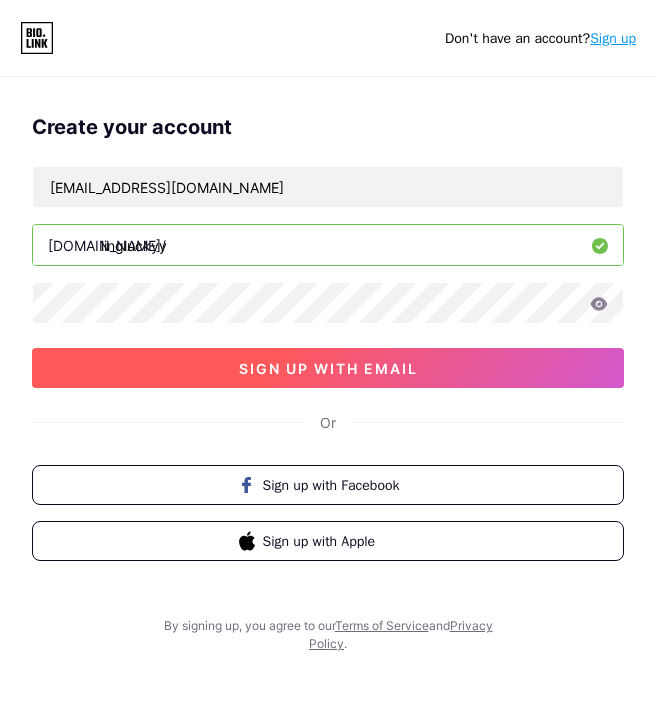 click on "sign up with email" at bounding box center (328, 368) 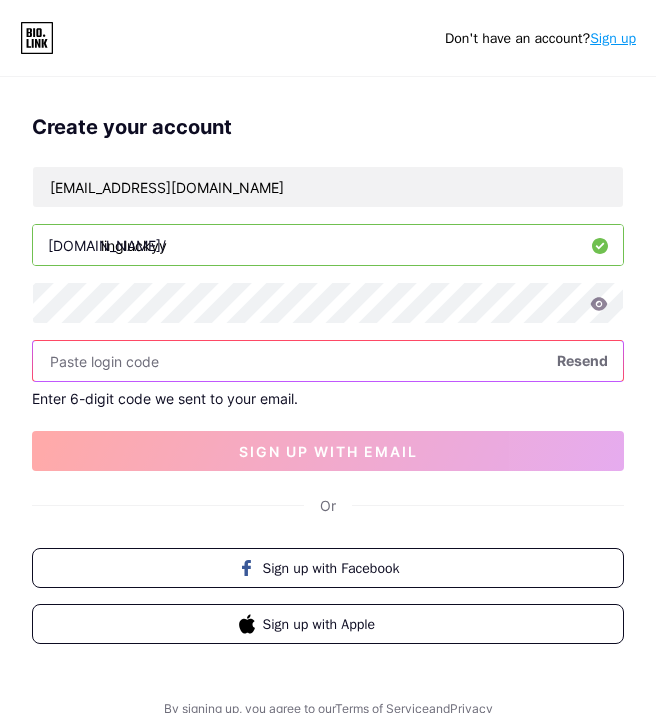 click at bounding box center (328, 361) 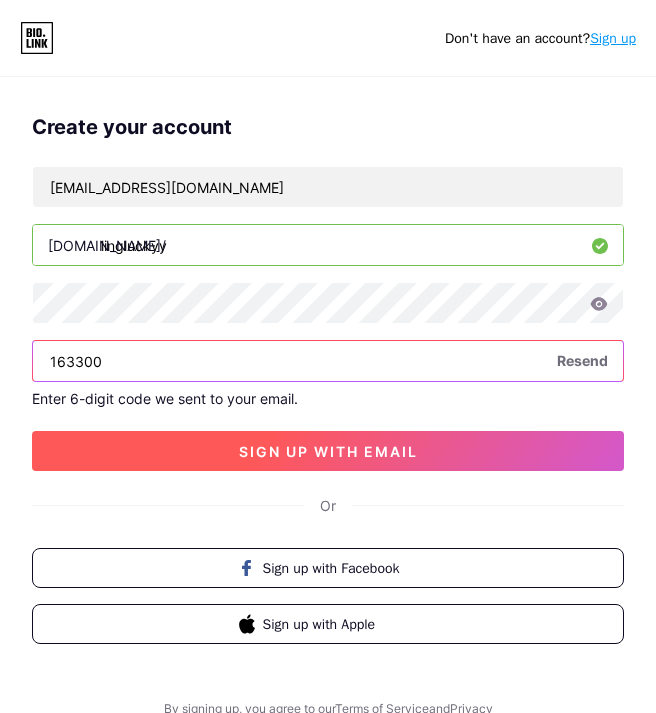 type on "163300" 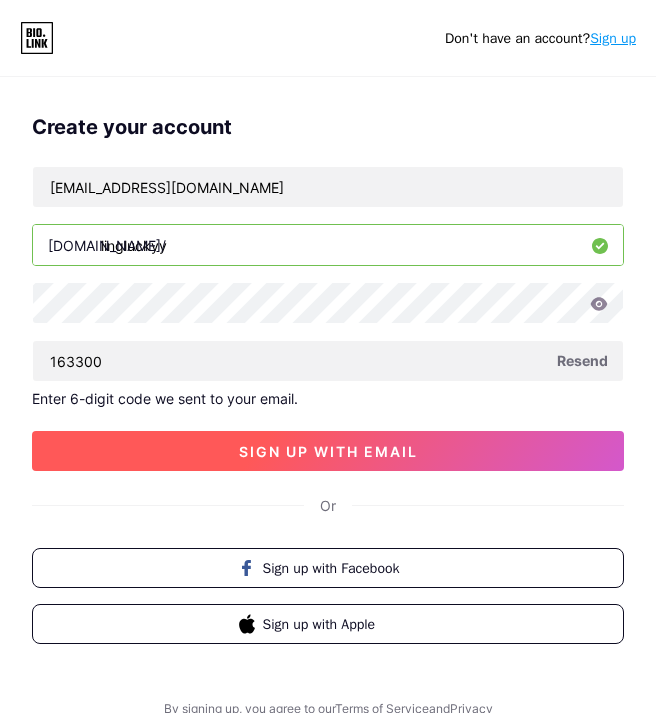 drag, startPoint x: 244, startPoint y: 456, endPoint x: 200, endPoint y: 463, distance: 44.553337 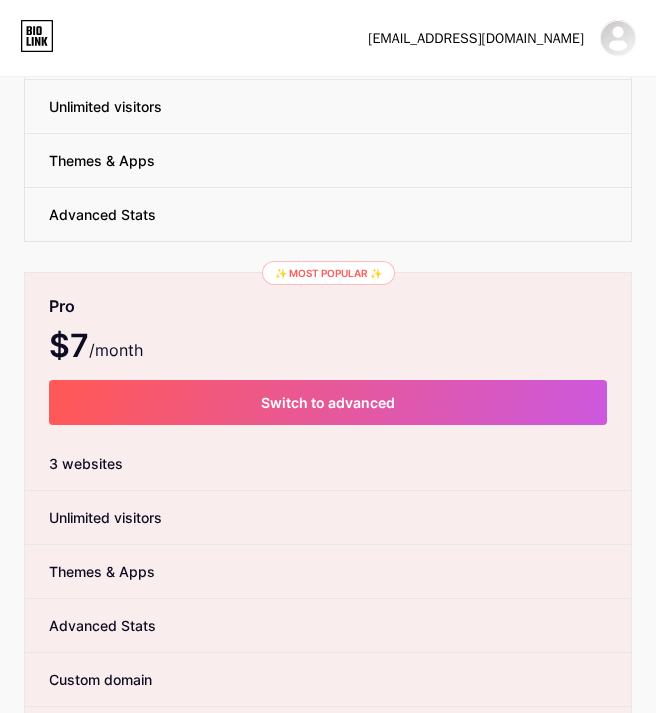 scroll, scrollTop: 0, scrollLeft: 0, axis: both 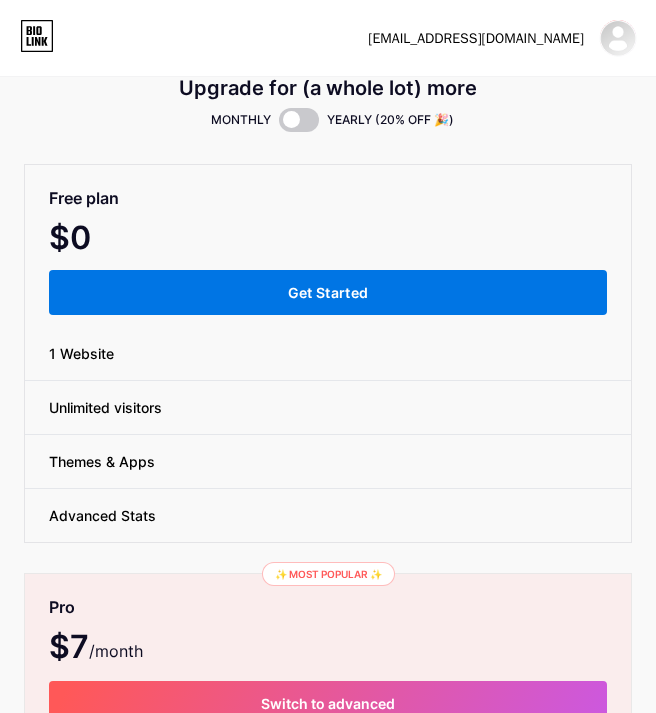 click on "Get Started" at bounding box center (328, 292) 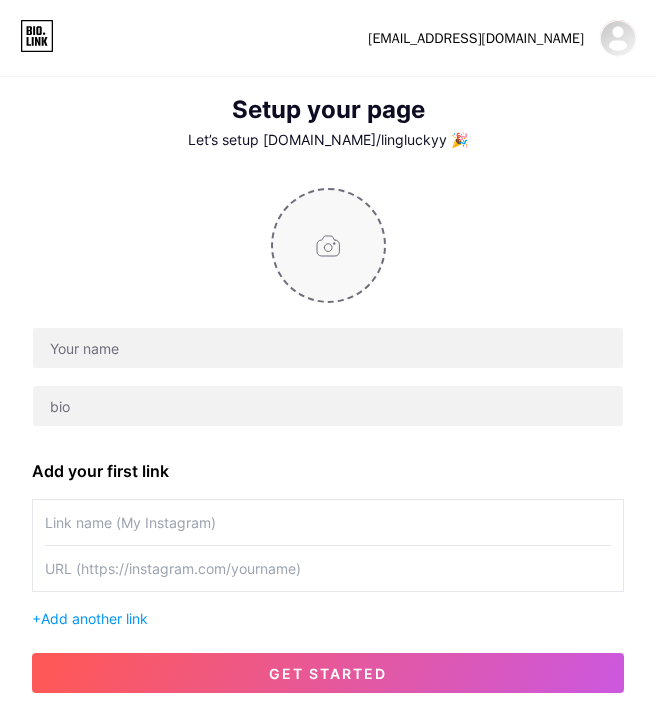 click at bounding box center [328, 245] 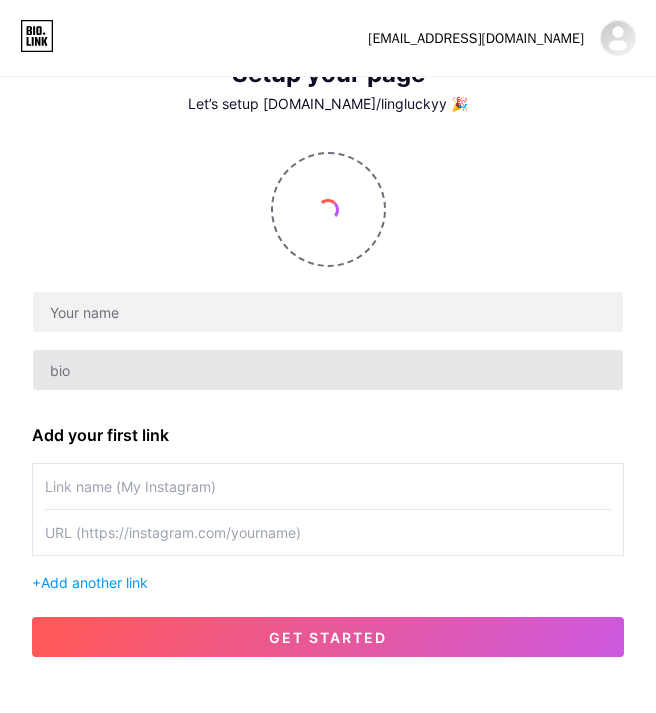 scroll, scrollTop: 100, scrollLeft: 0, axis: vertical 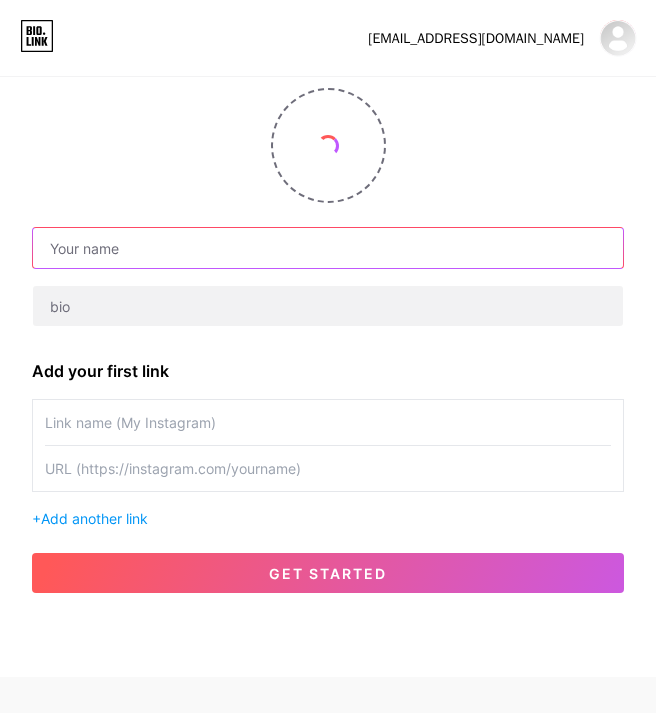 click at bounding box center (328, 248) 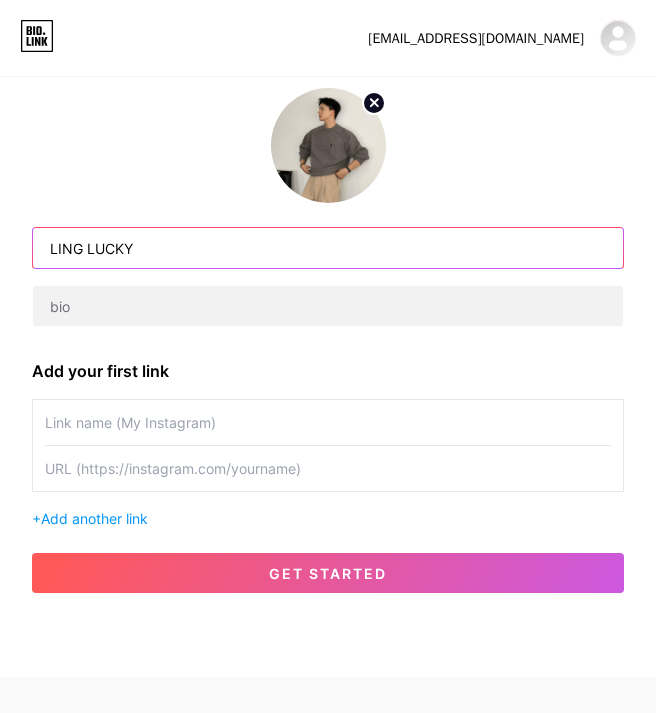 type on "LING LUCKY" 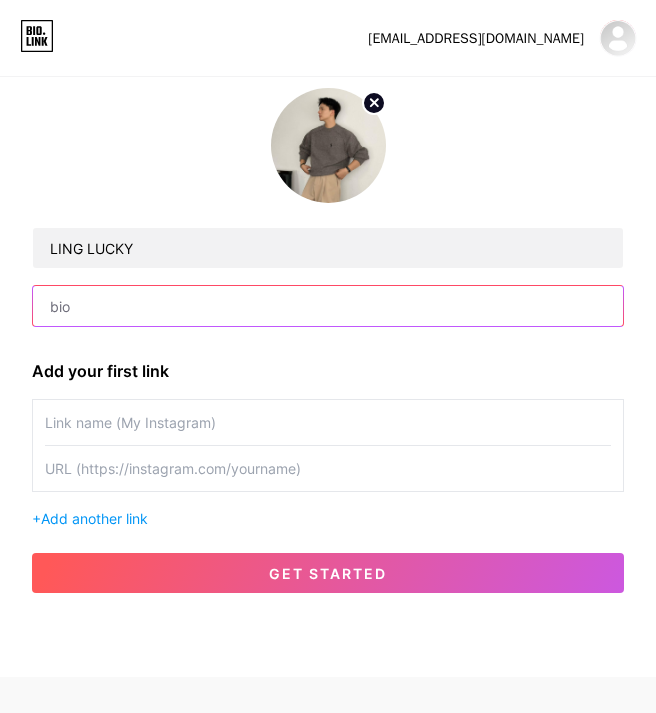 click at bounding box center (328, 306) 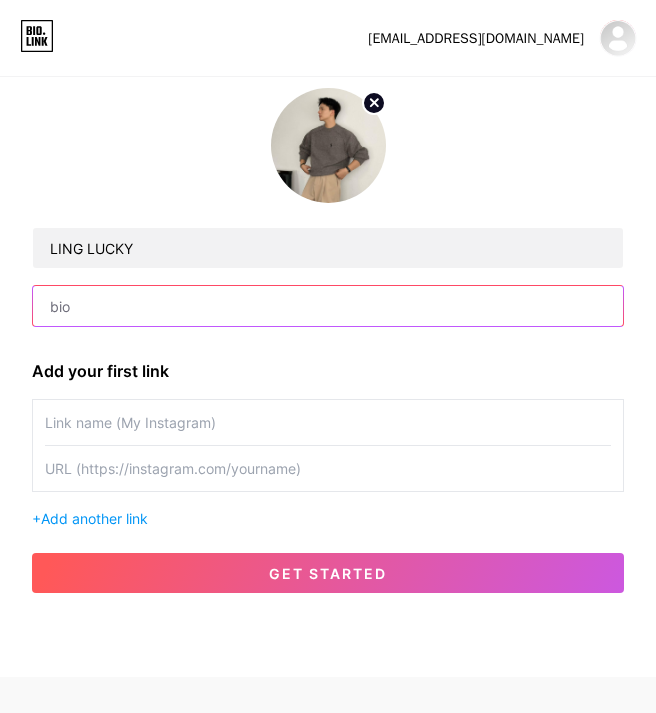 type on "ĐĂNG KÍ TK NHẬN 78K TRẢI NGHIỆM" 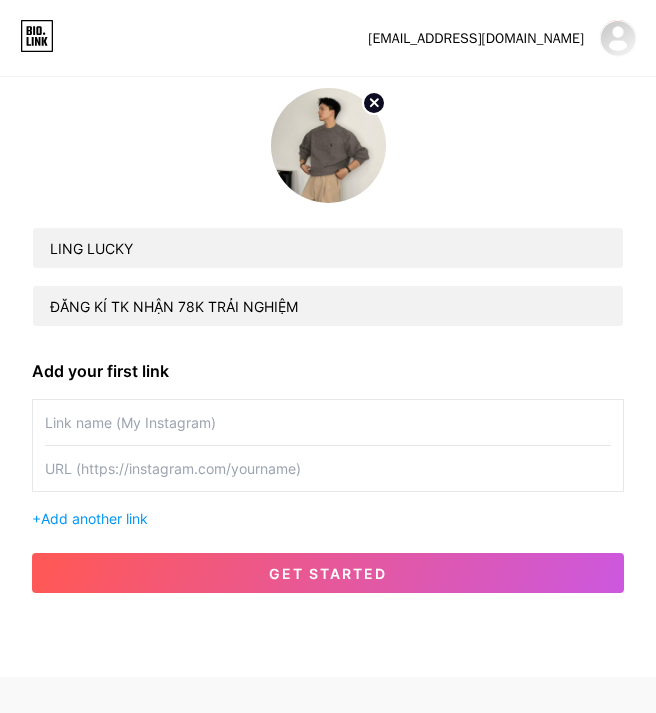 click at bounding box center (328, 422) 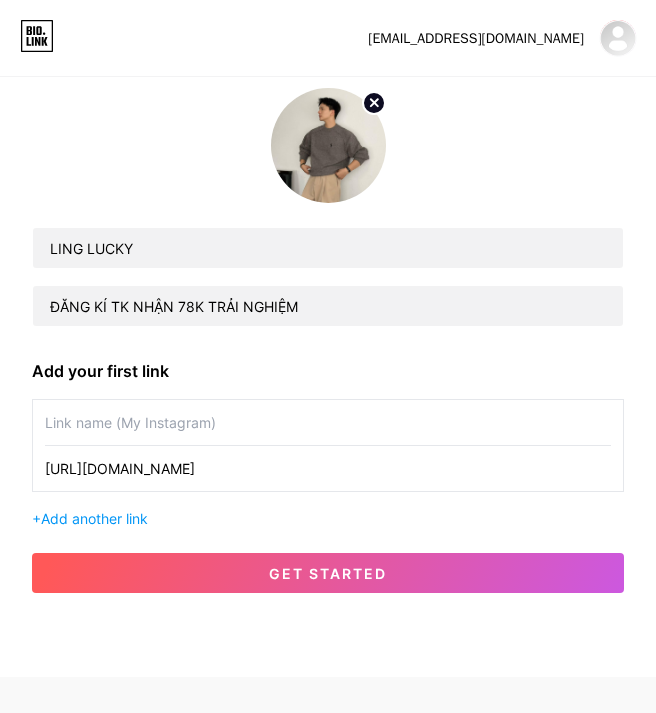 type on "[URL][DOMAIN_NAME]" 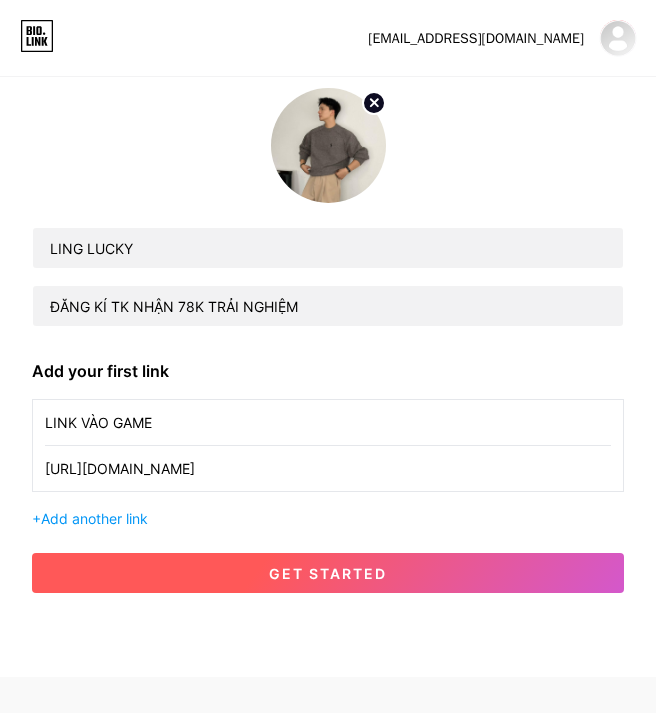 type on "LINK VÀO GAME" 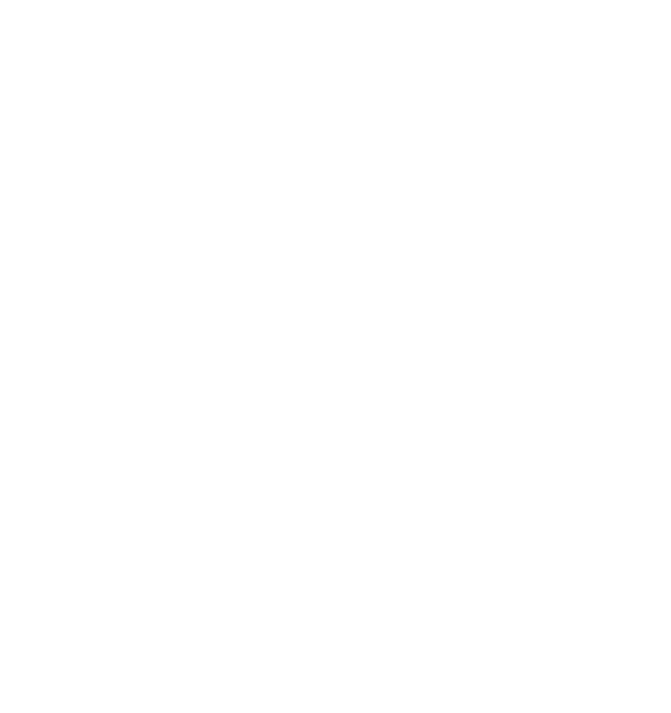 scroll, scrollTop: 0, scrollLeft: 0, axis: both 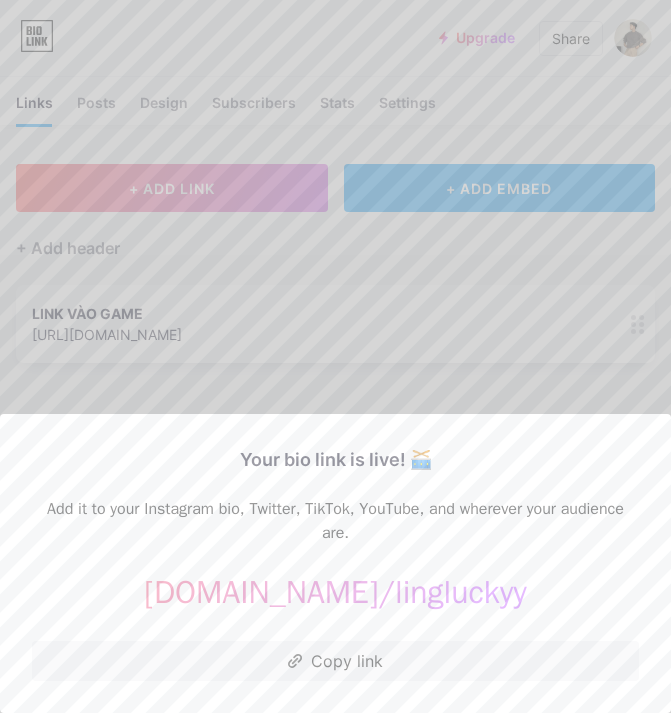 click at bounding box center [335, 356] 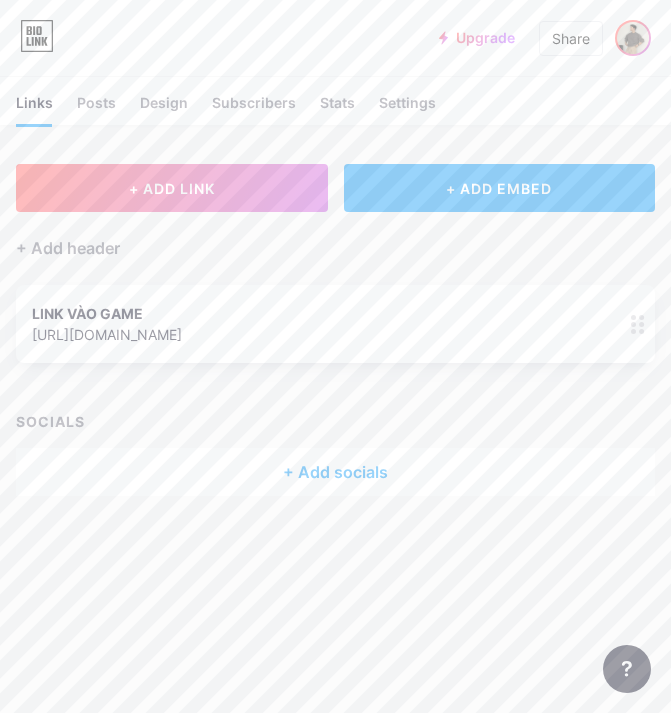 click at bounding box center [633, 38] 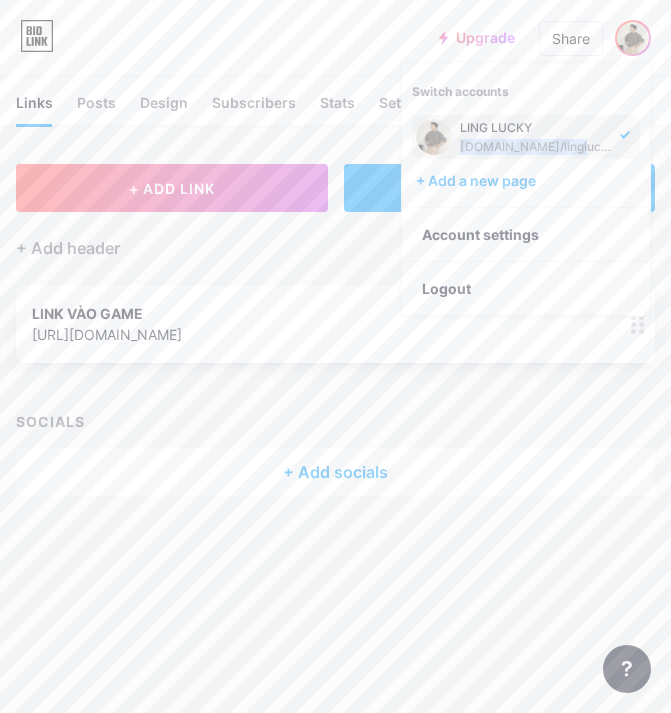 drag, startPoint x: 581, startPoint y: 146, endPoint x: 460, endPoint y: 149, distance: 121.037186 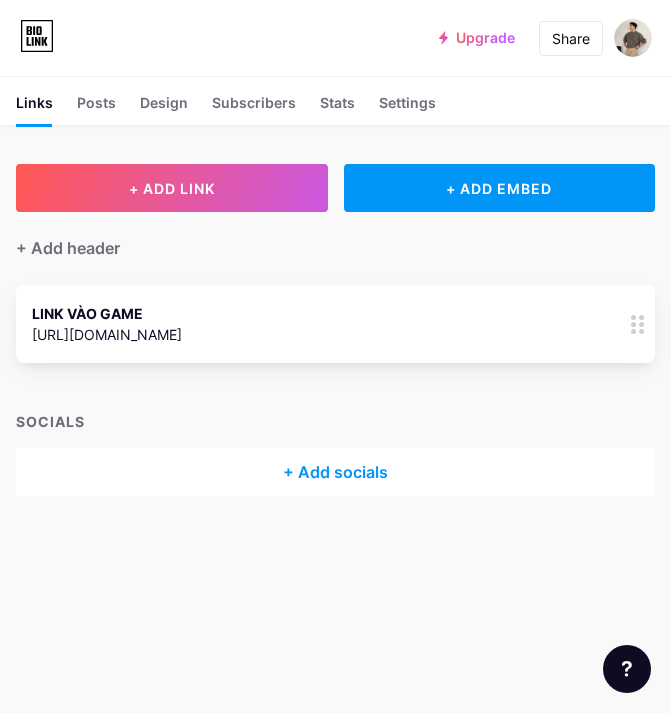 scroll, scrollTop: 0, scrollLeft: 0, axis: both 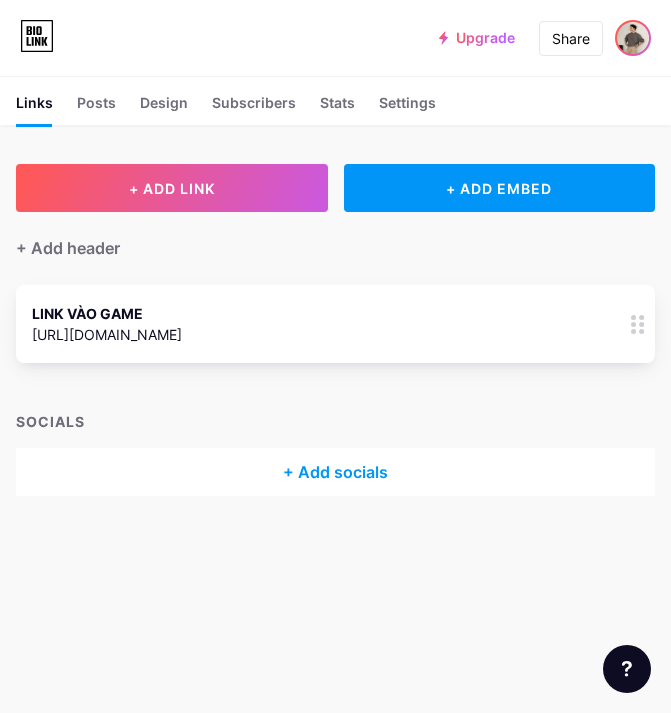 click at bounding box center (633, 38) 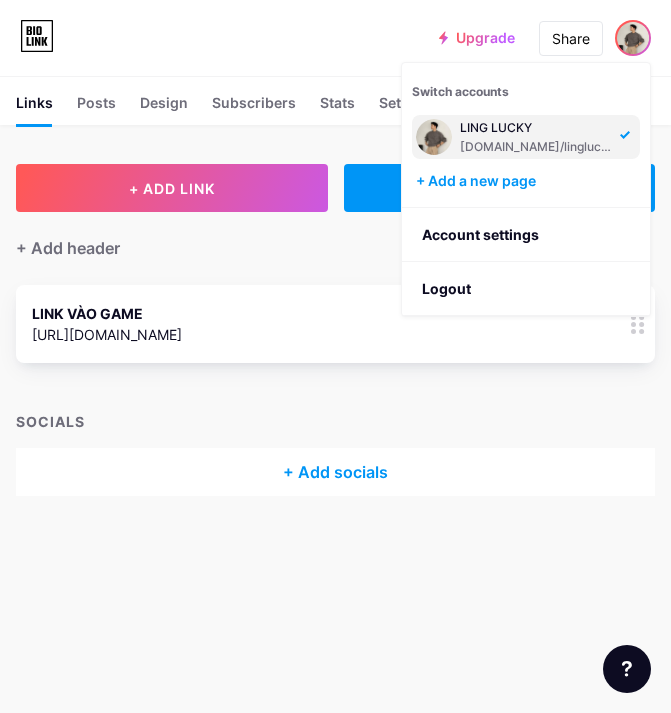 click on "[DOMAIN_NAME]/lingluckyy" at bounding box center (537, 147) 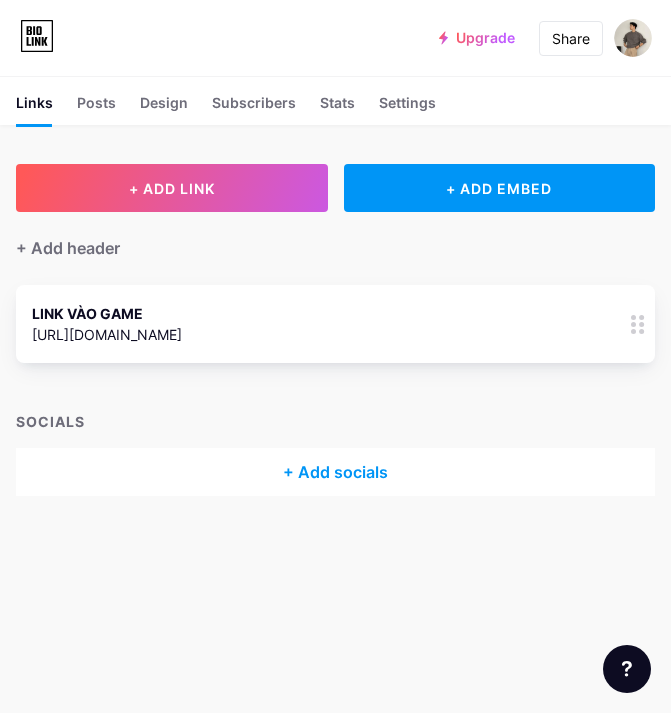 scroll, scrollTop: 0, scrollLeft: 0, axis: both 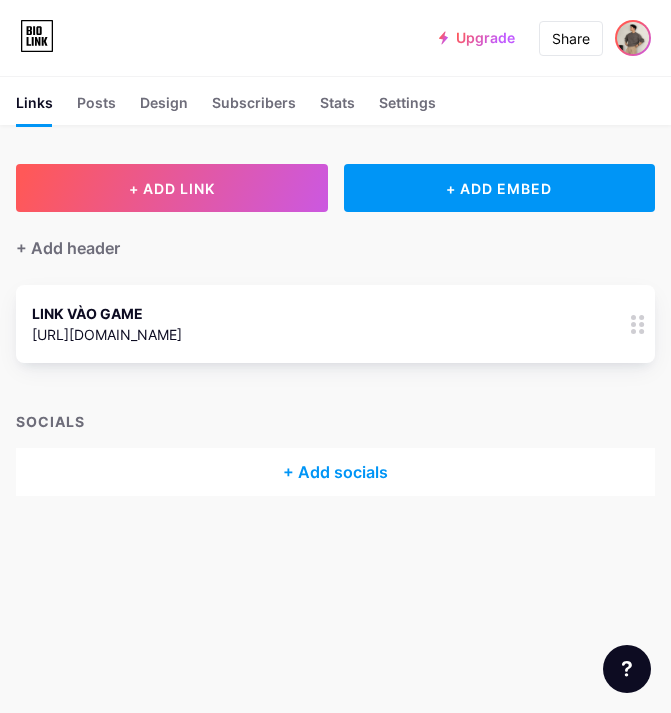 click at bounding box center (633, 38) 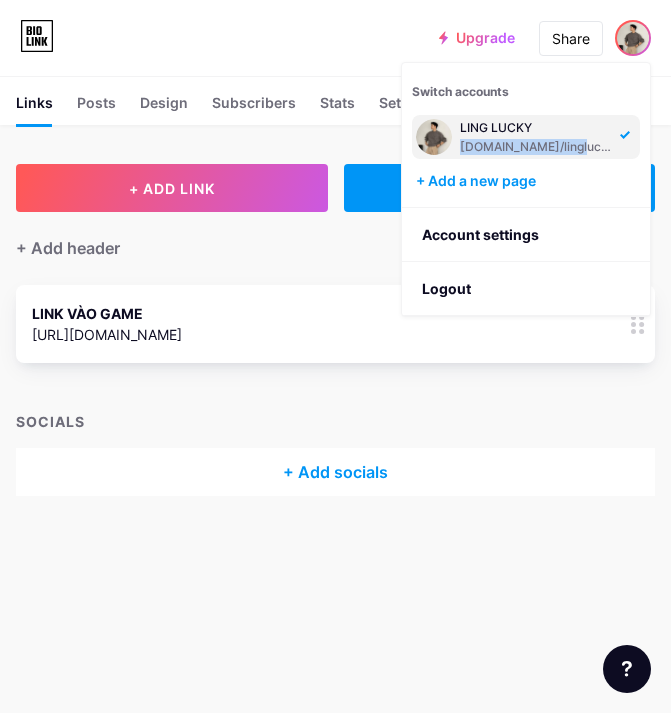 drag, startPoint x: 577, startPoint y: 149, endPoint x: 458, endPoint y: 148, distance: 119.0042 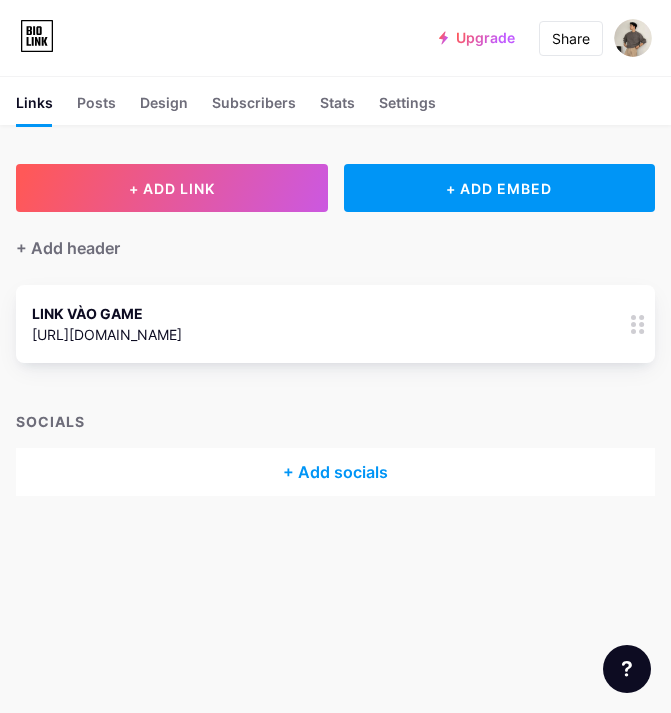 scroll, scrollTop: 0, scrollLeft: 0, axis: both 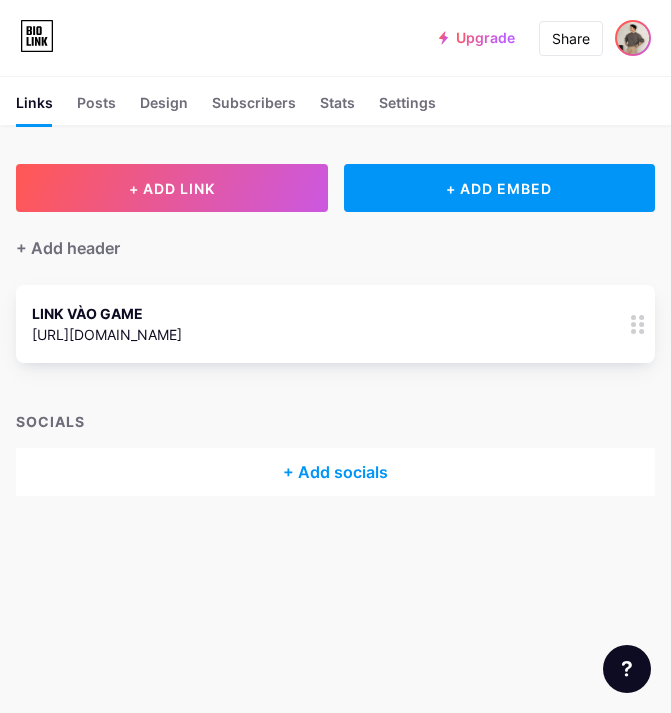 click at bounding box center [633, 38] 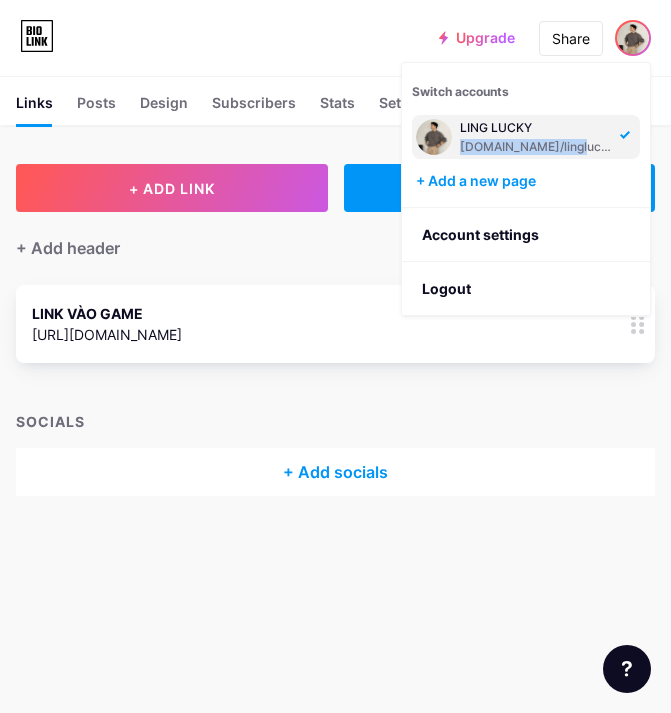 drag, startPoint x: 574, startPoint y: 144, endPoint x: 458, endPoint y: 150, distance: 116.15507 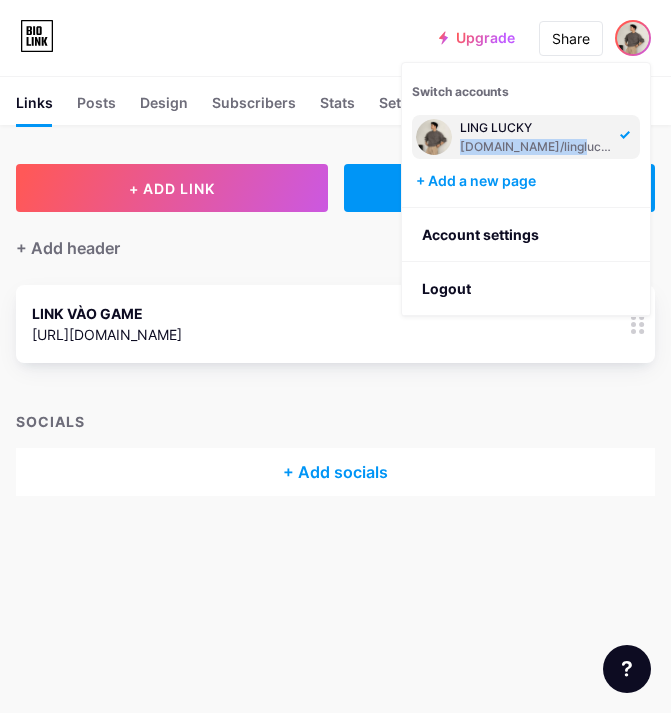 click on "LING LUCKY   bio.link/lingluckyy" at bounding box center (526, 137) 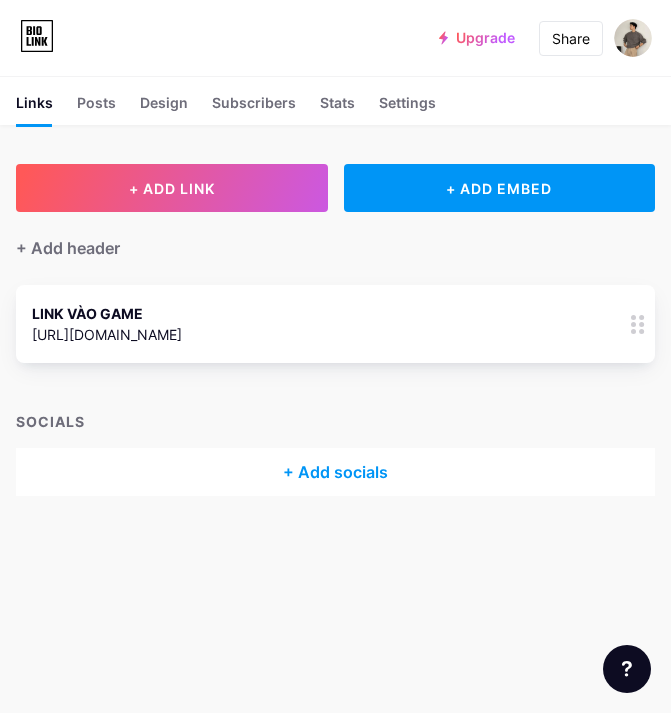 scroll, scrollTop: 0, scrollLeft: 0, axis: both 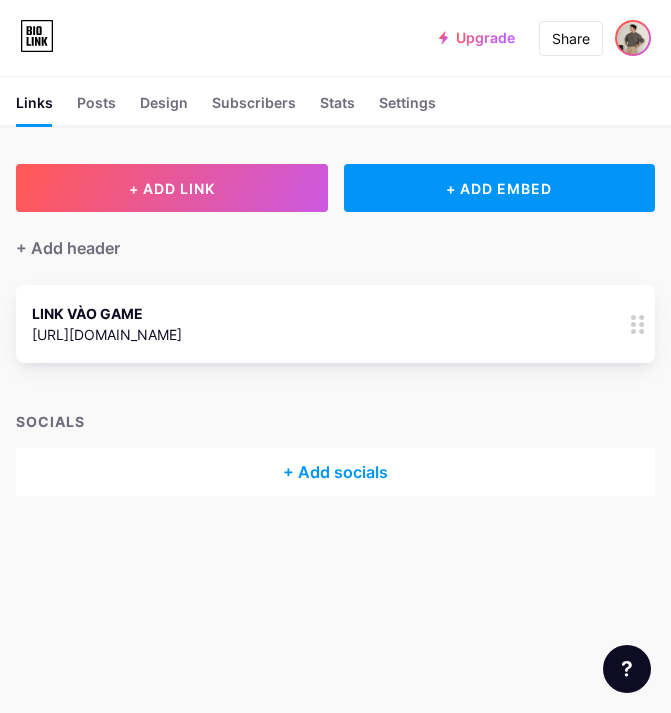 click at bounding box center (633, 38) 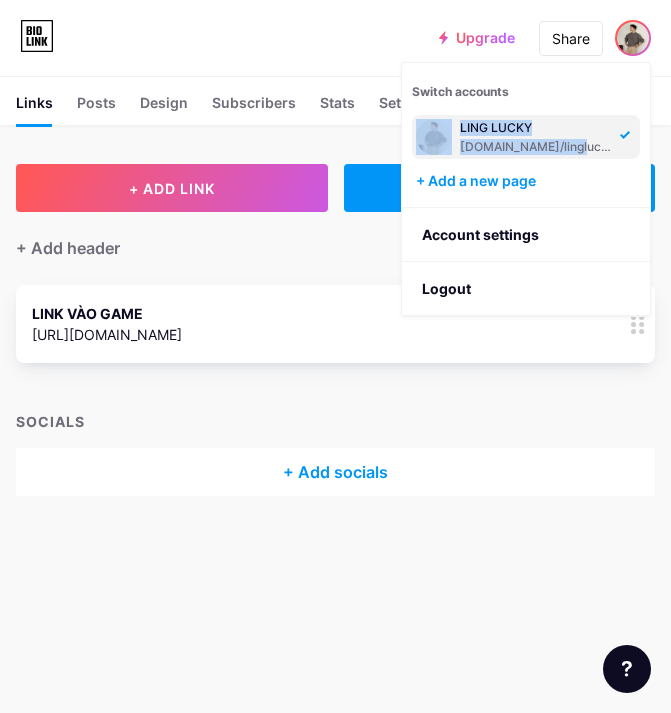 drag, startPoint x: 582, startPoint y: 147, endPoint x: 455, endPoint y: 151, distance: 127.06297 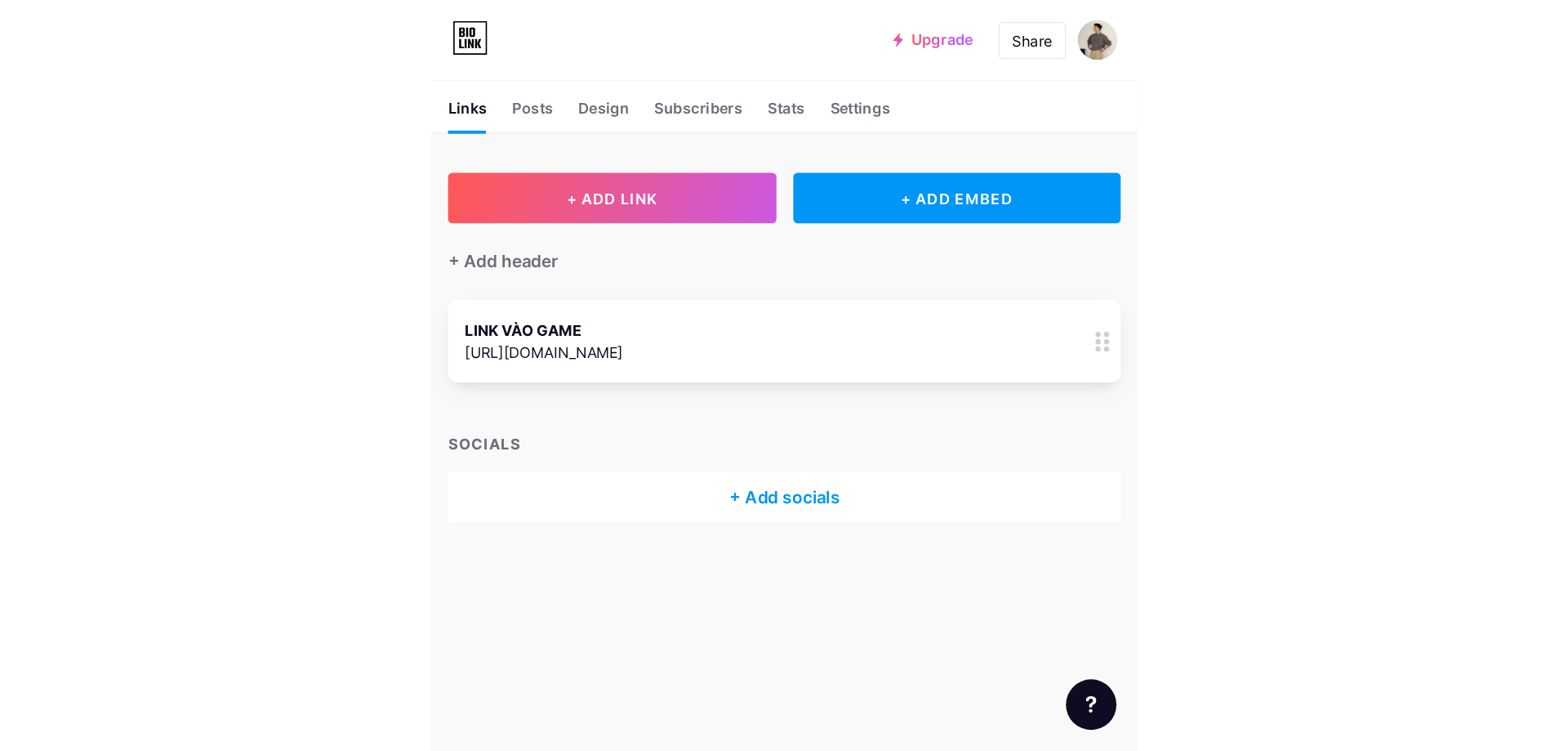 scroll, scrollTop: 0, scrollLeft: 0, axis: both 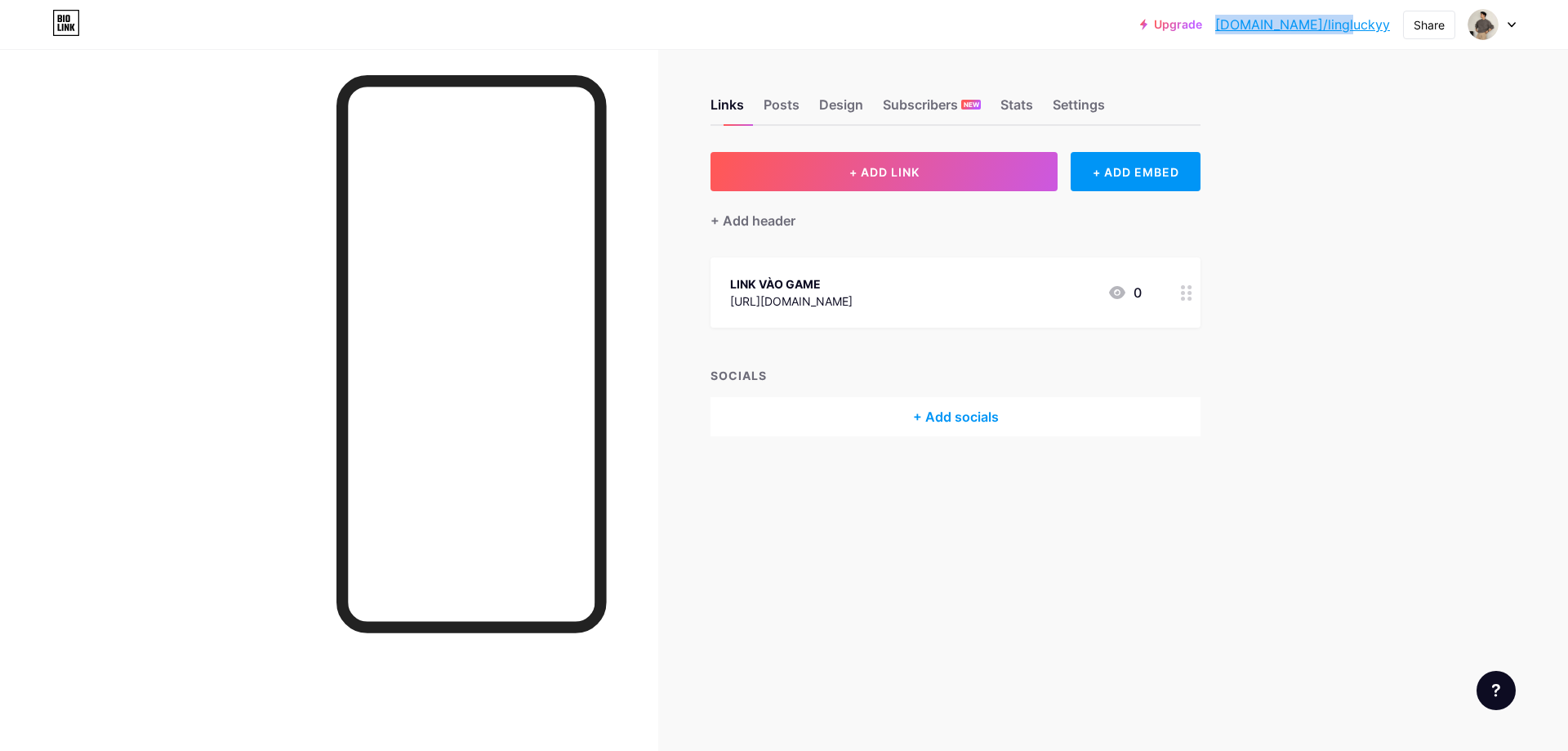 drag, startPoint x: 1392, startPoint y: 25, endPoint x: 1276, endPoint y: 20, distance: 116.108 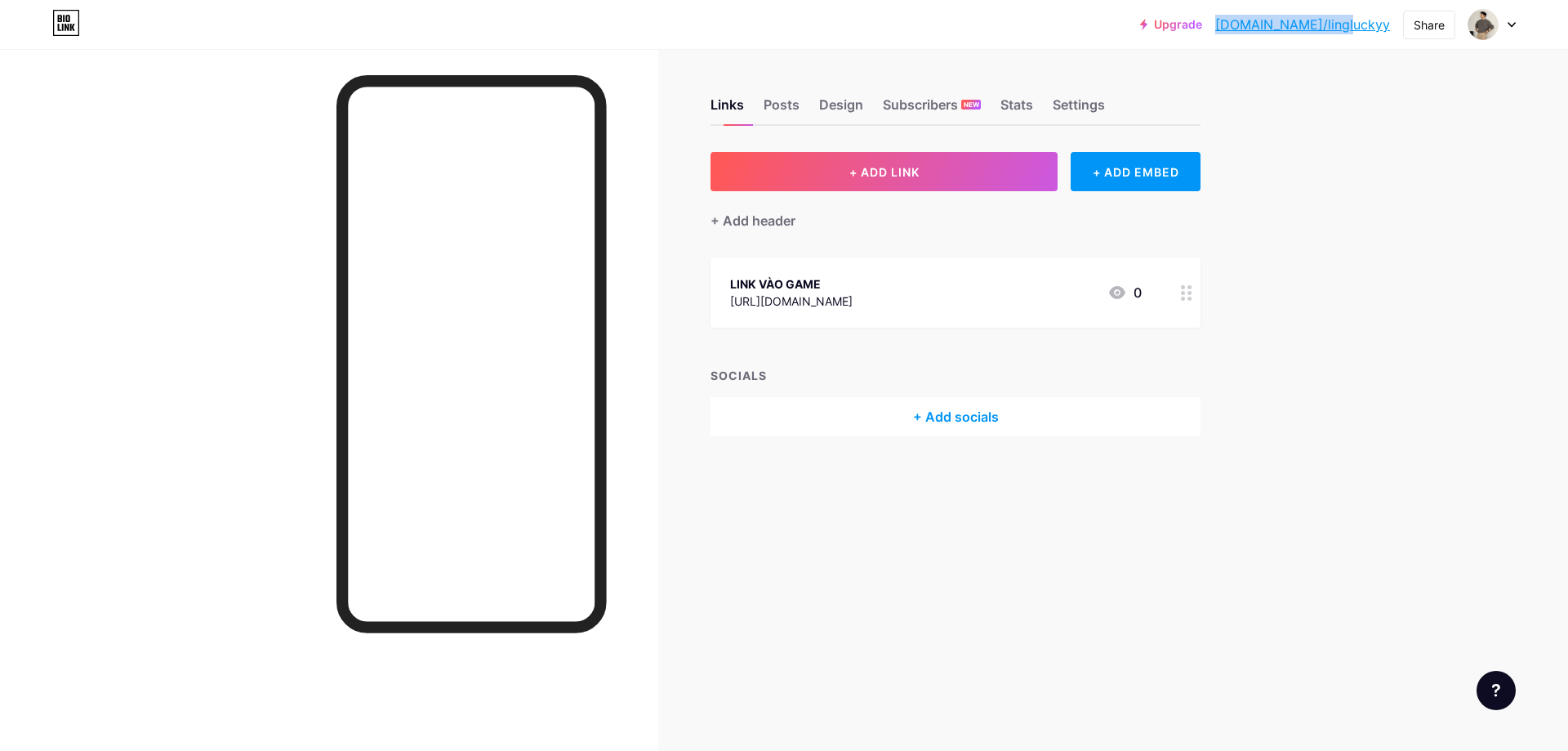 click on "Upgrade   [DOMAIN_NAME]/linglu...   [DOMAIN_NAME]/lingluckyy   Share               Switch accounts     LING LUCKY   [DOMAIN_NAME]/lingluckyy       + Add a new page        Account settings   Logout" at bounding box center (1328, 25) 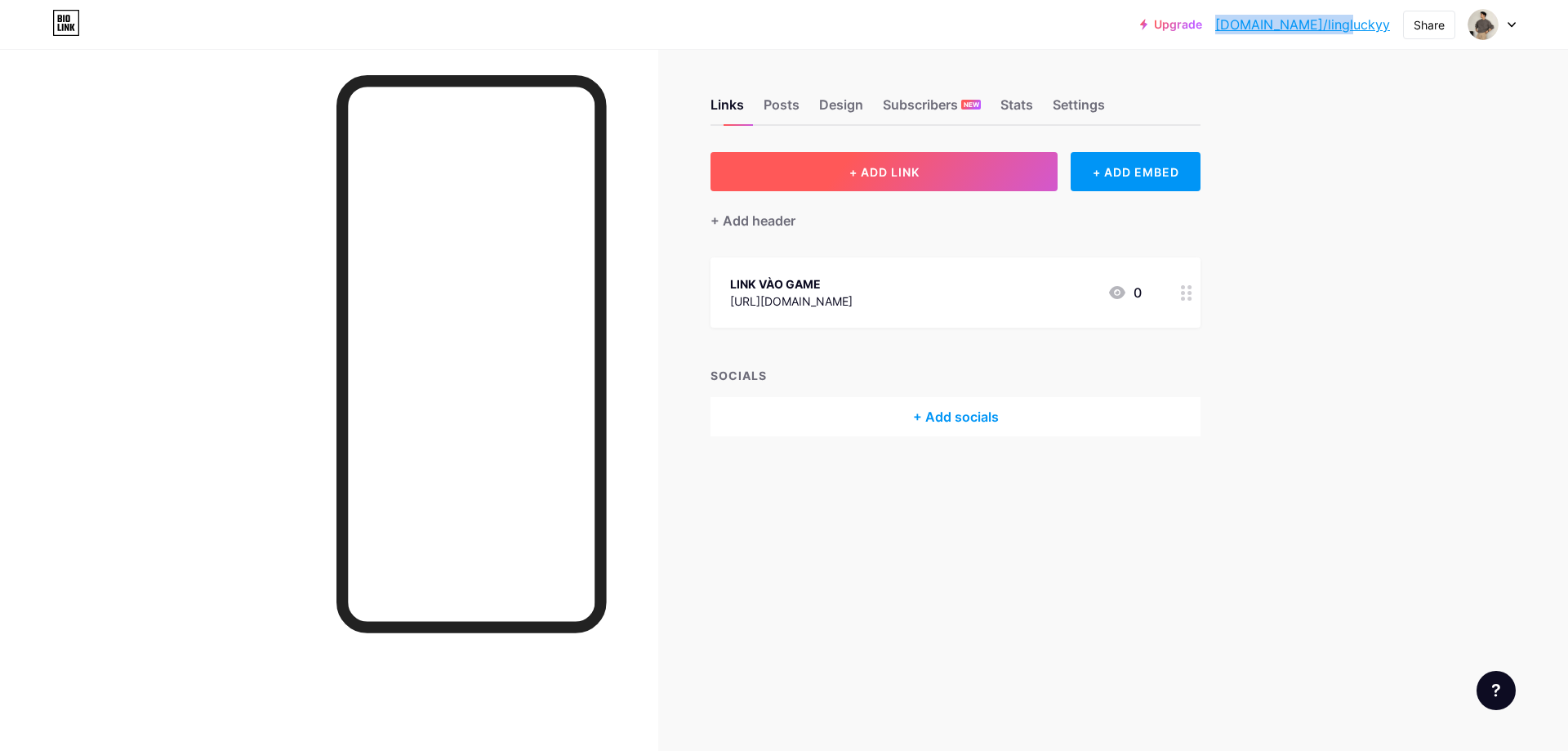 click on "+ ADD LINK" at bounding box center [884, 172] 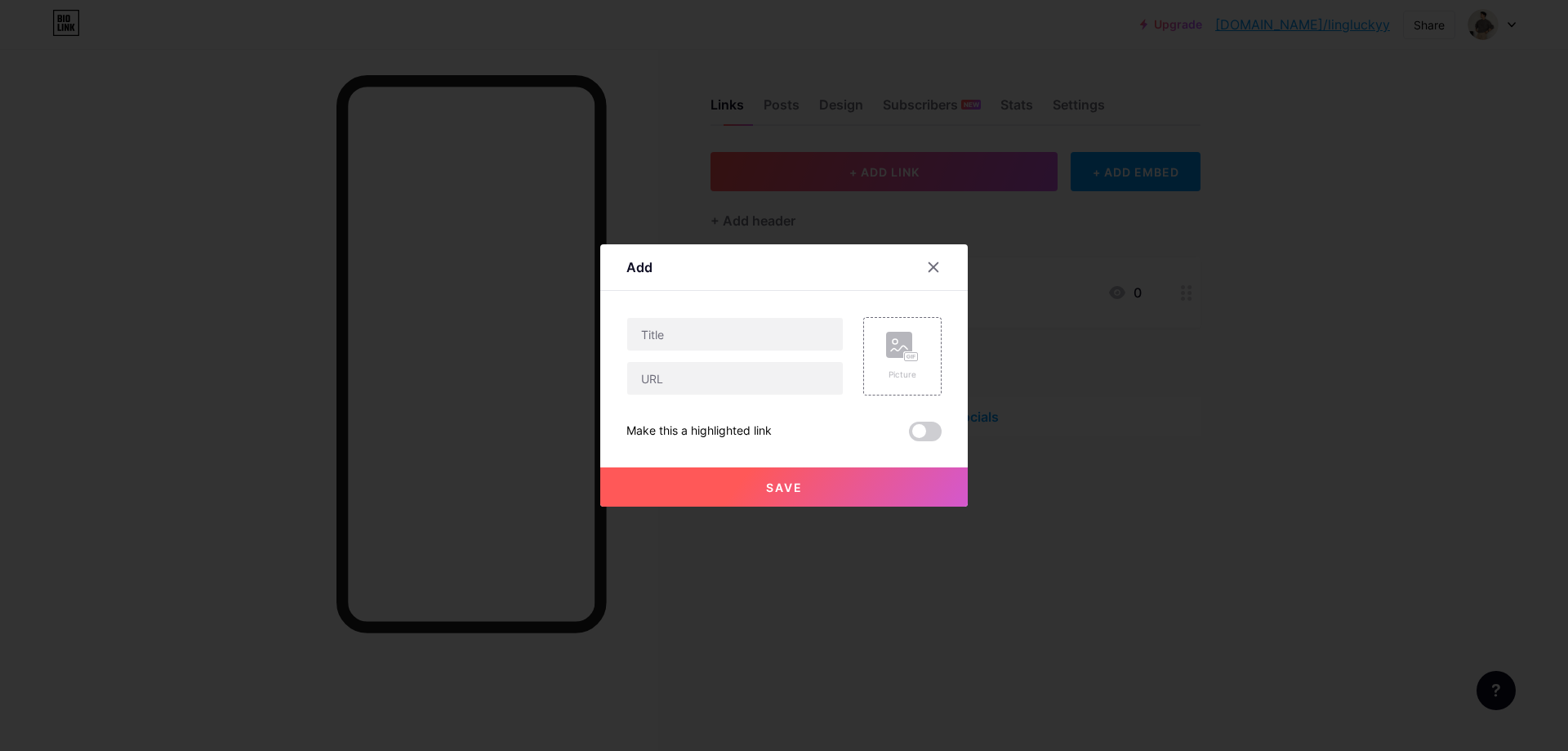 click at bounding box center [784, 375] 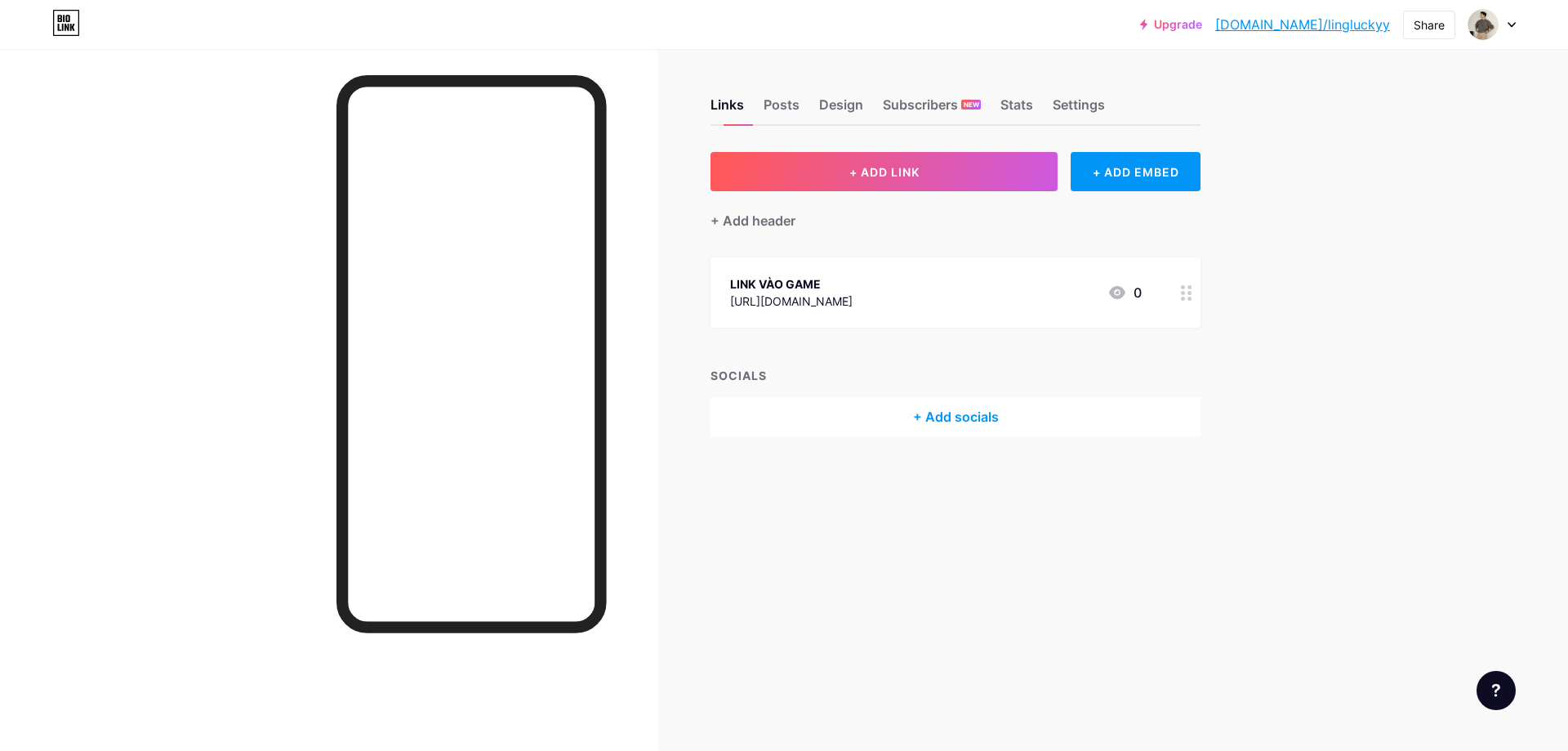 click on "[URL][DOMAIN_NAME]" at bounding box center (791, 301) 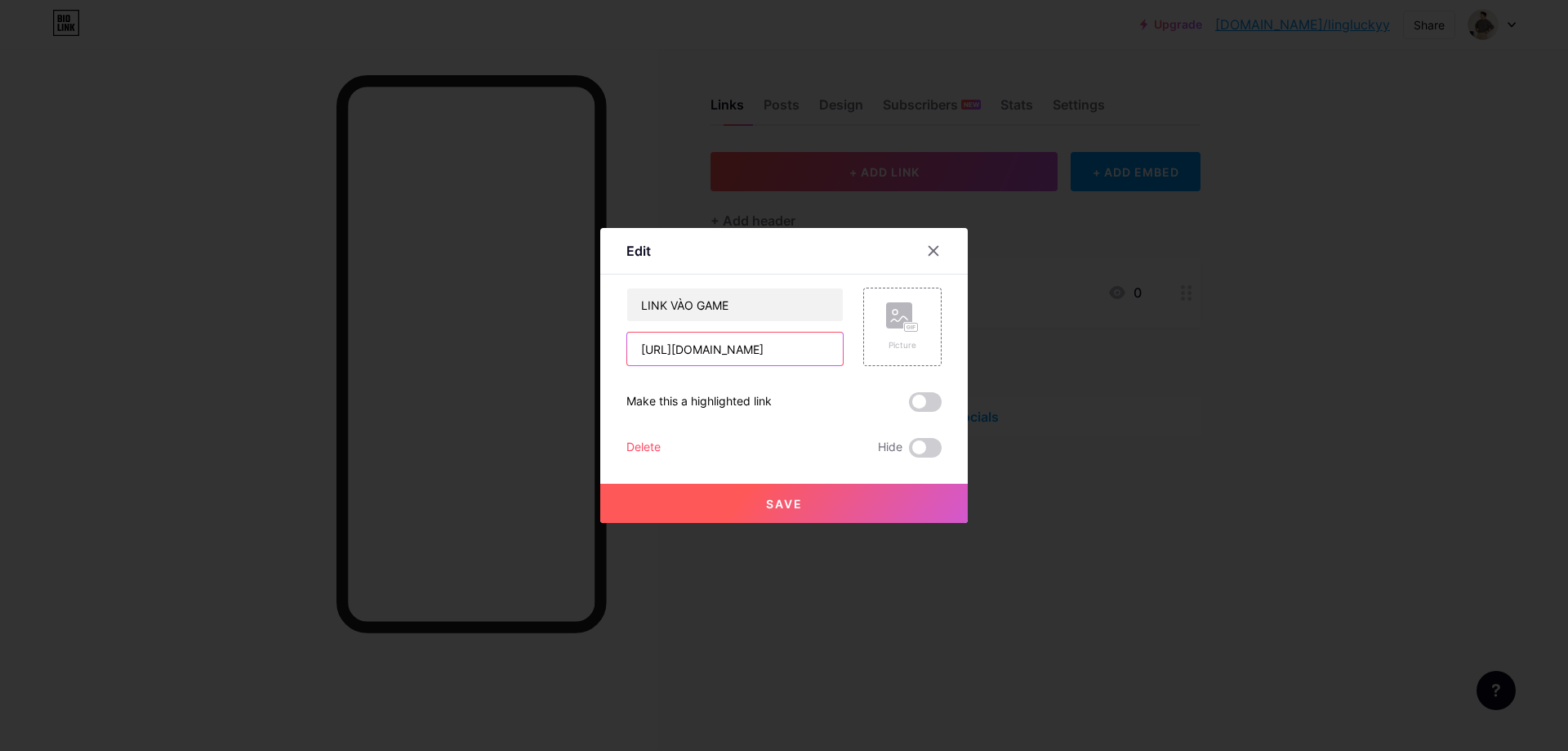 click on "[URL][DOMAIN_NAME]" at bounding box center (735, 349) 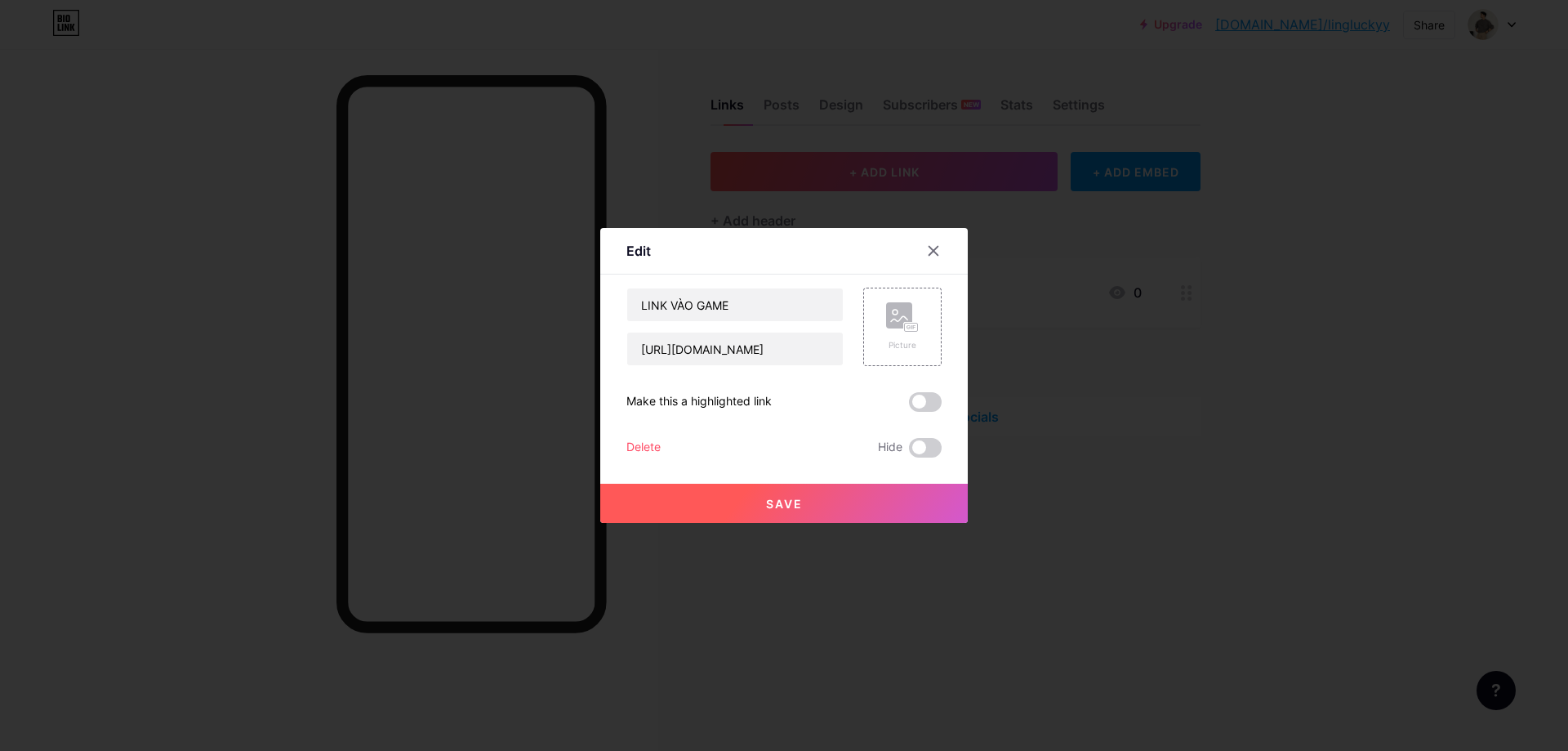 click at bounding box center [784, 375] 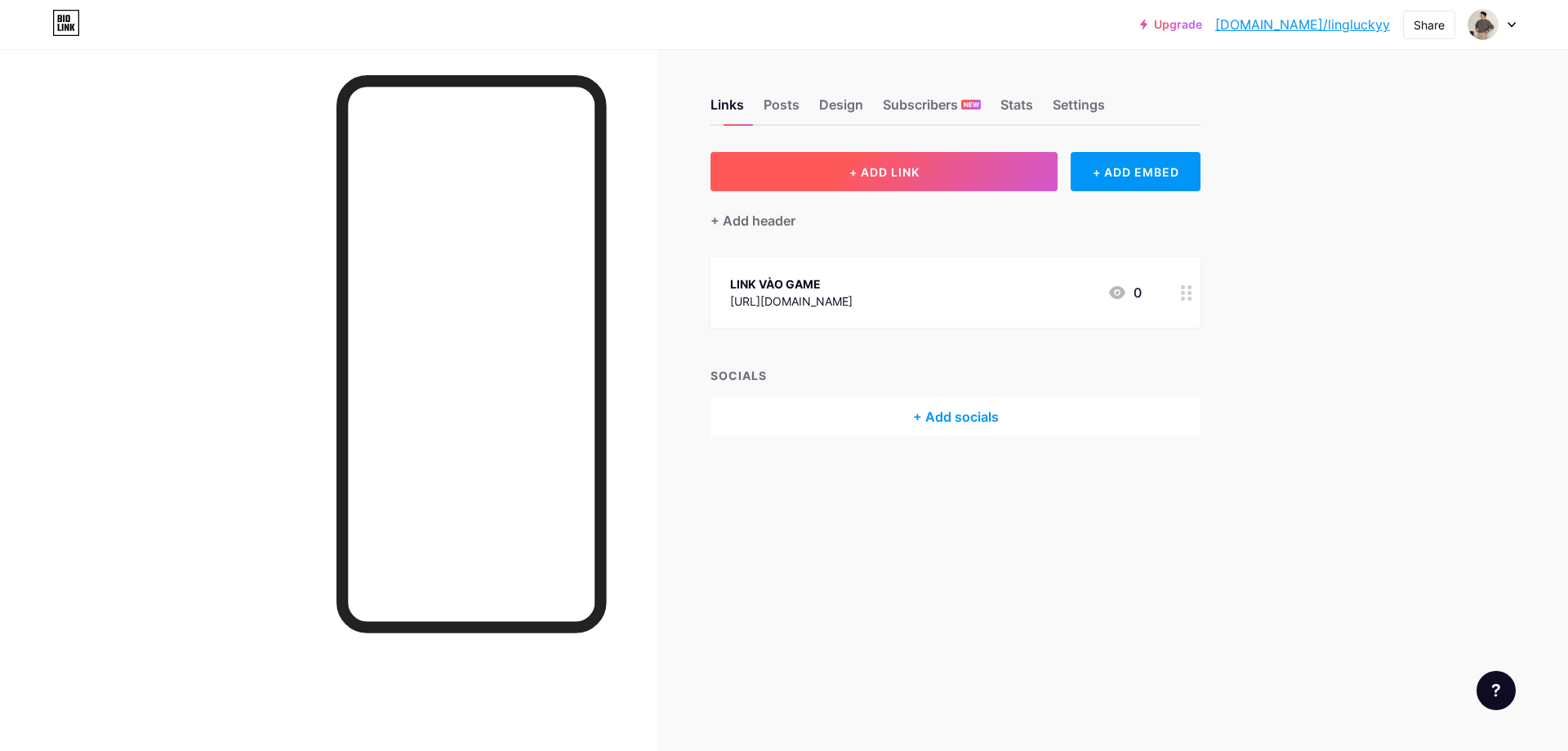 click on "+ ADD LINK" at bounding box center [884, 172] 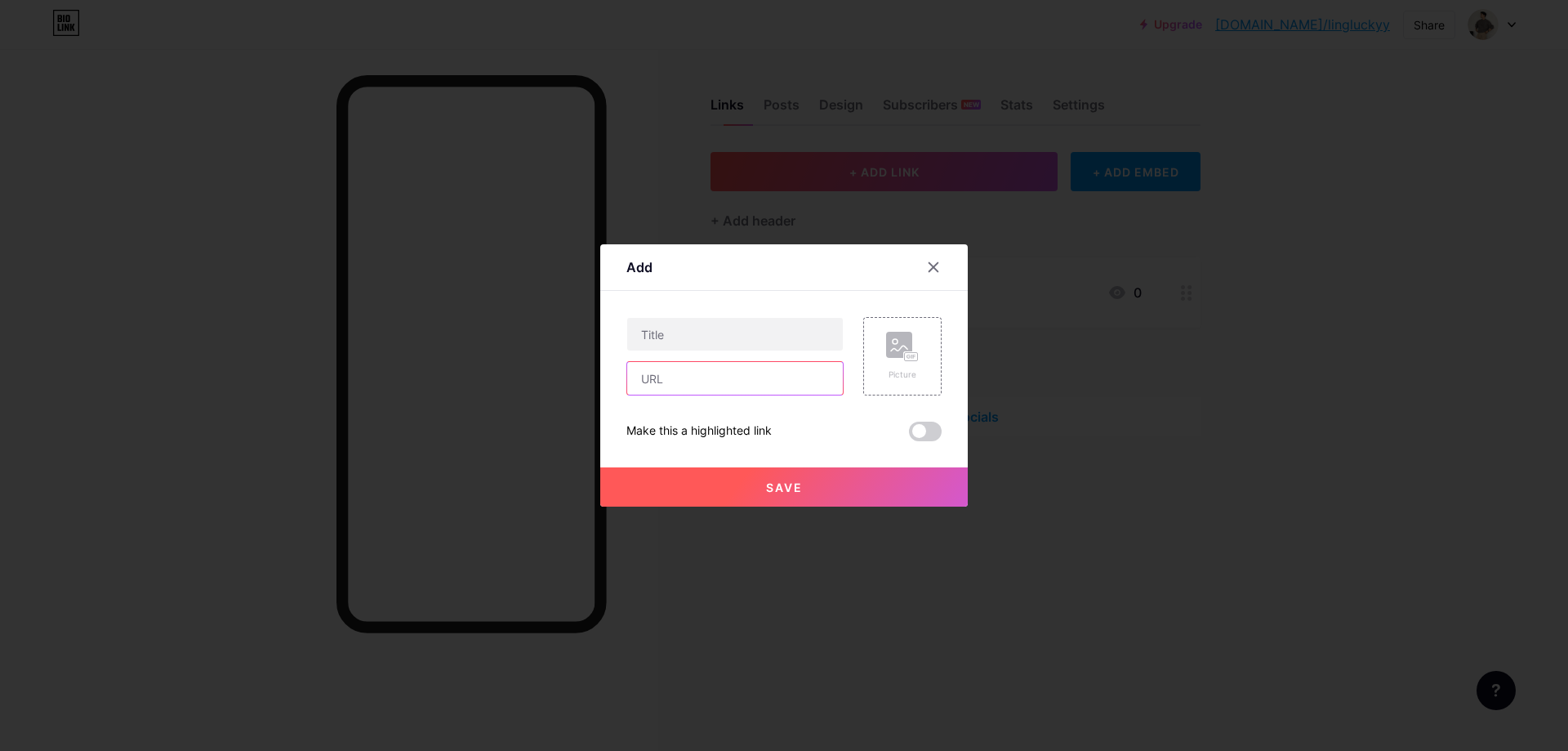click at bounding box center [735, 378] 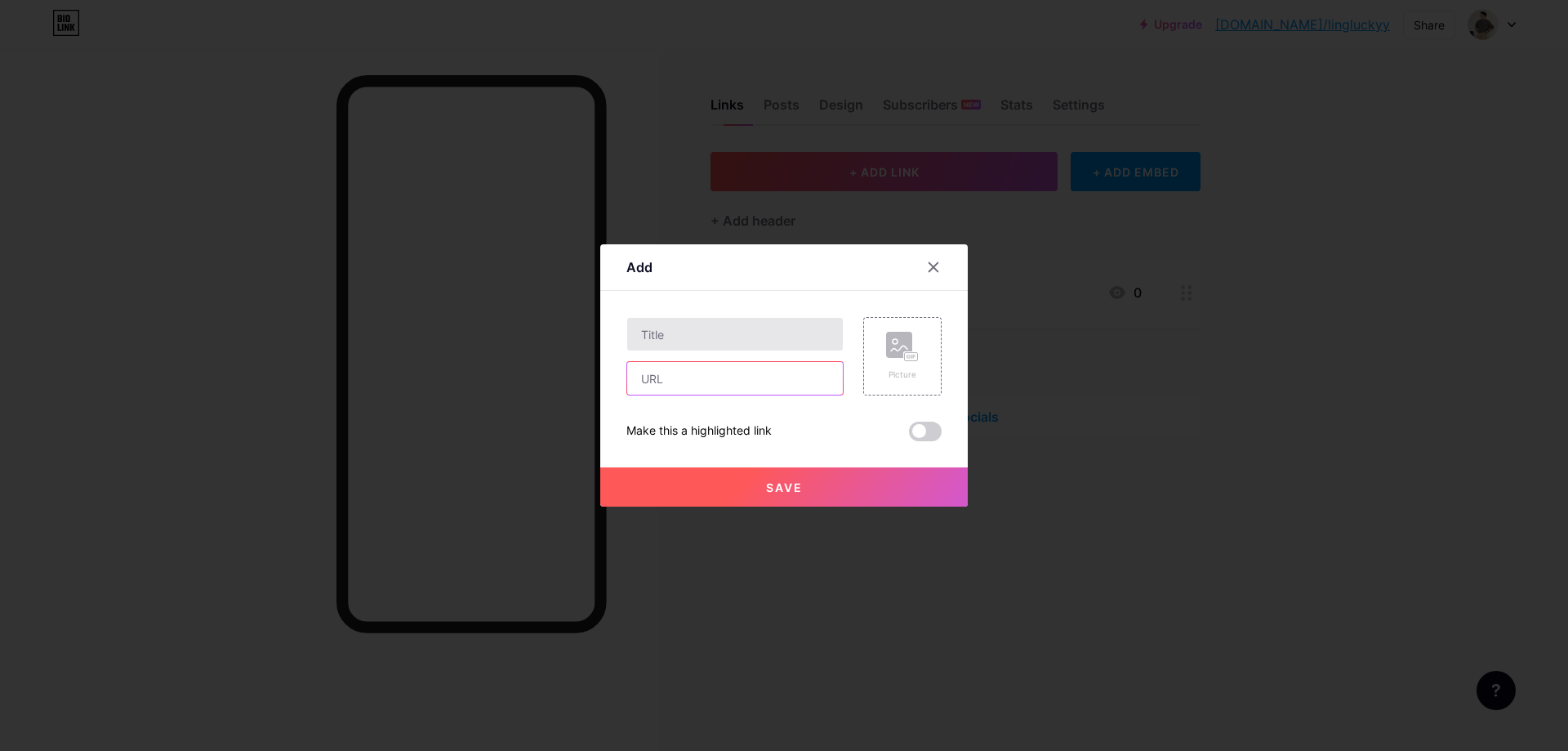 paste on "[URL][DOMAIN_NAME]" 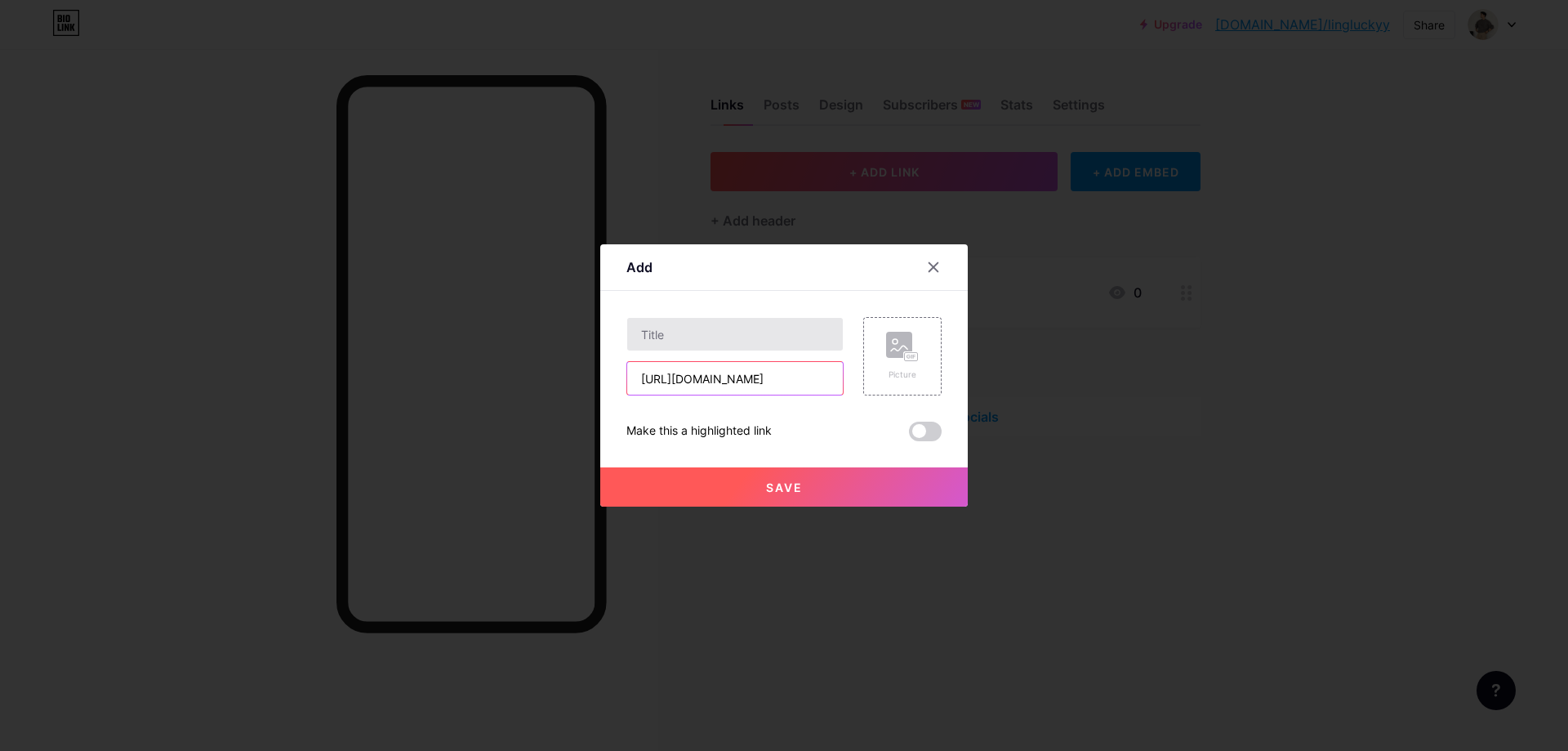 scroll, scrollTop: 0, scrollLeft: 10, axis: horizontal 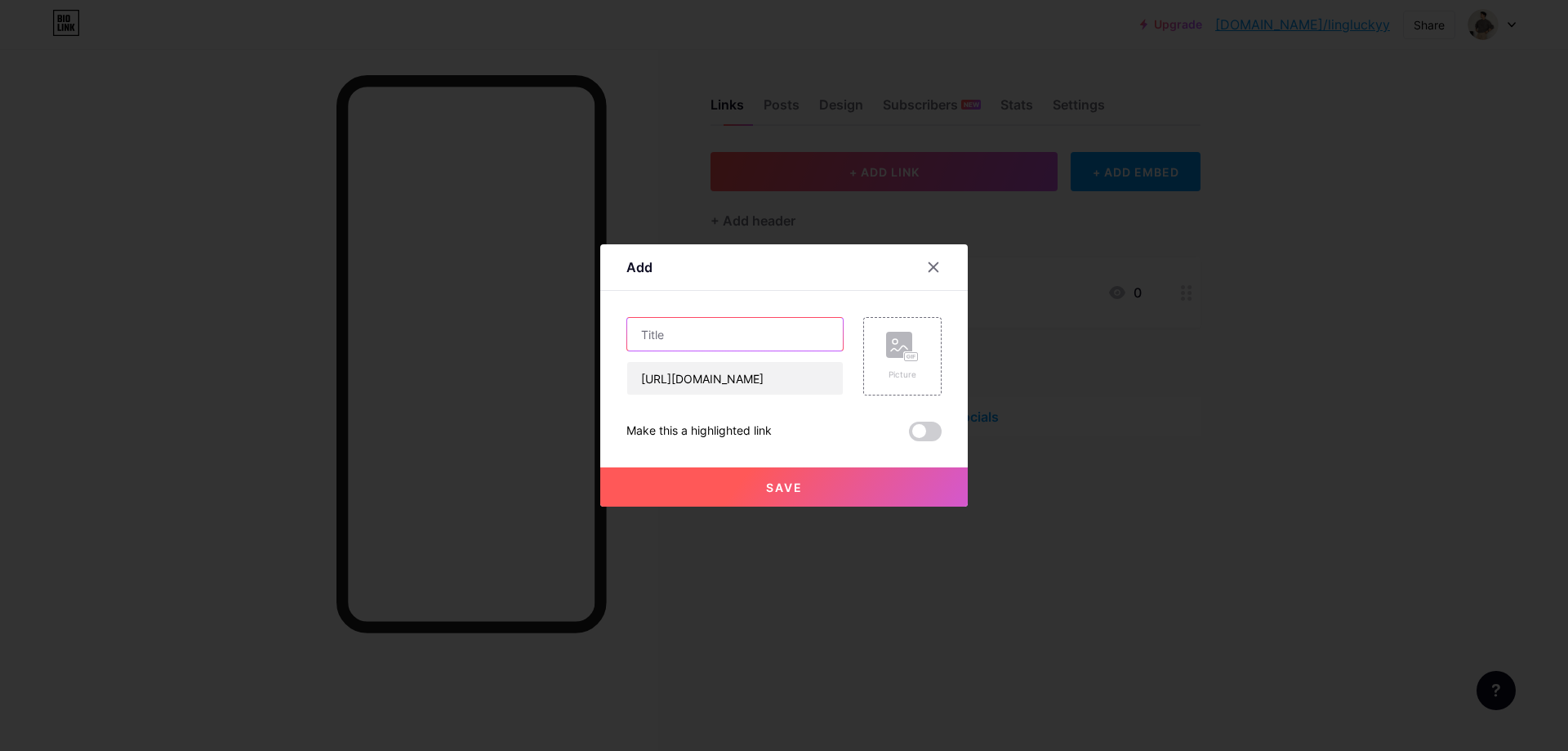 click at bounding box center (735, 334) 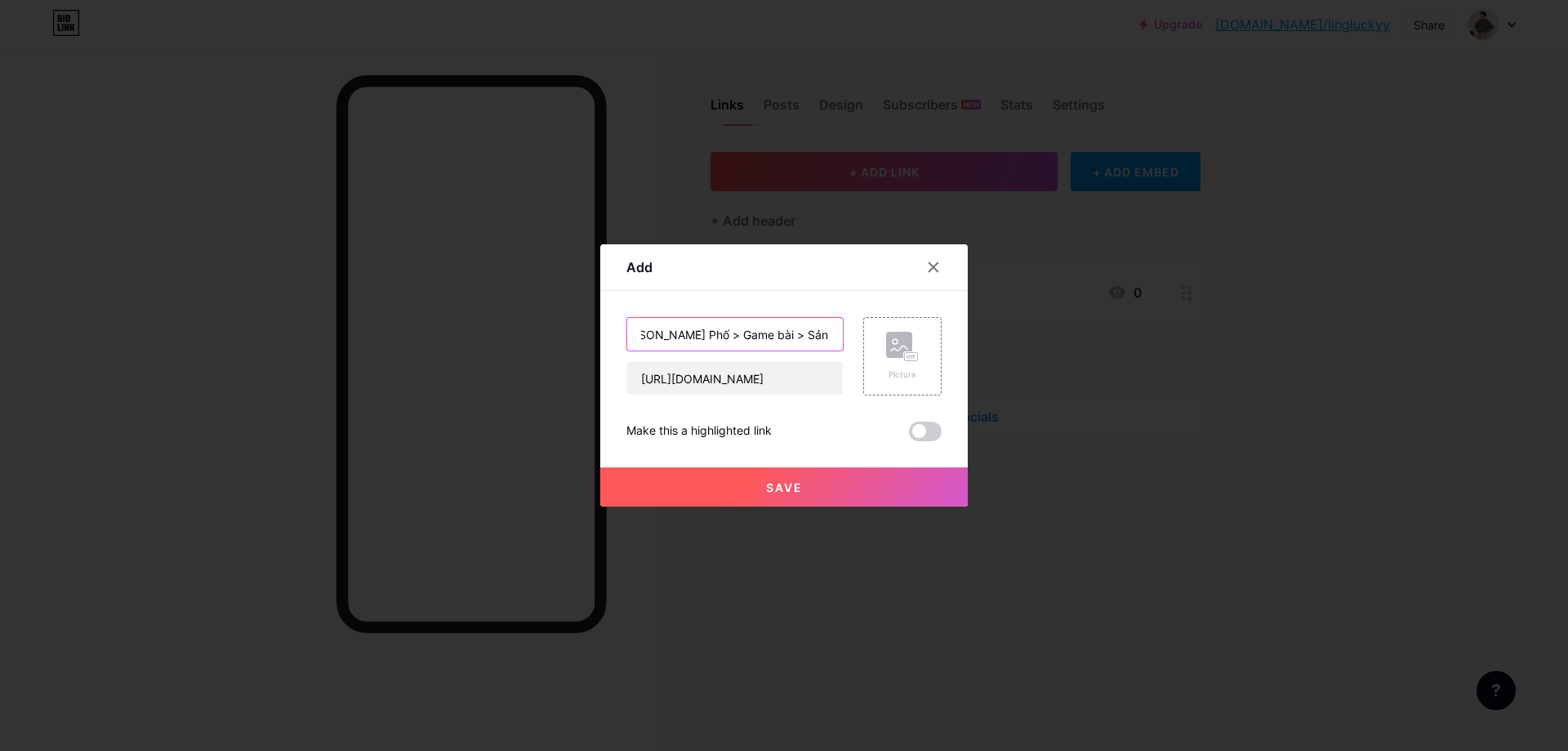 scroll, scrollTop: 0, scrollLeft: 82, axis: horizontal 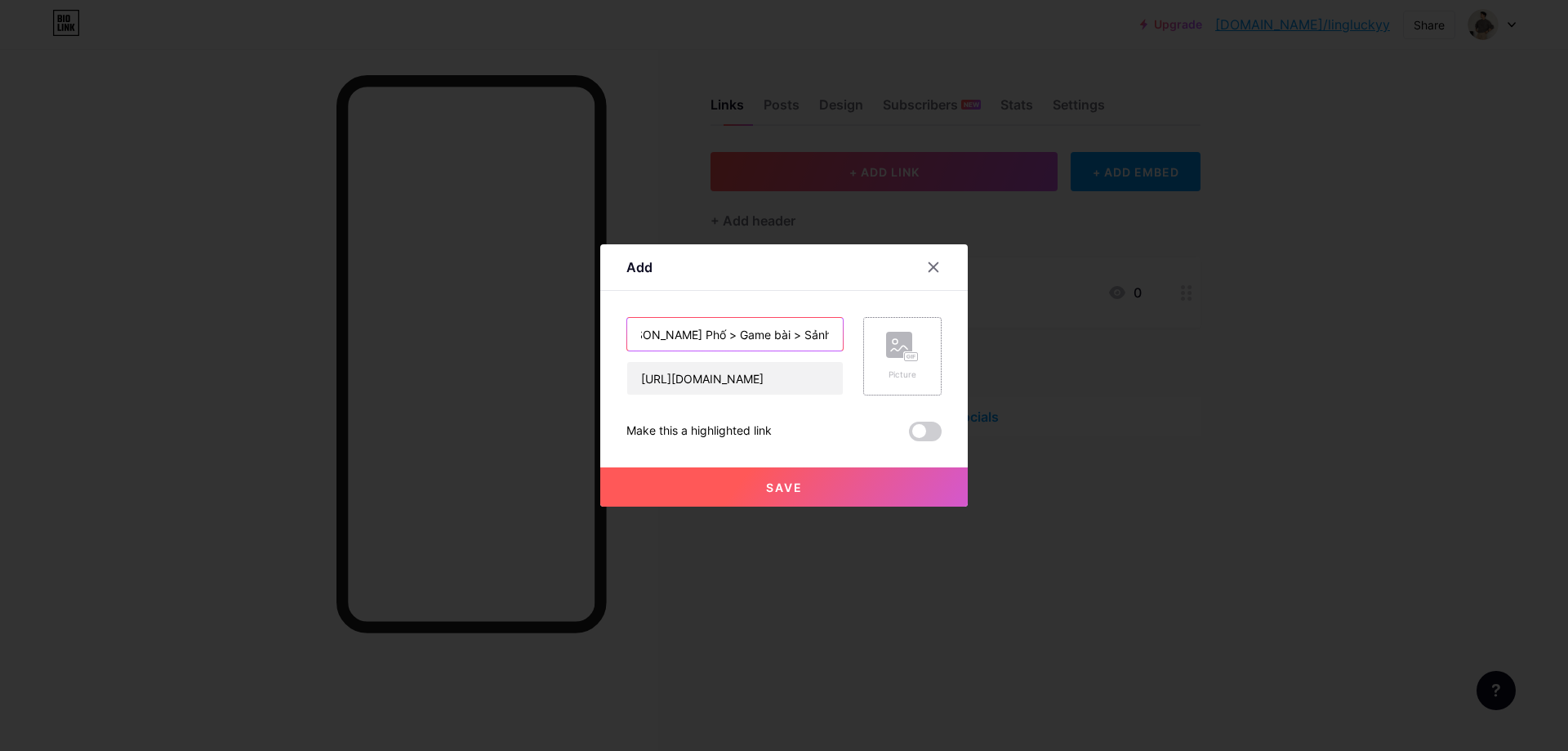 type on "Sút Luân [PERSON_NAME] Phố > Game bài > Sảnh EVO" 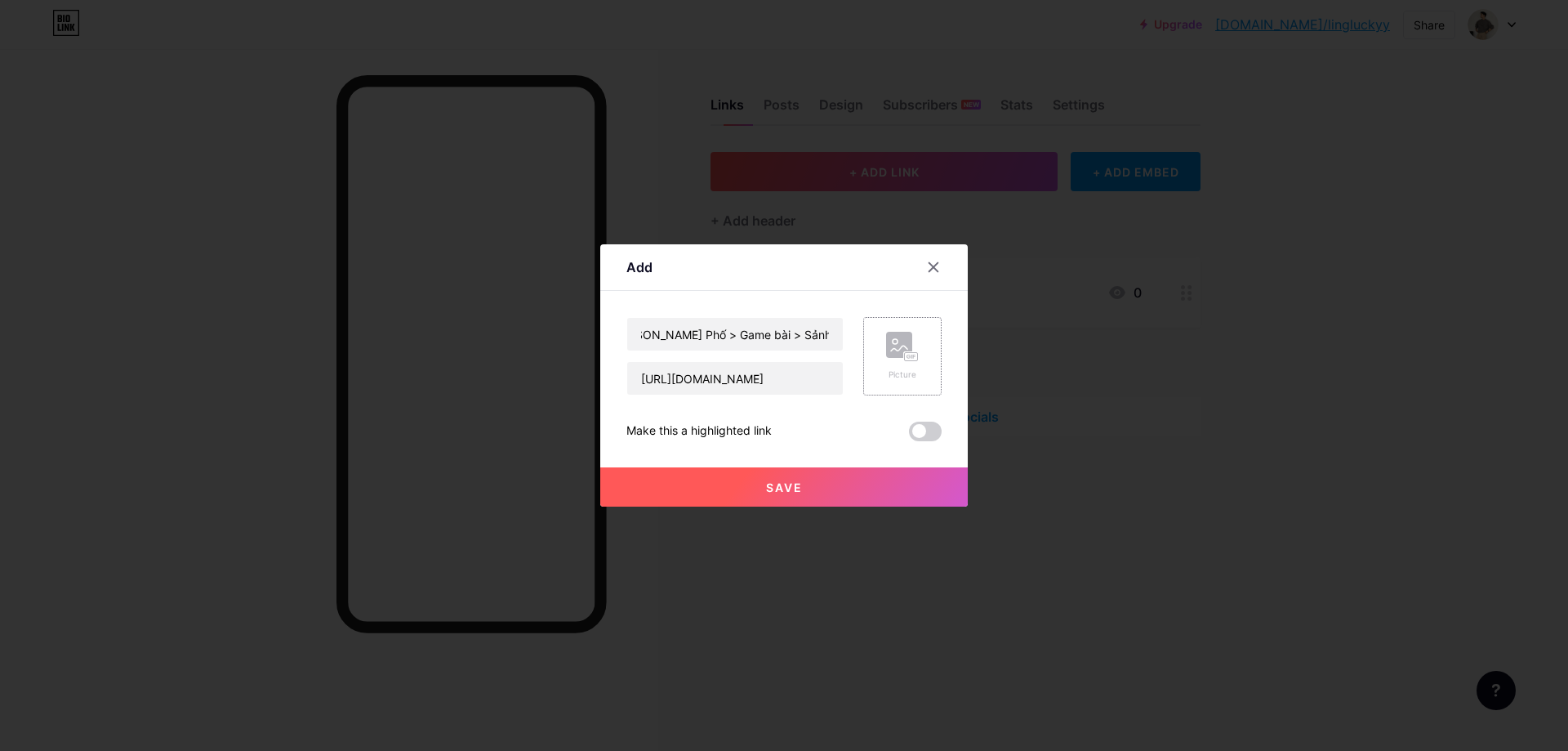 click 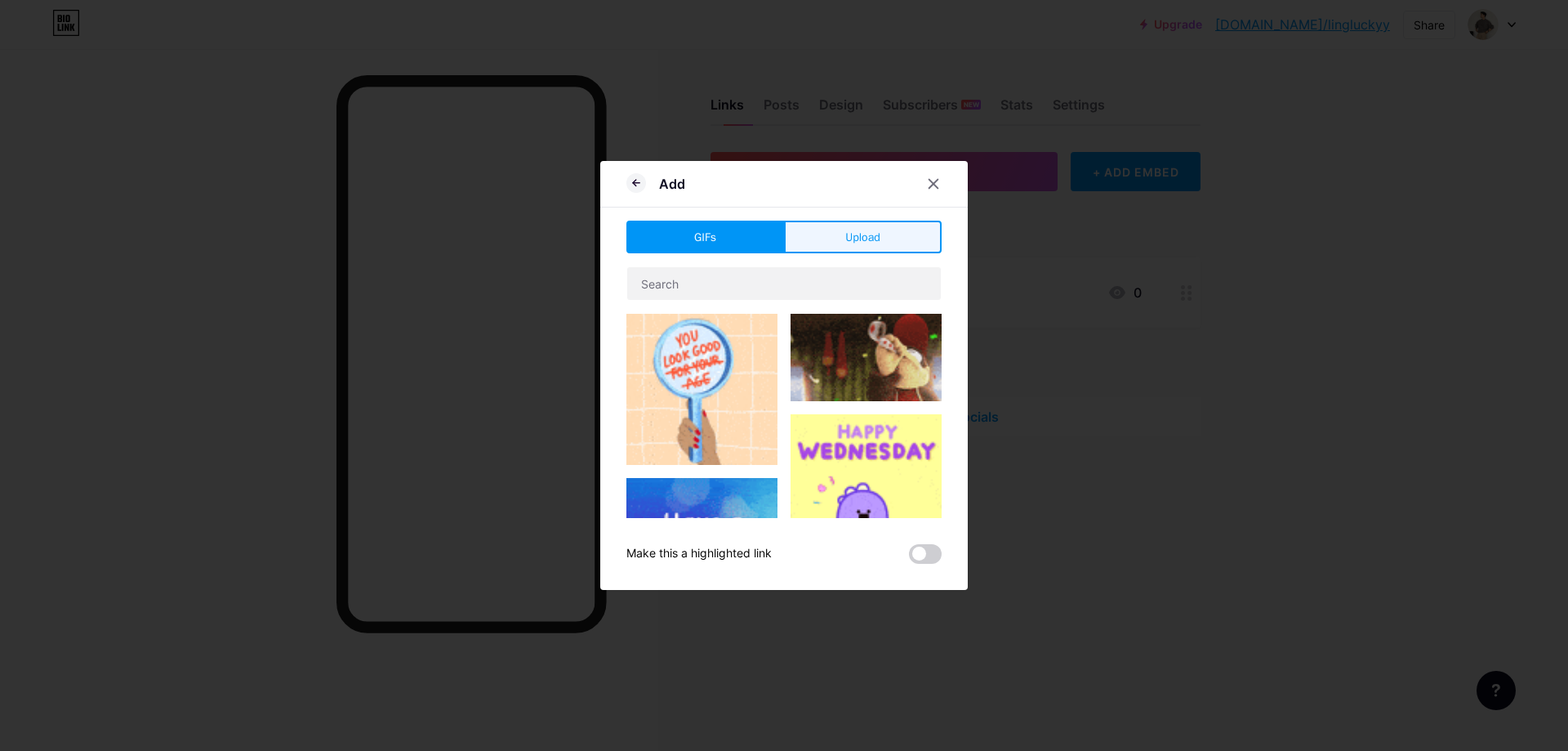 click on "Upload" at bounding box center (862, 237) 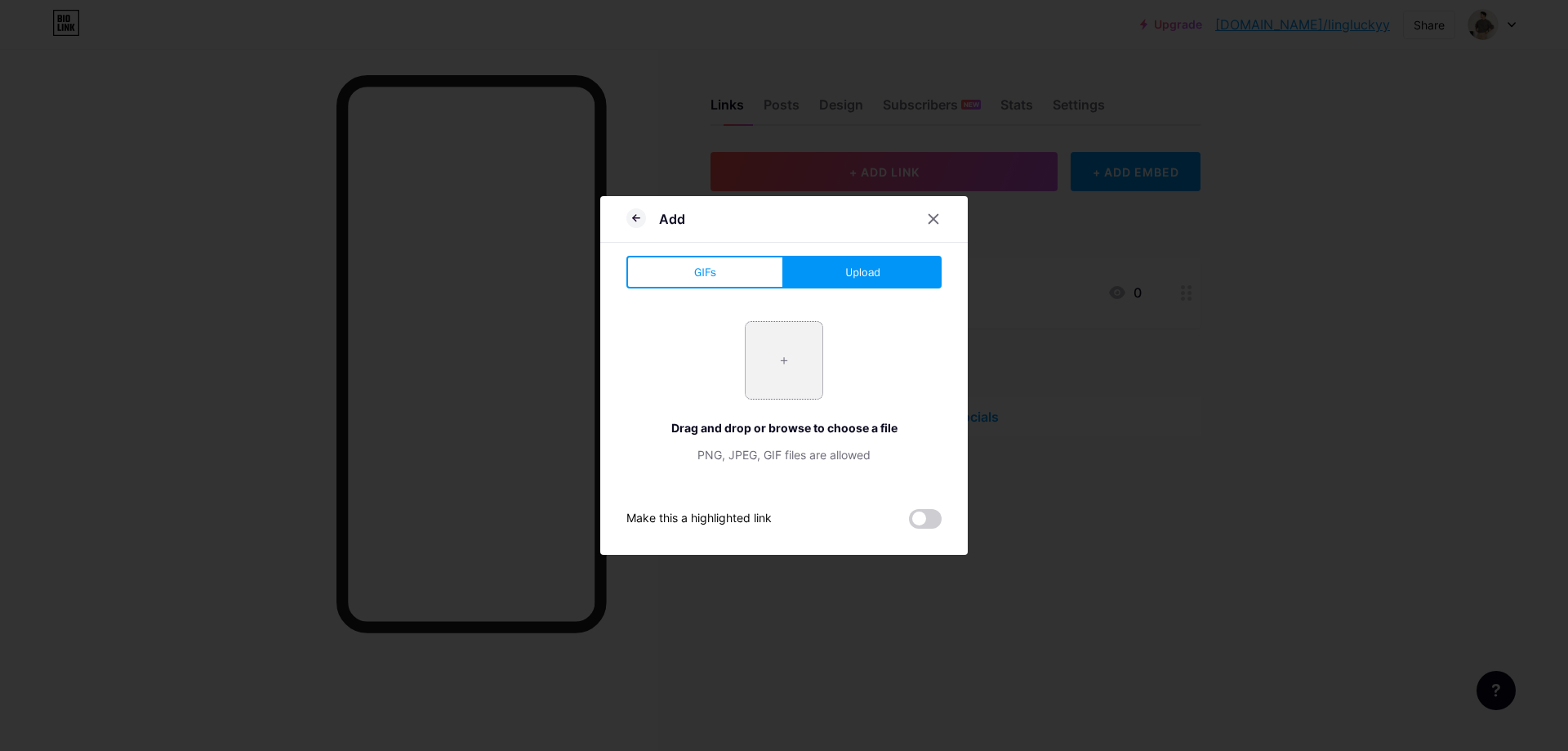 click at bounding box center [784, 360] 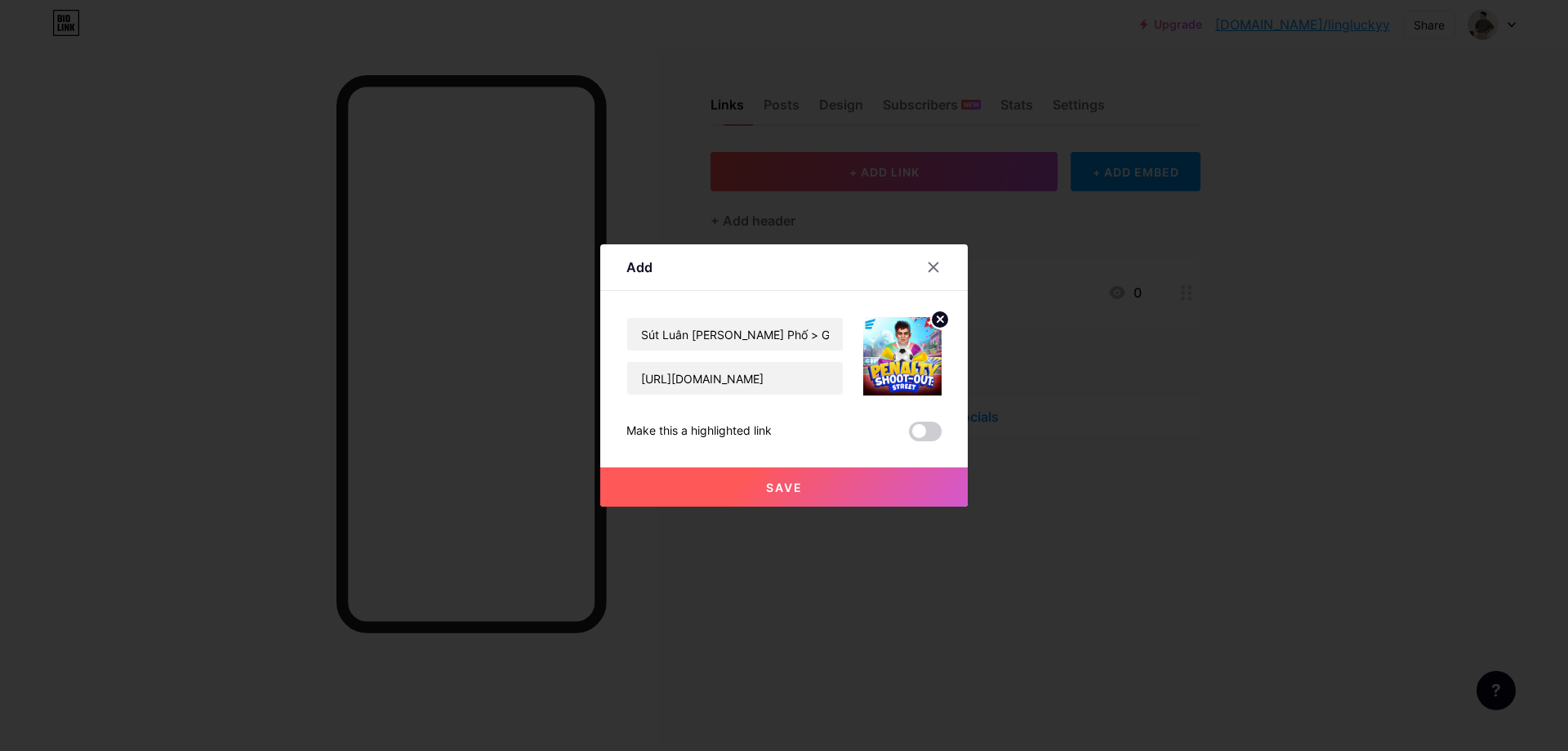click on "Save" at bounding box center [784, 487] 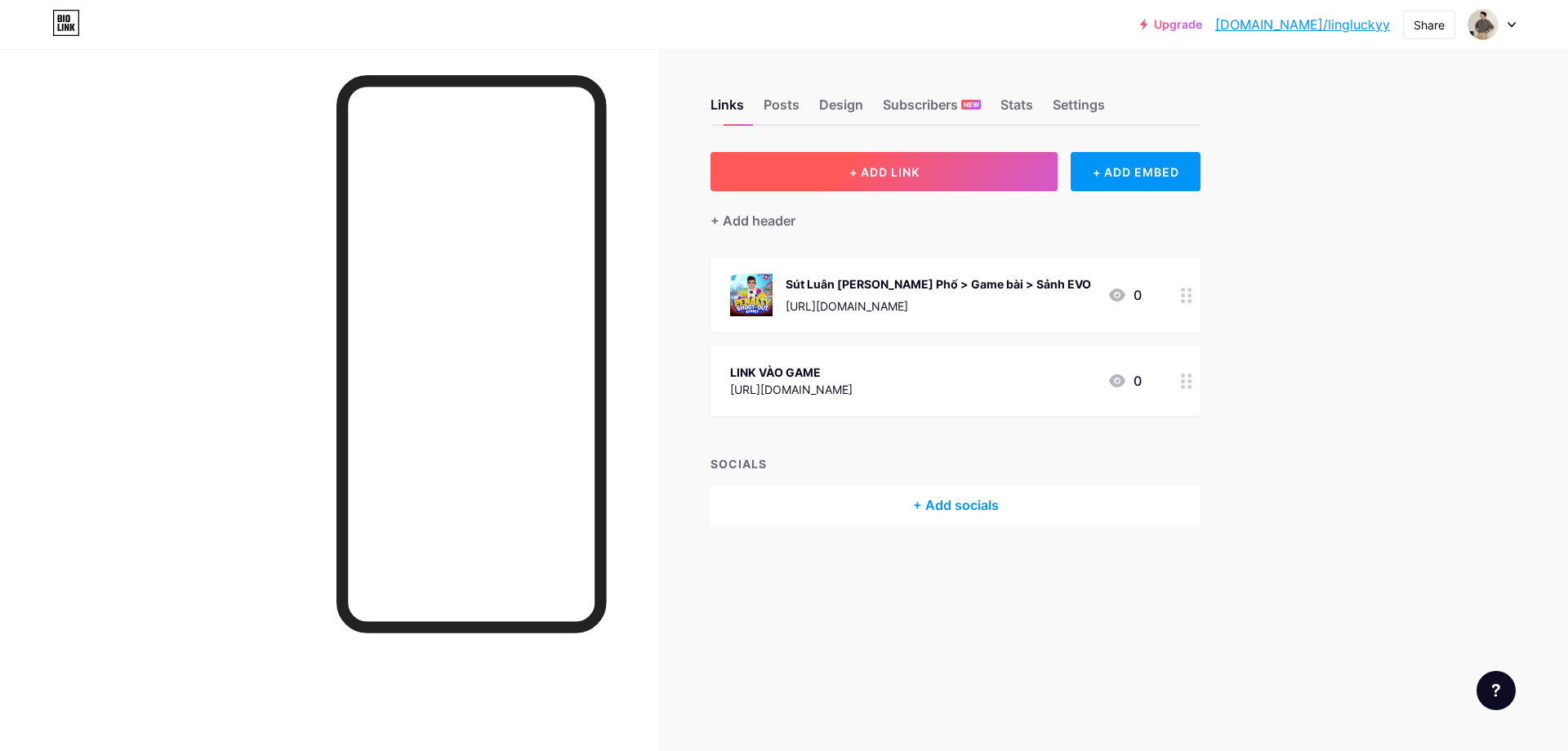 click on "+ ADD LINK" at bounding box center (884, 172) 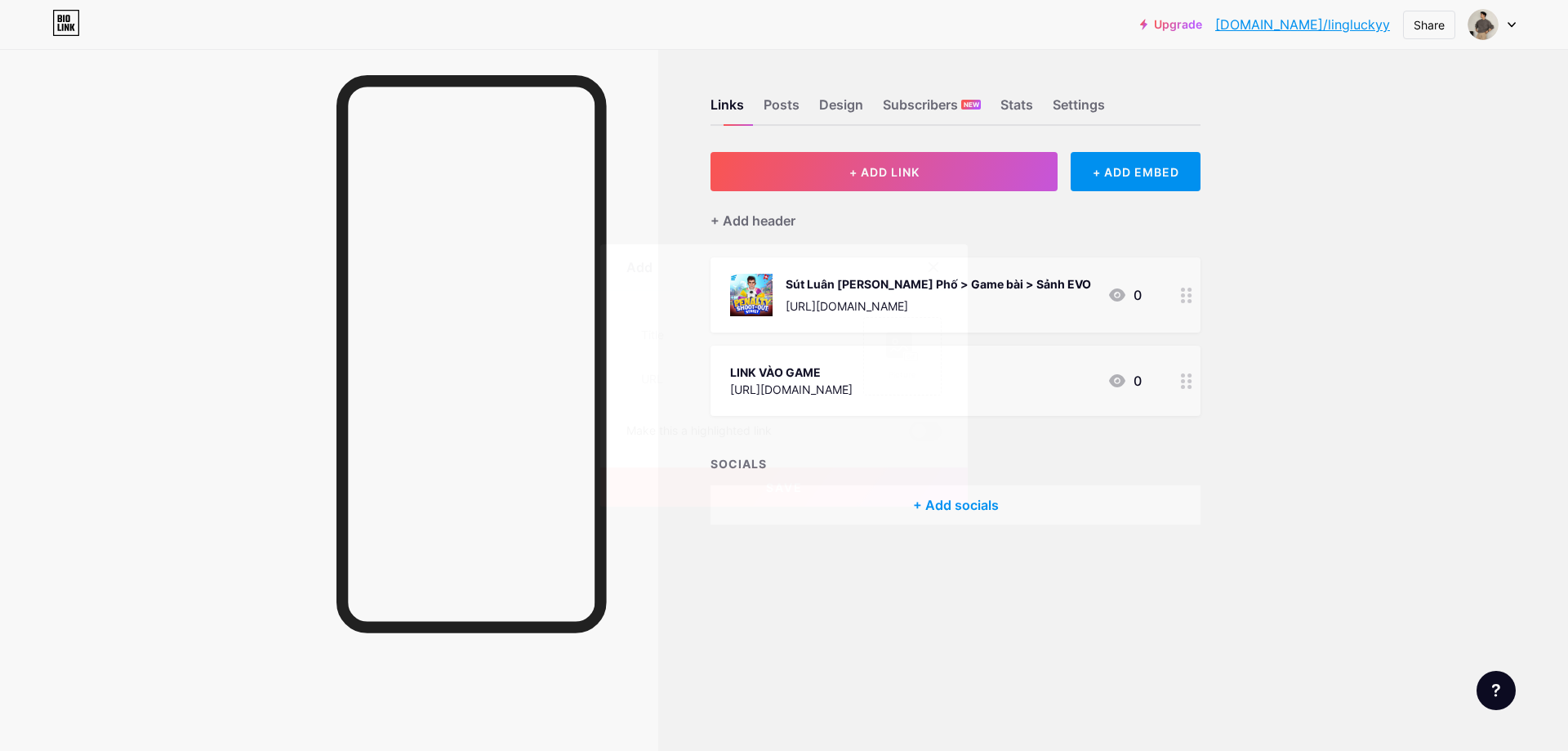 click at bounding box center [784, 375] 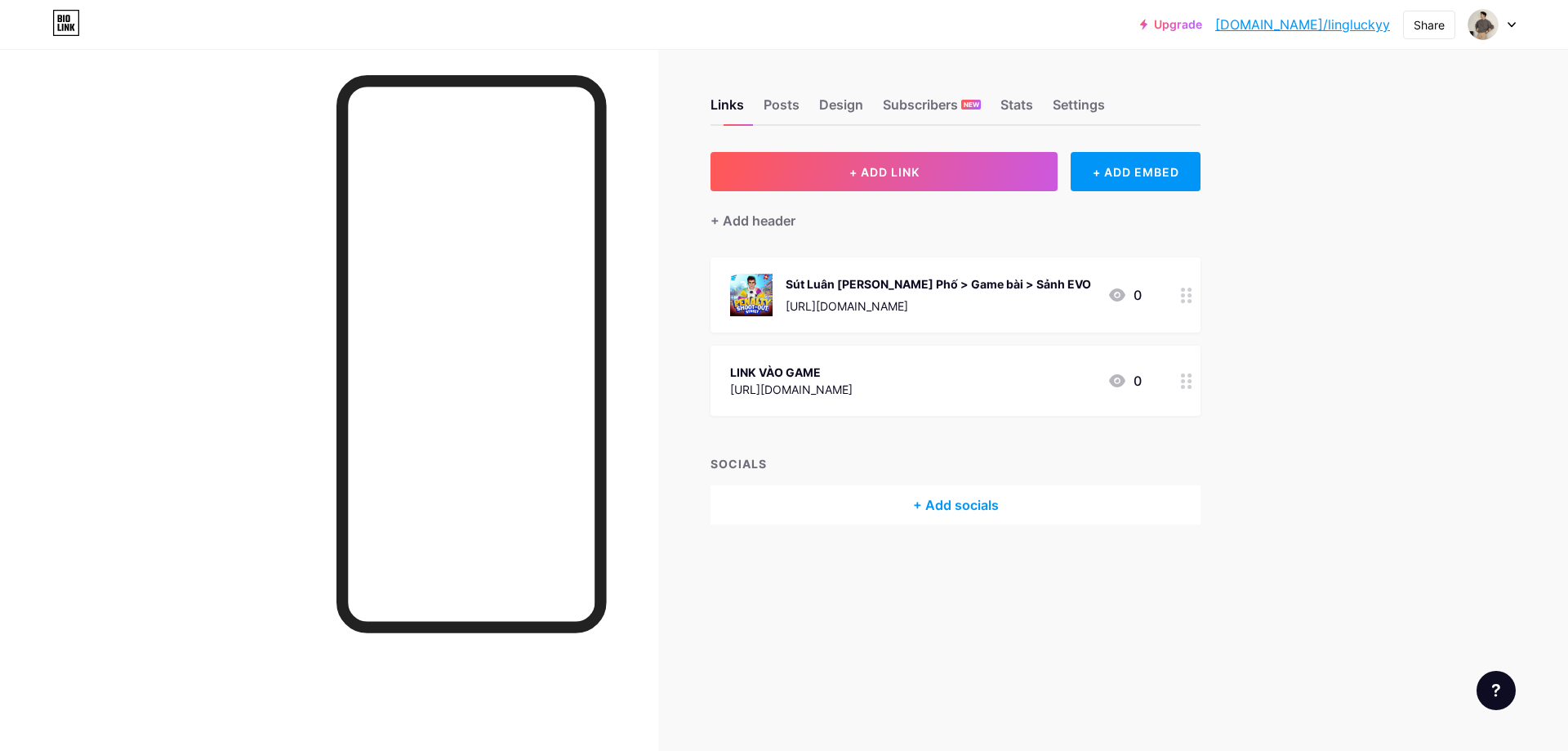 click on "[URL][DOMAIN_NAME]" at bounding box center [938, 306] 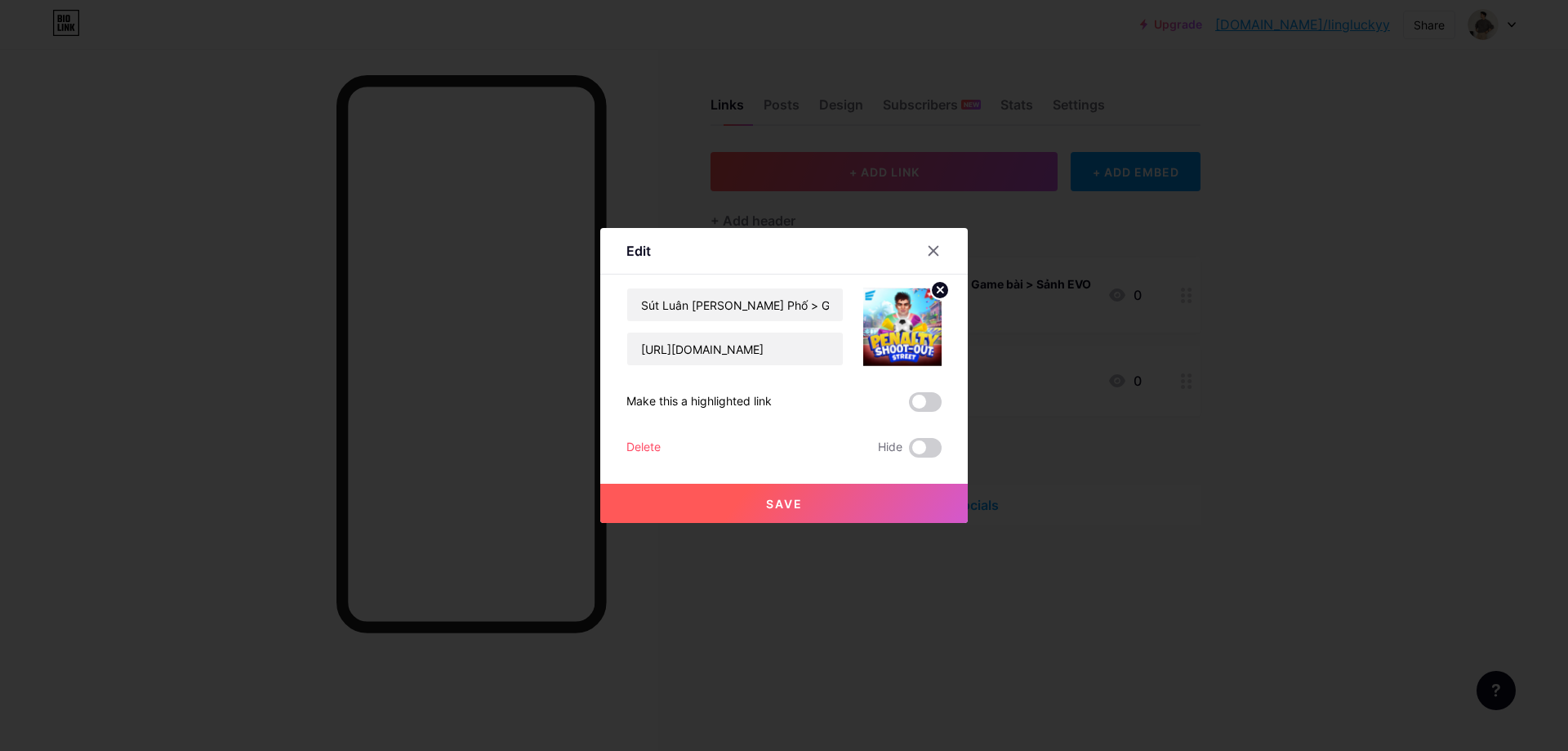 click at bounding box center (784, 375) 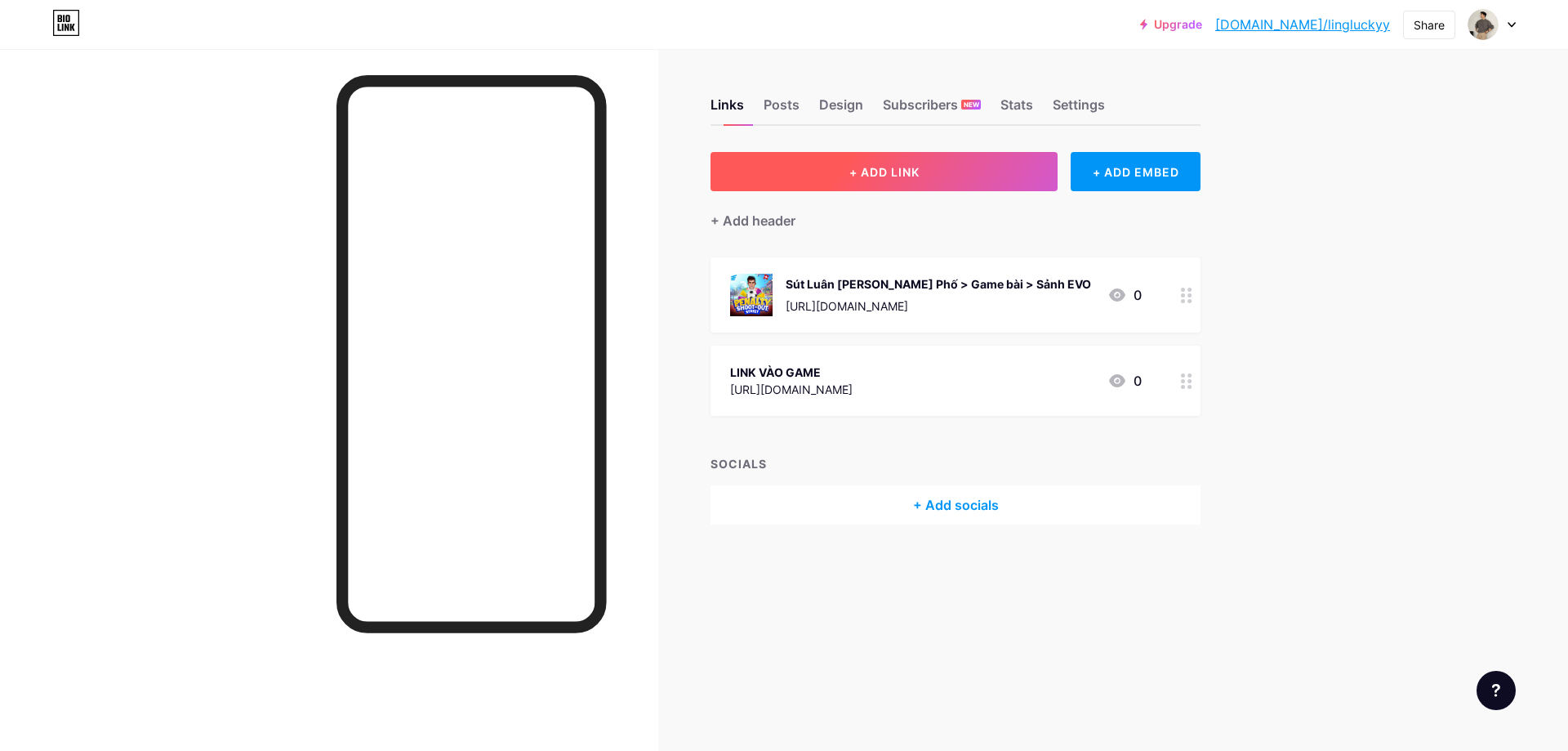 click on "+ ADD LINK" at bounding box center (884, 172) 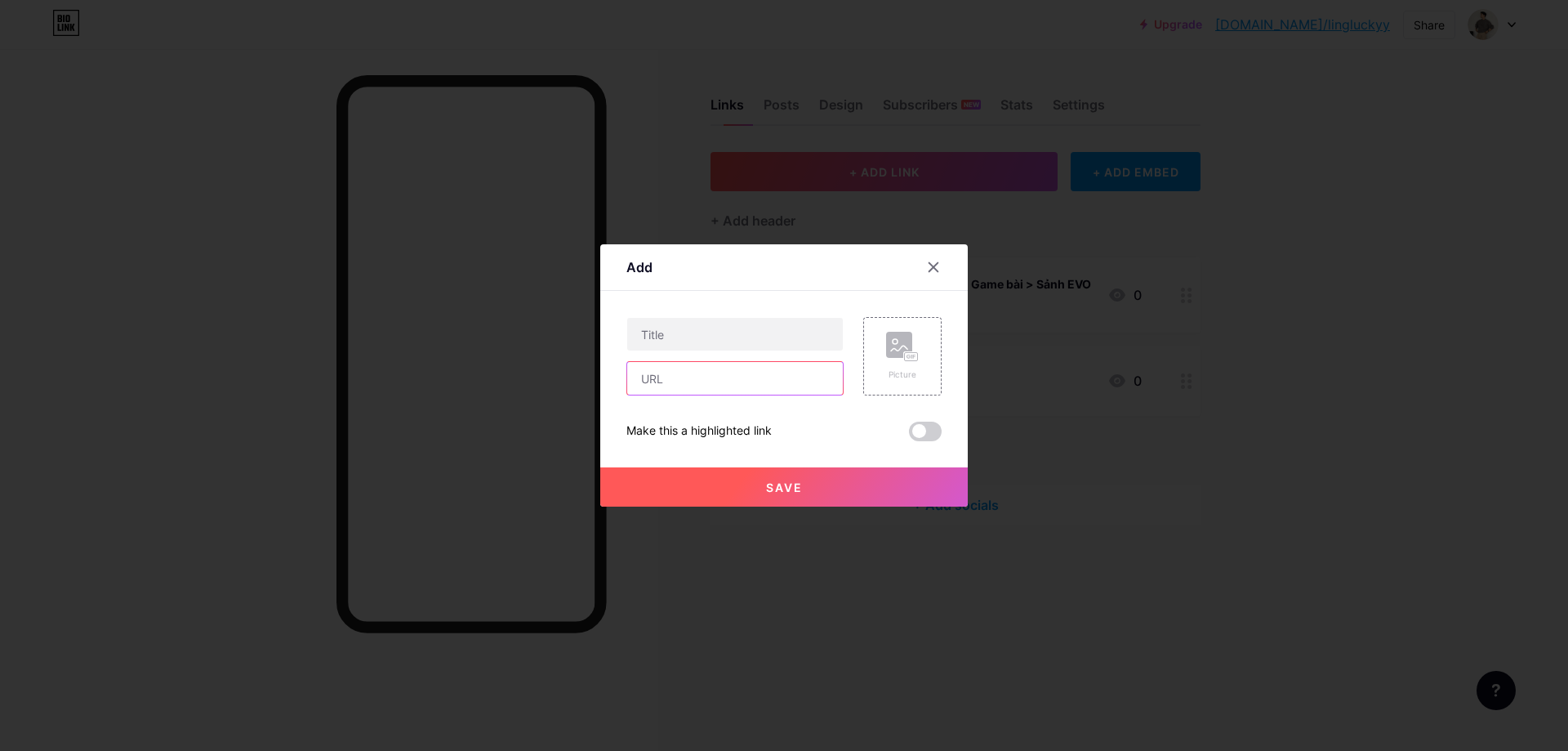 click at bounding box center [735, 378] 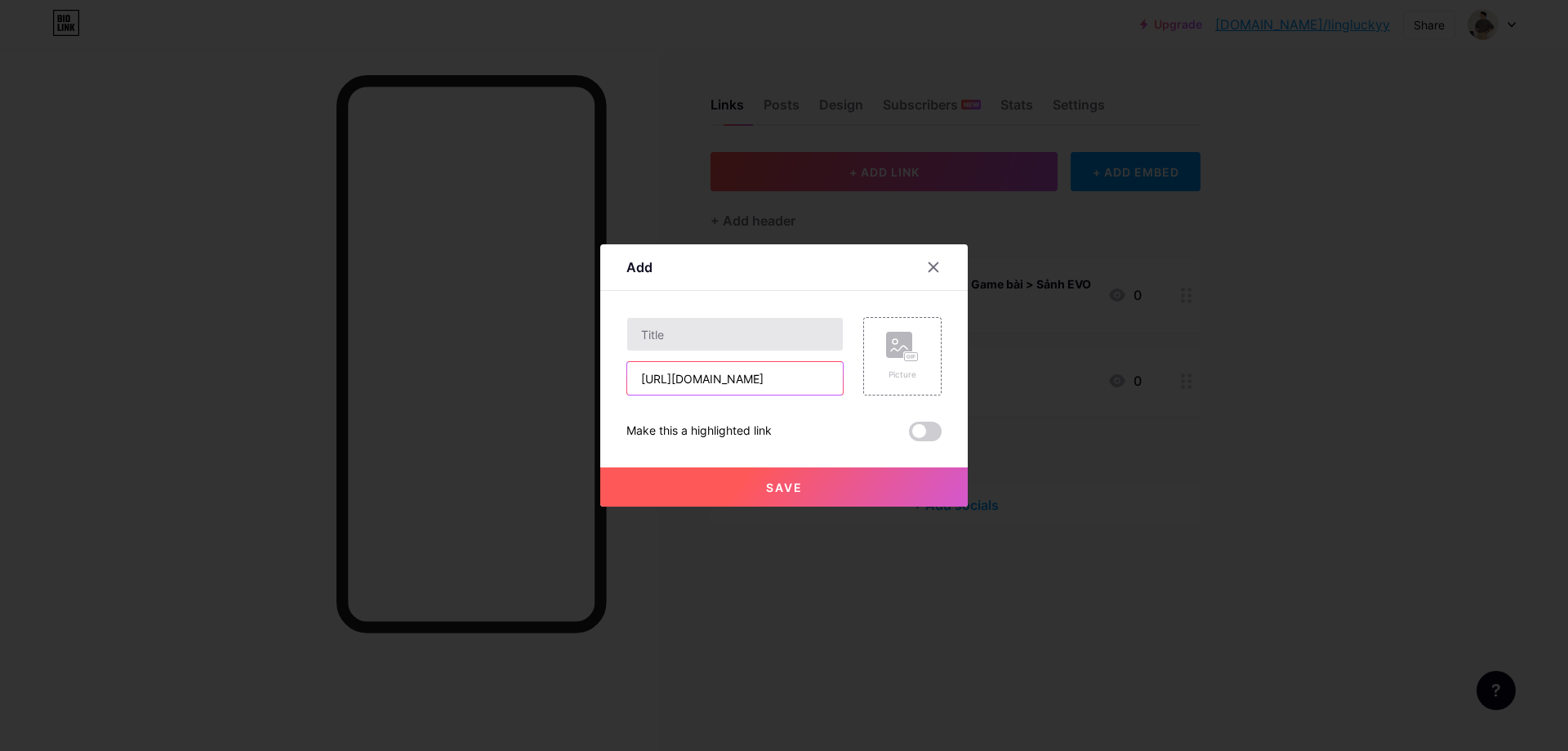 scroll, scrollTop: 0, scrollLeft: 10, axis: horizontal 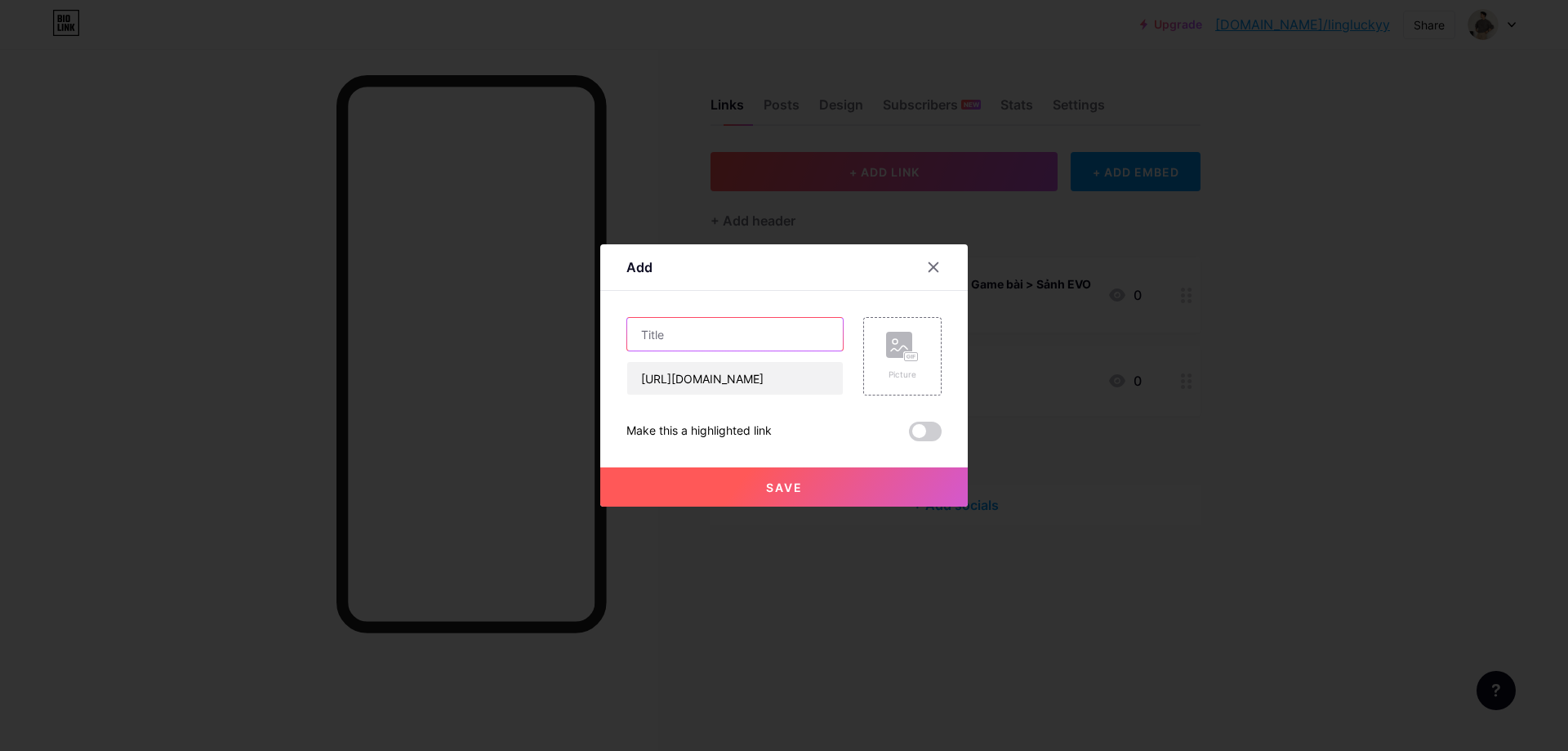 click at bounding box center [735, 334] 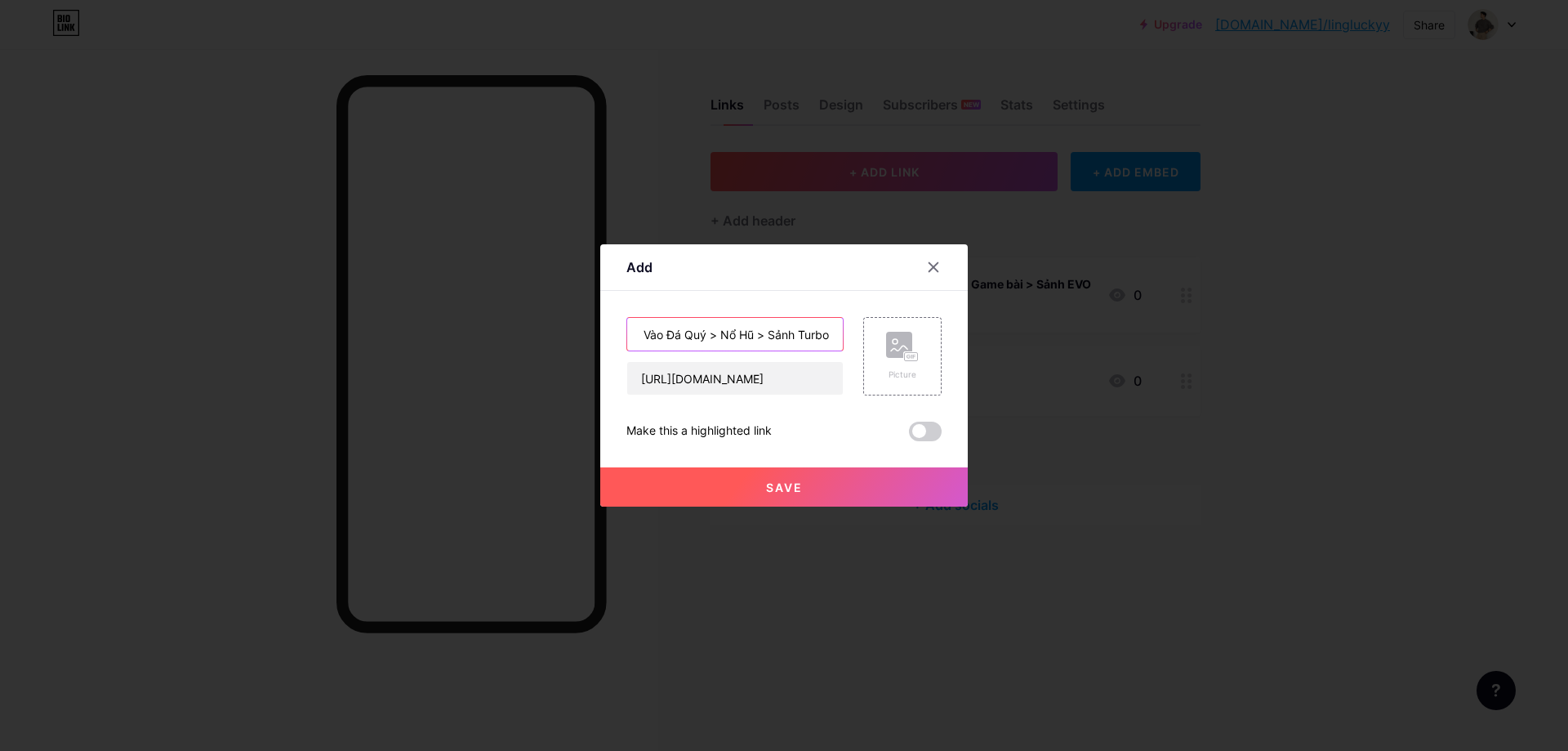 scroll, scrollTop: 0, scrollLeft: 34, axis: horizontal 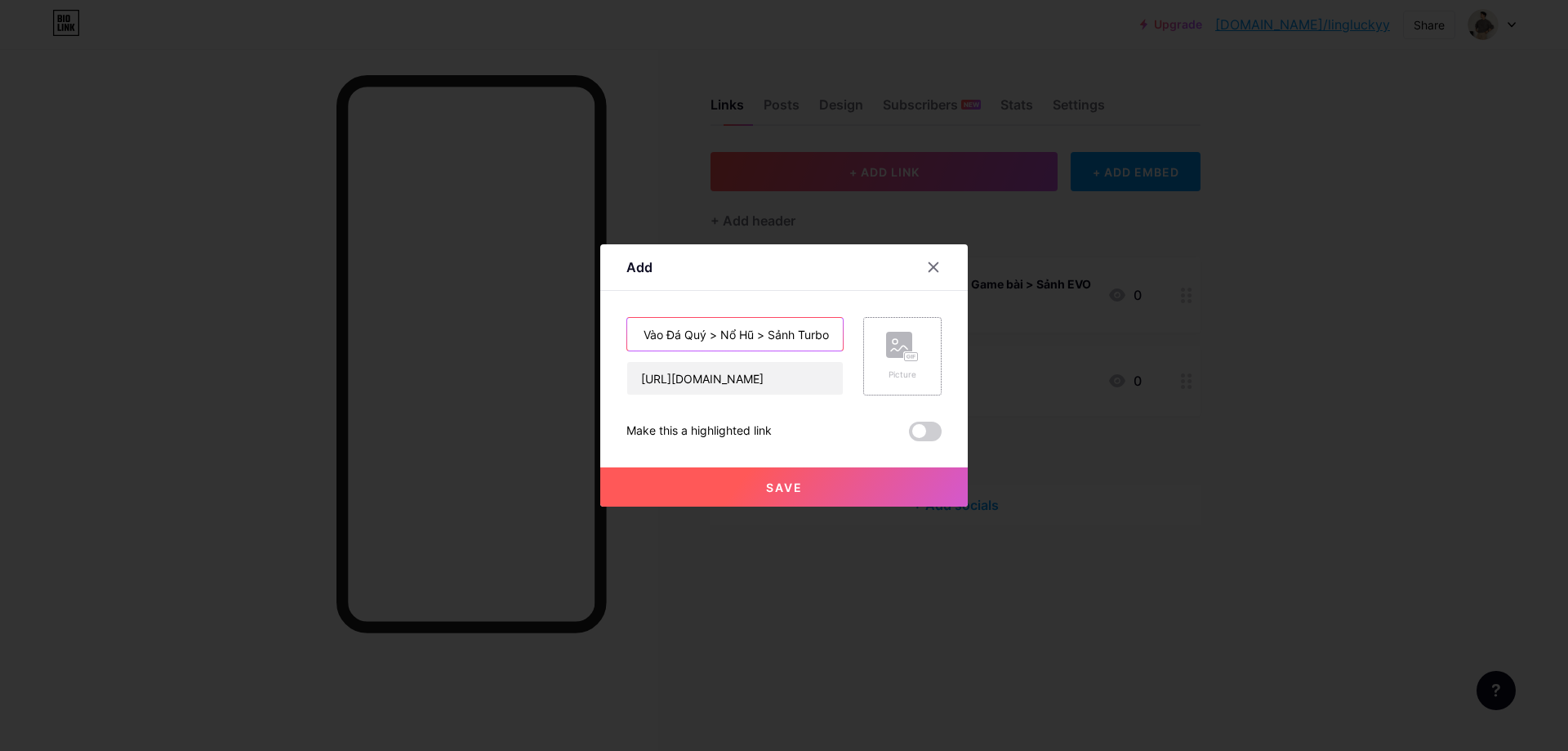 type on "Nhấp Vào Đá Quý > Nổ Hũ > Sảnh Turbo" 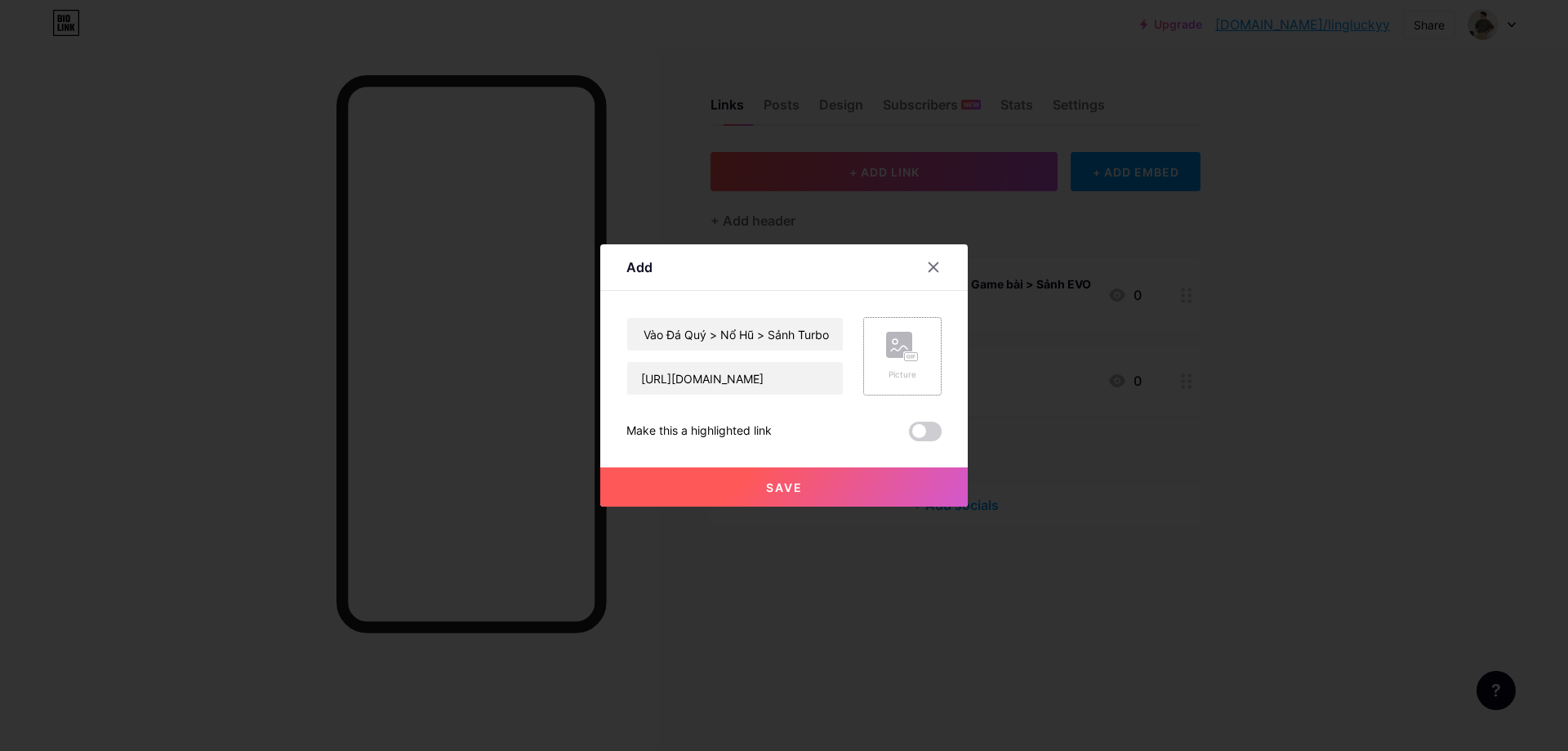 click 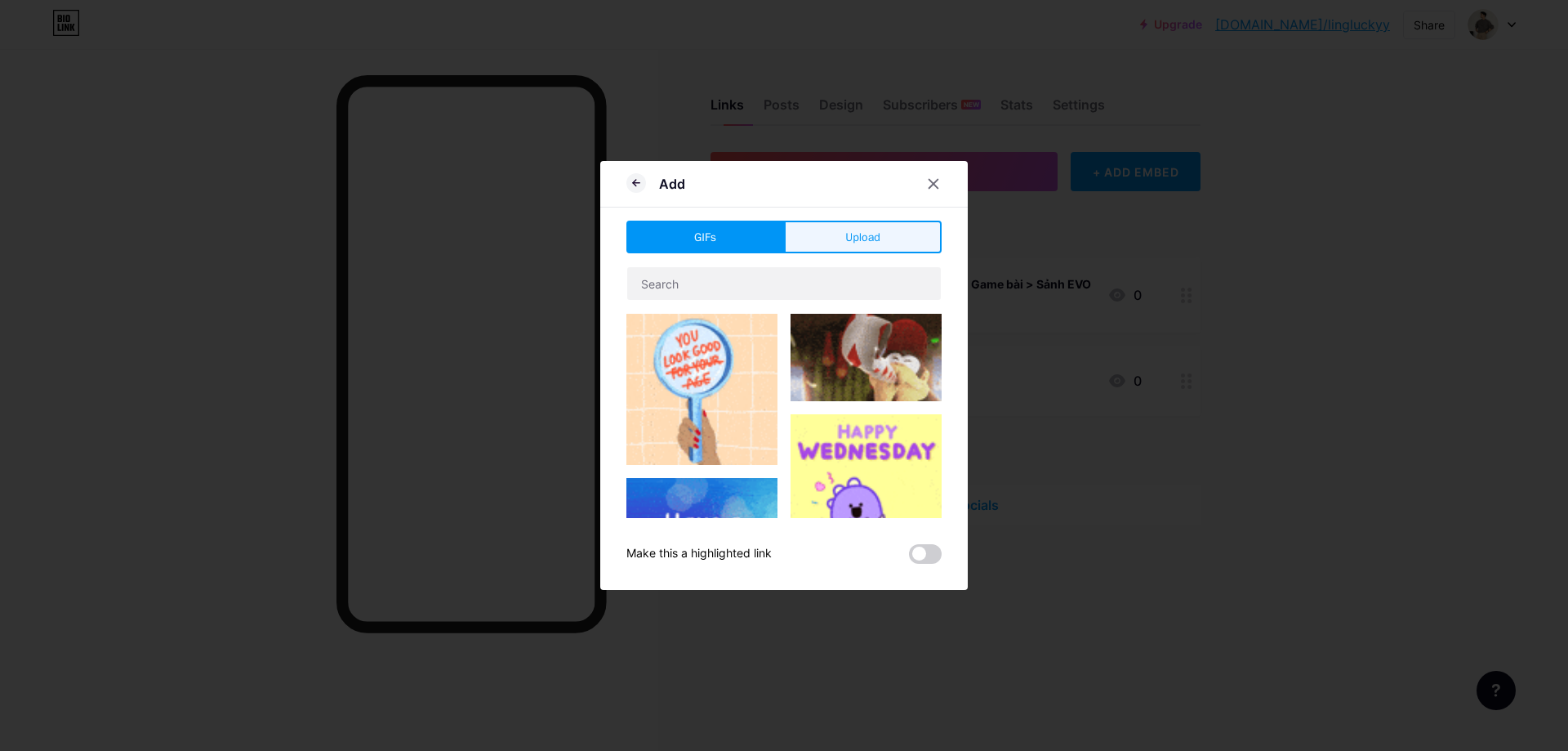 click on "Upload" at bounding box center (862, 237) 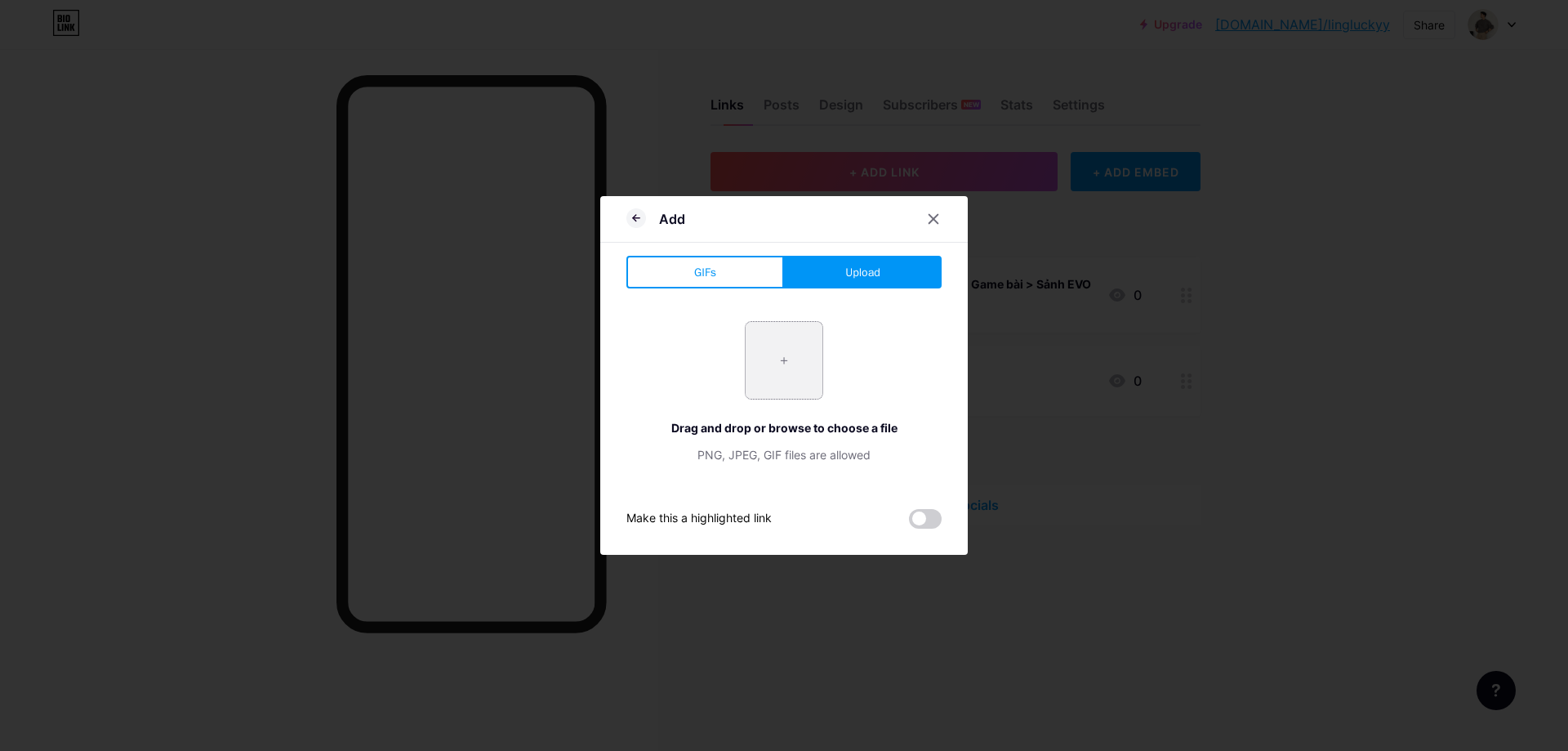 click at bounding box center [784, 360] 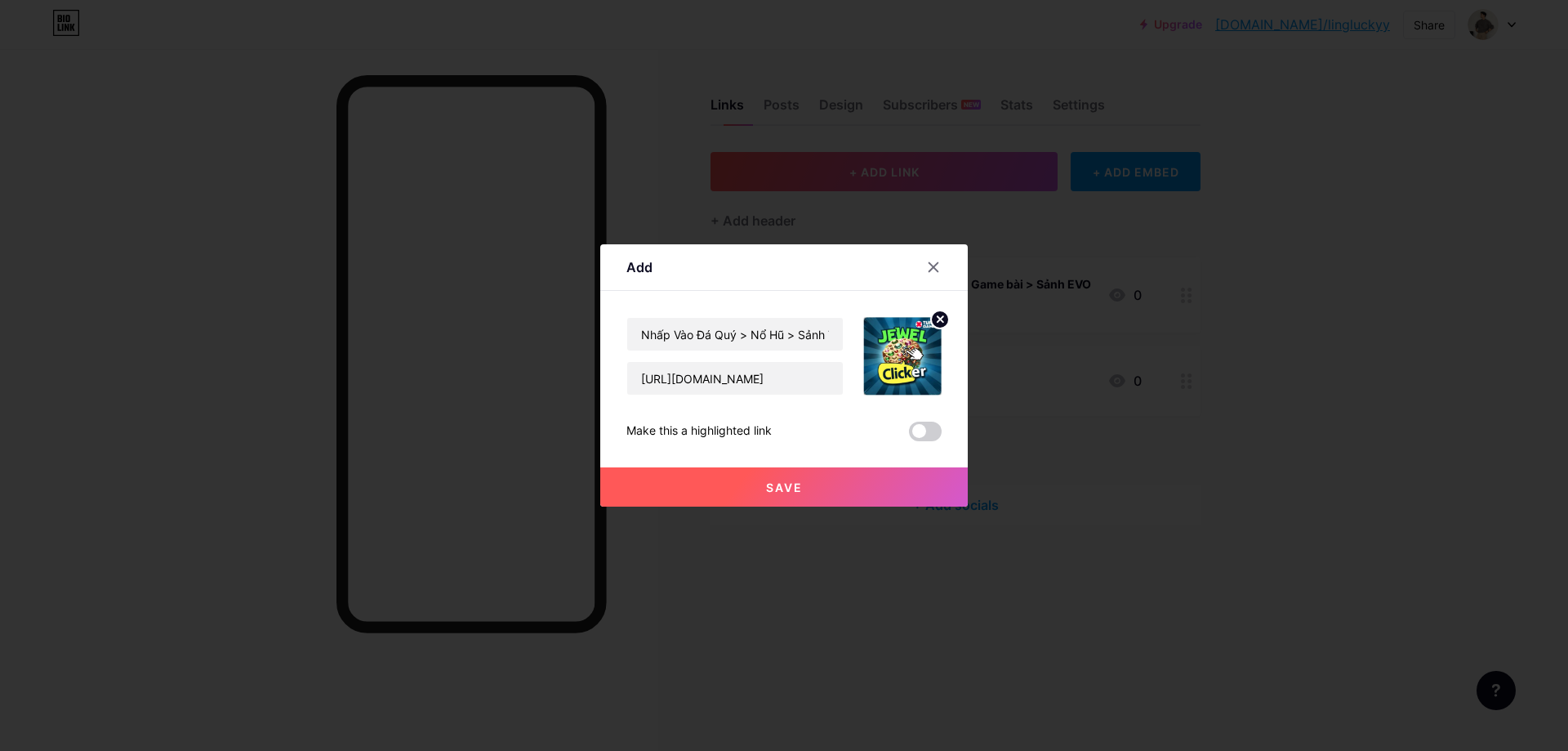 click on "Save" at bounding box center (784, 487) 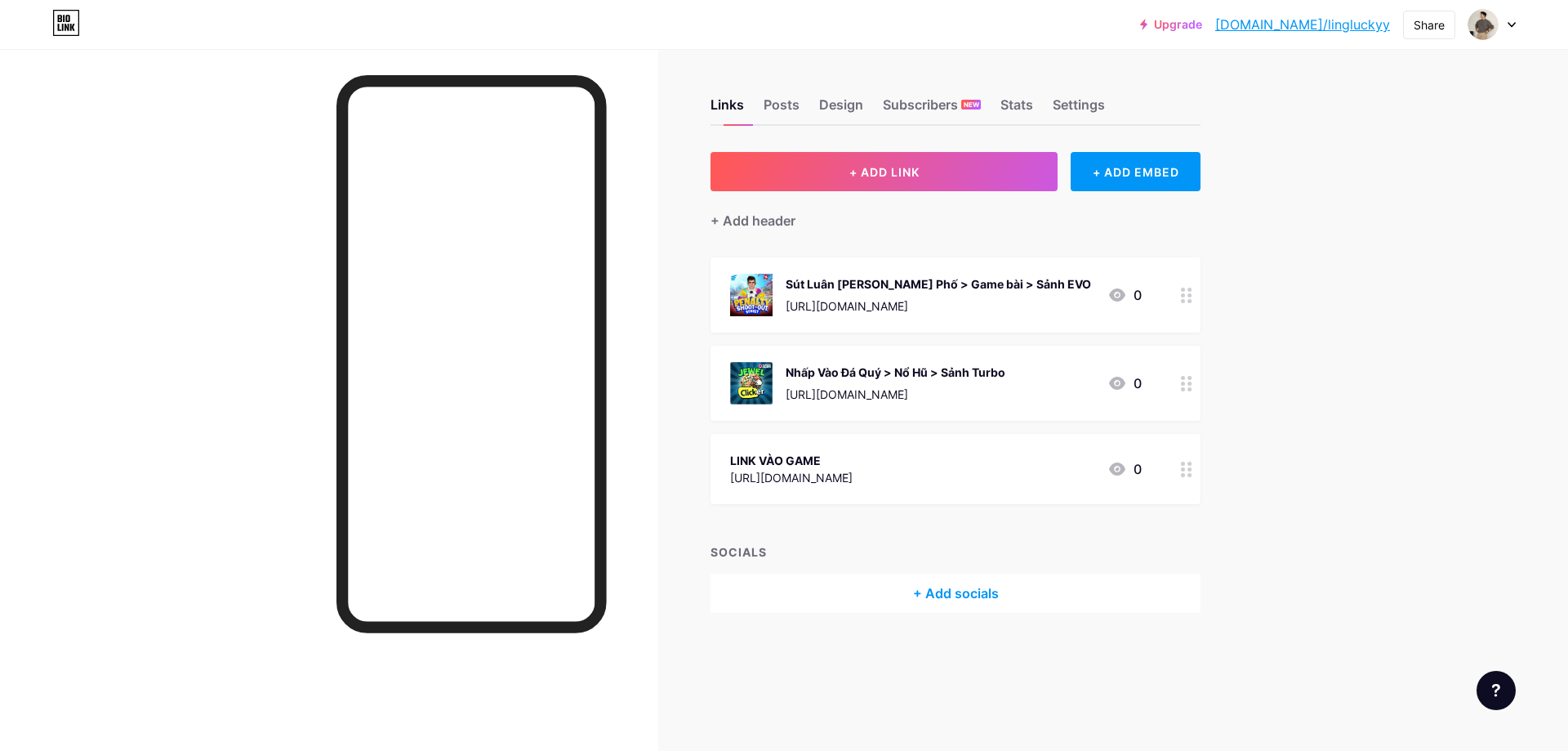 click on "+ ADD LINK" at bounding box center [884, 172] 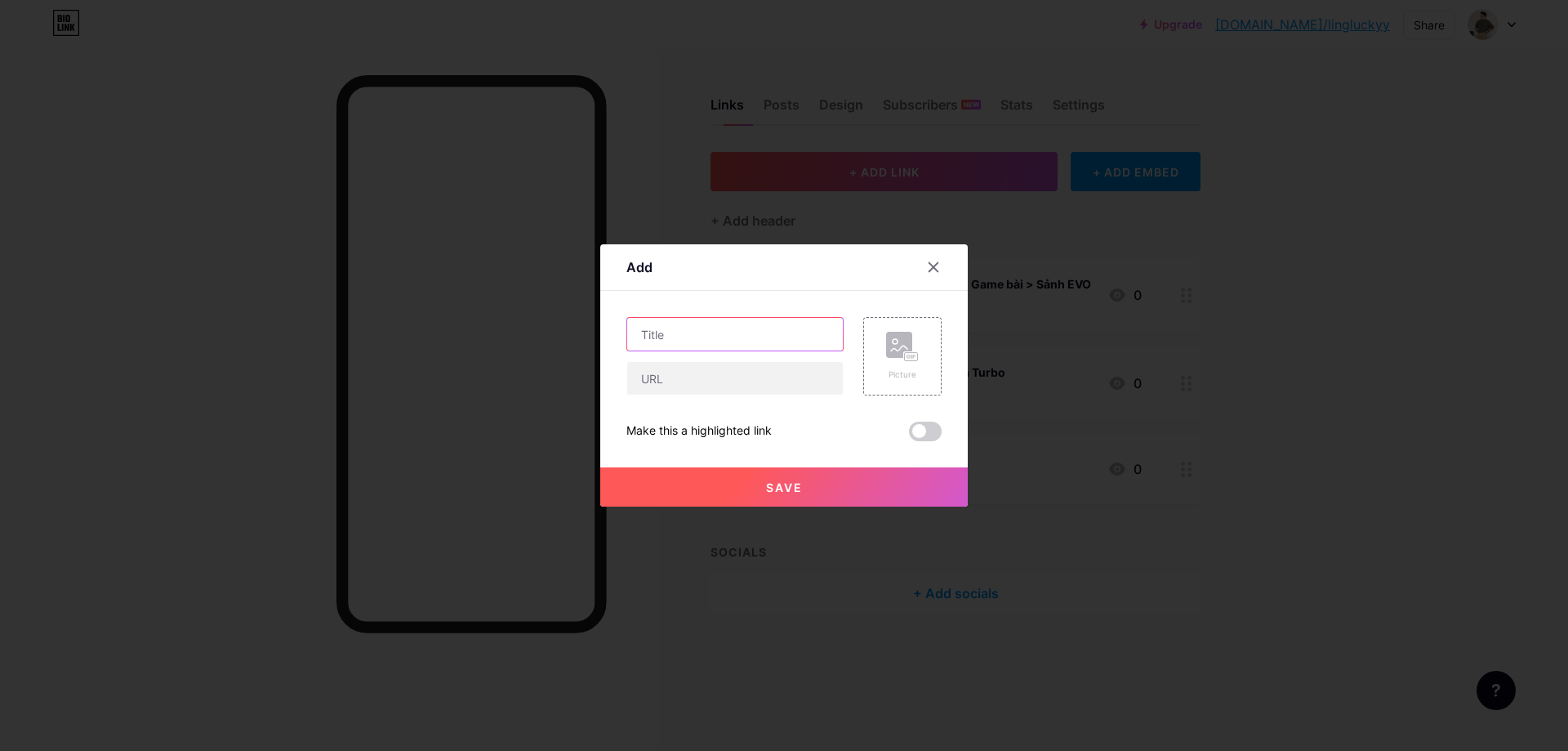 click at bounding box center (735, 334) 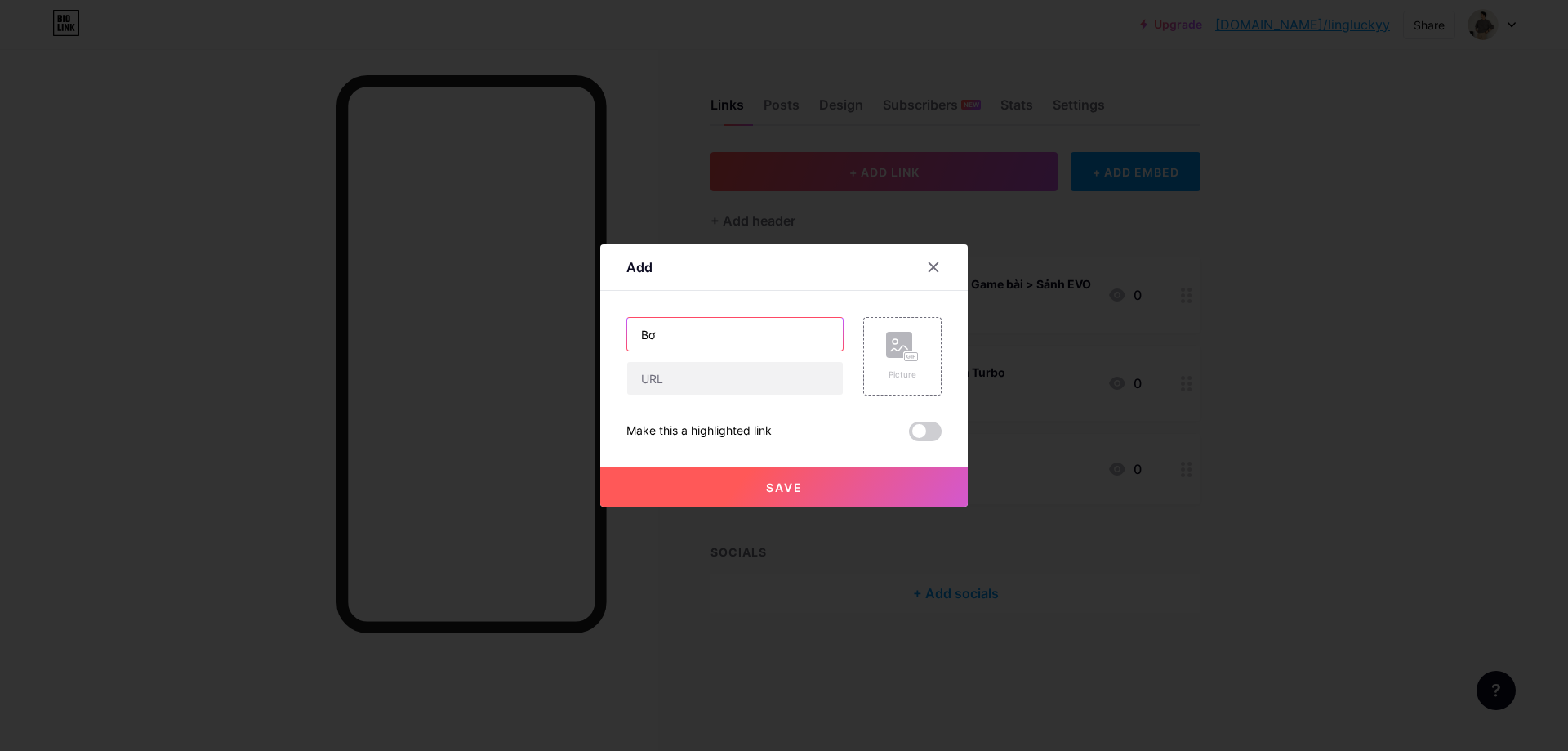 type on "B" 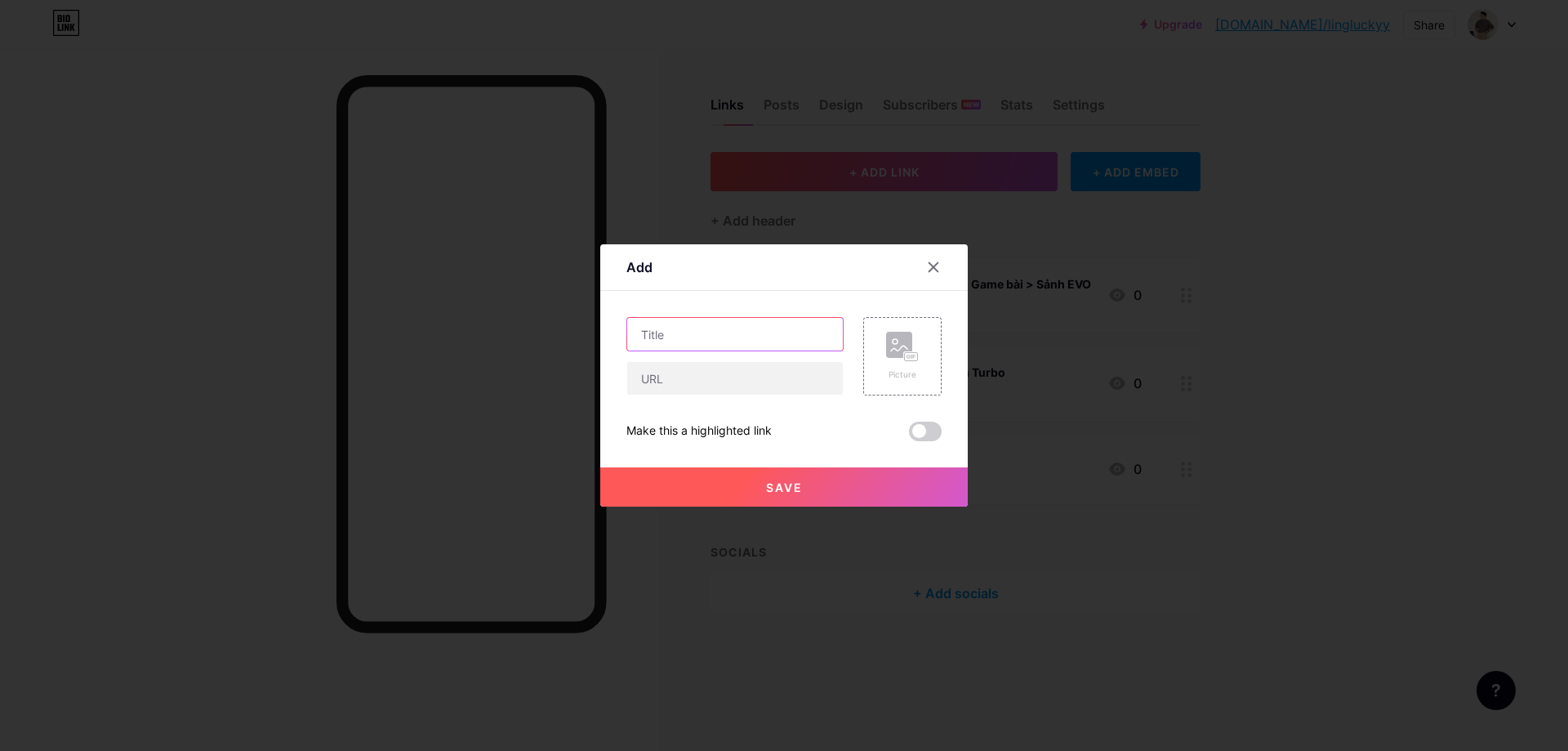 click at bounding box center [735, 334] 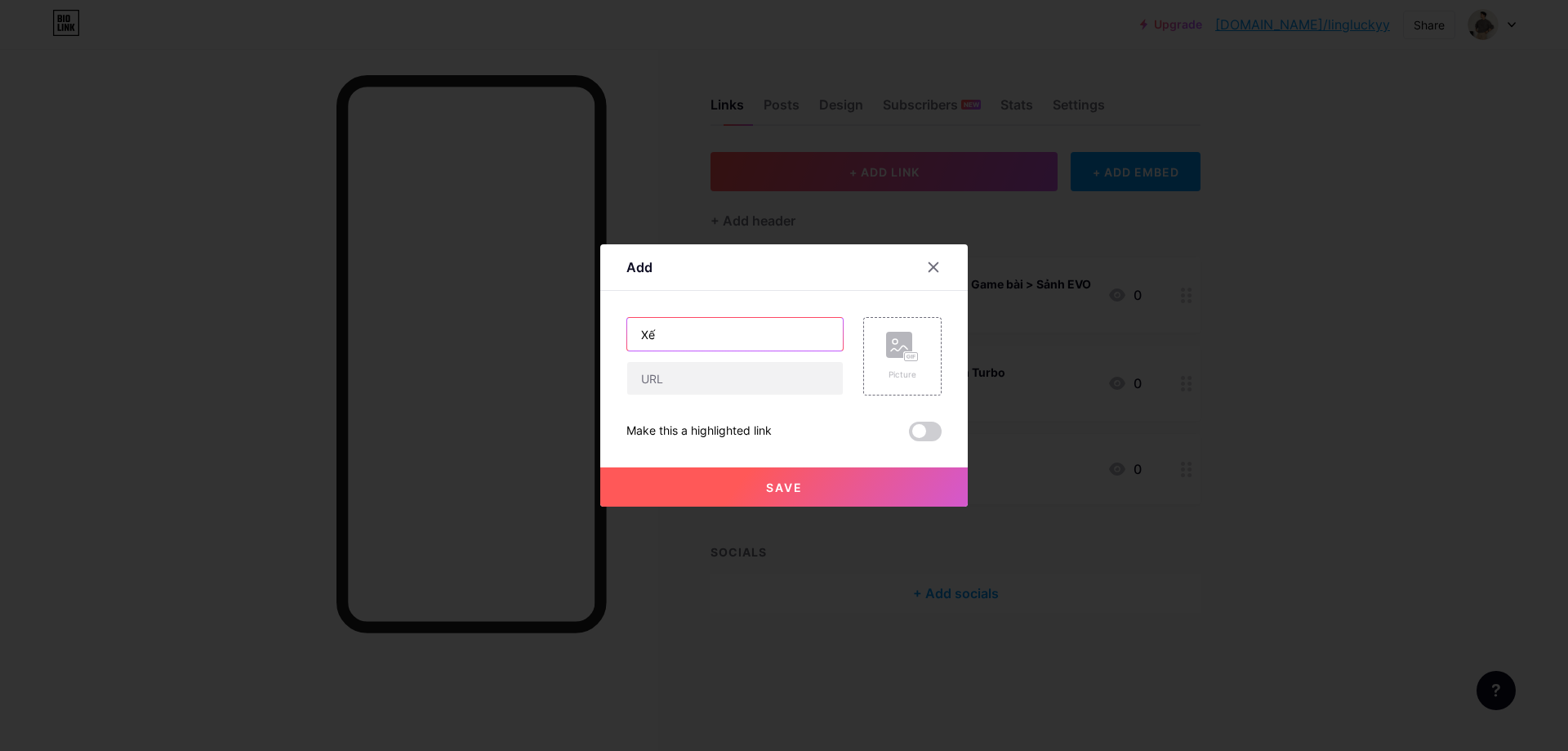 type on "X" 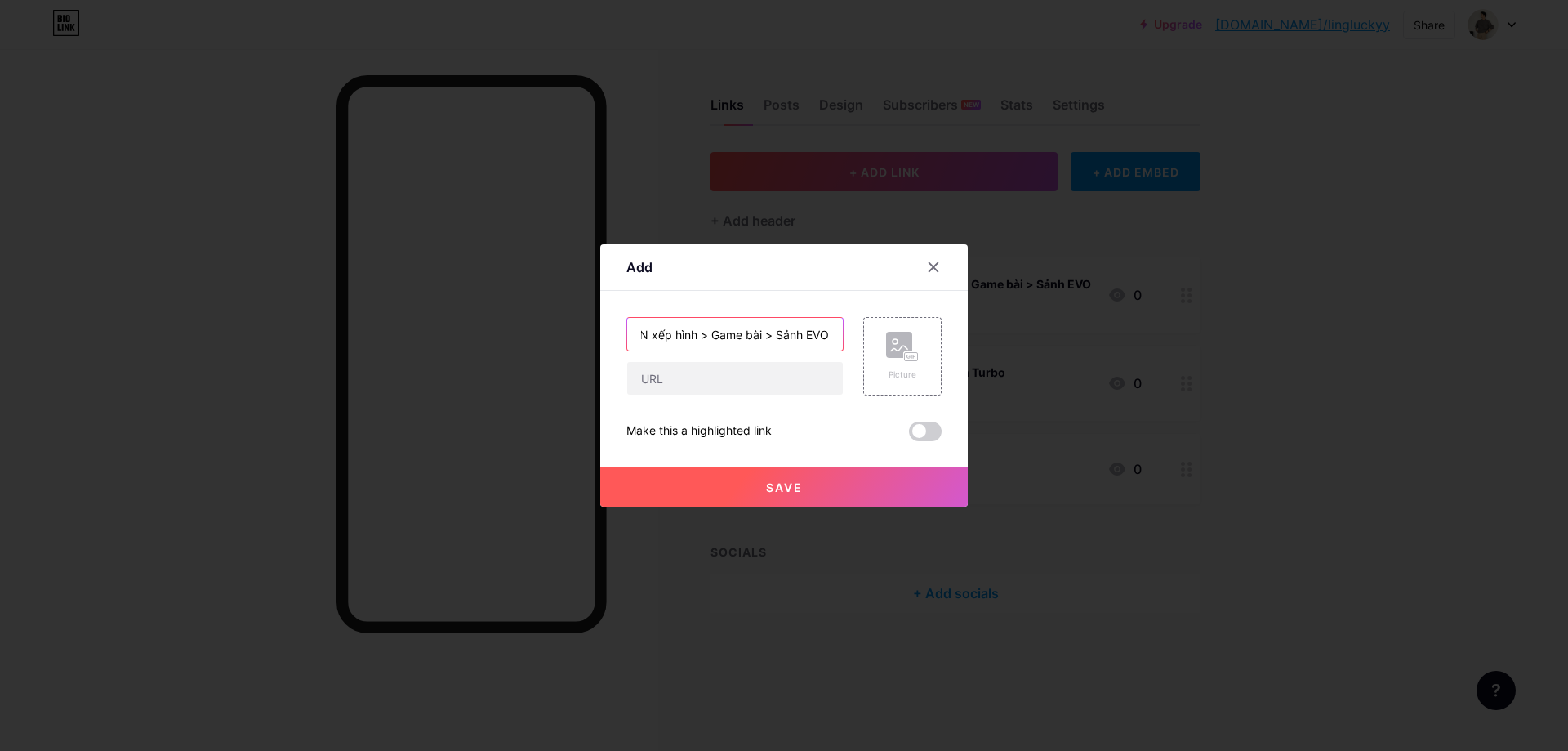 scroll, scrollTop: 0, scrollLeft: 29, axis: horizontal 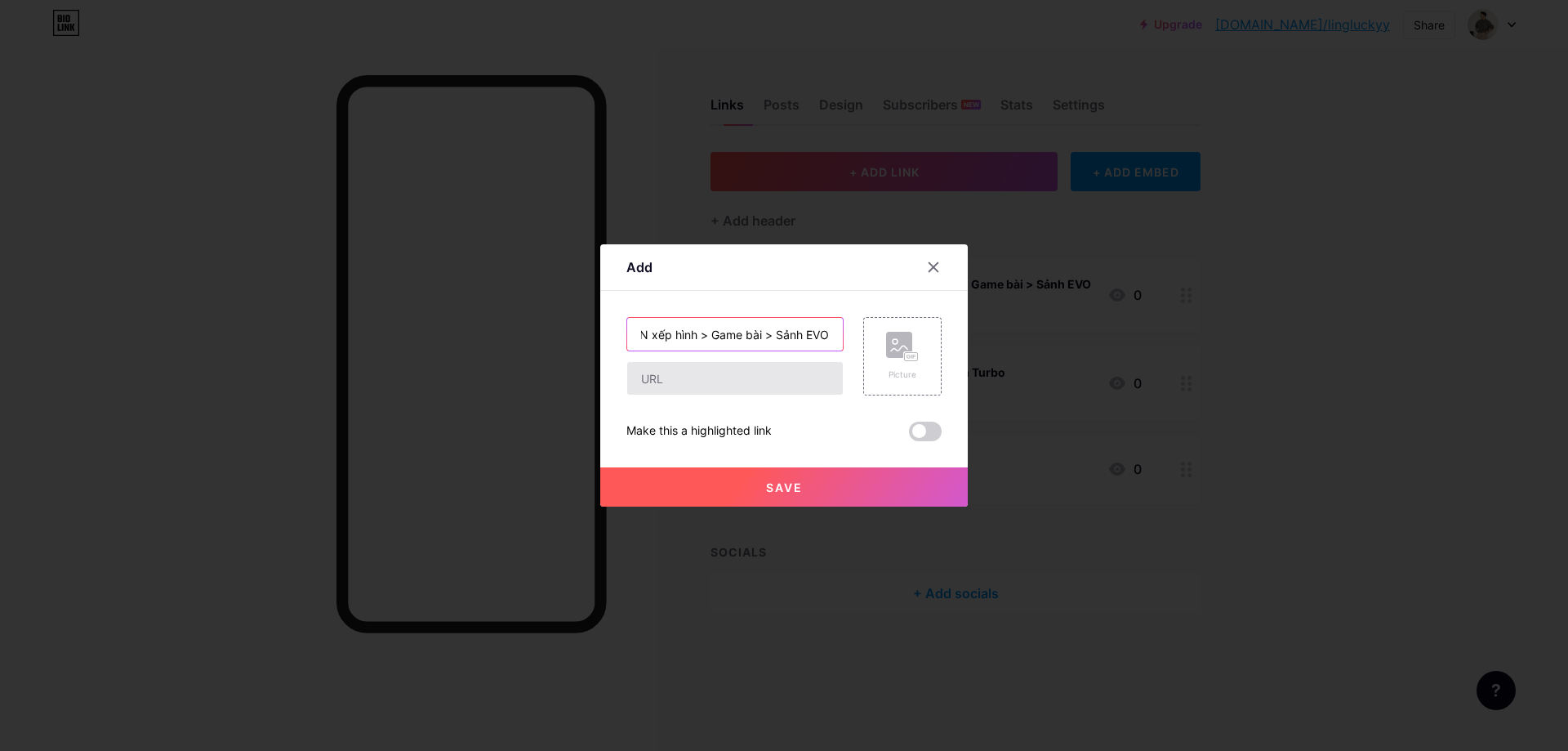 type on "NEON xếp hình > Game bài > Sảnh EVO" 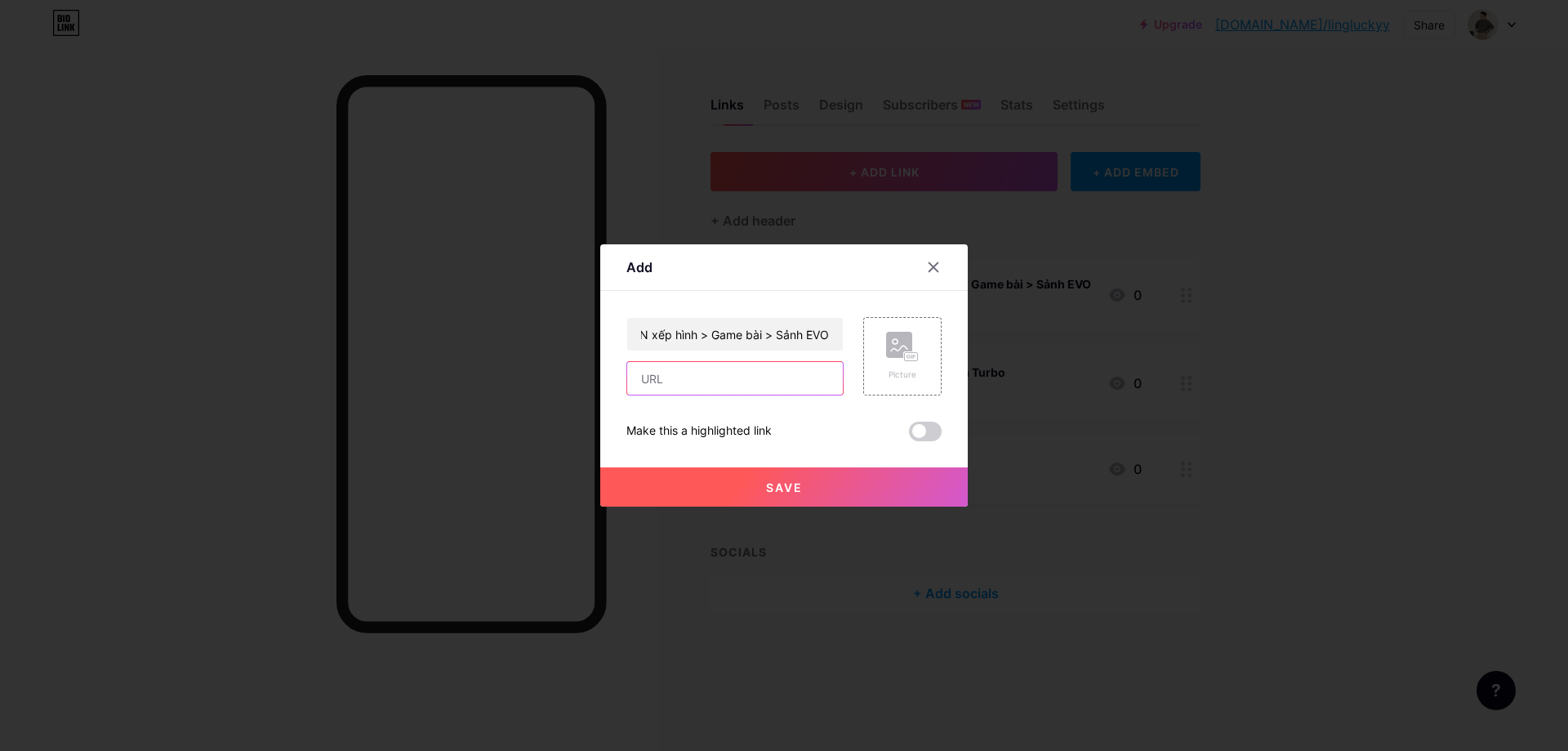 scroll, scrollTop: 0, scrollLeft: 0, axis: both 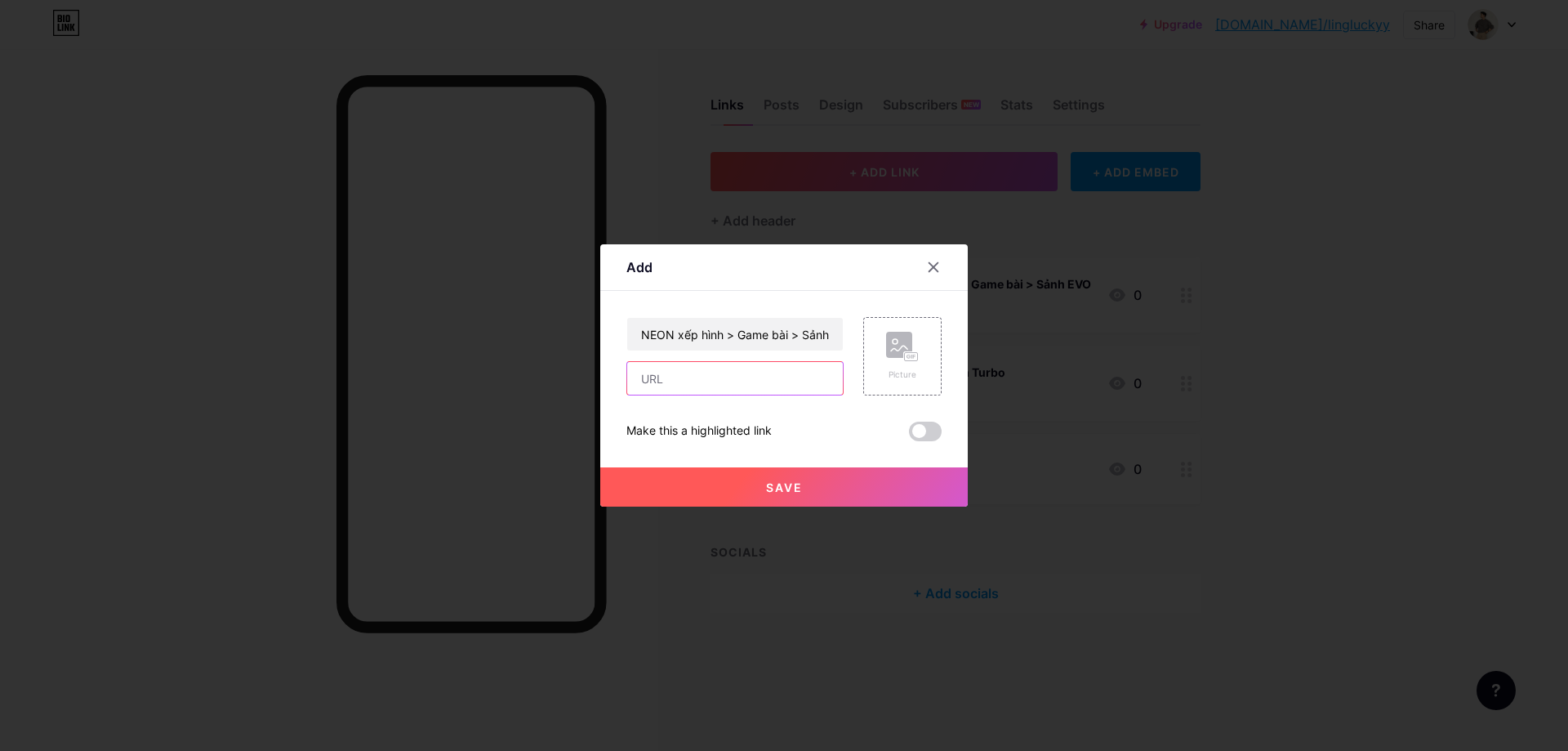 click at bounding box center (735, 378) 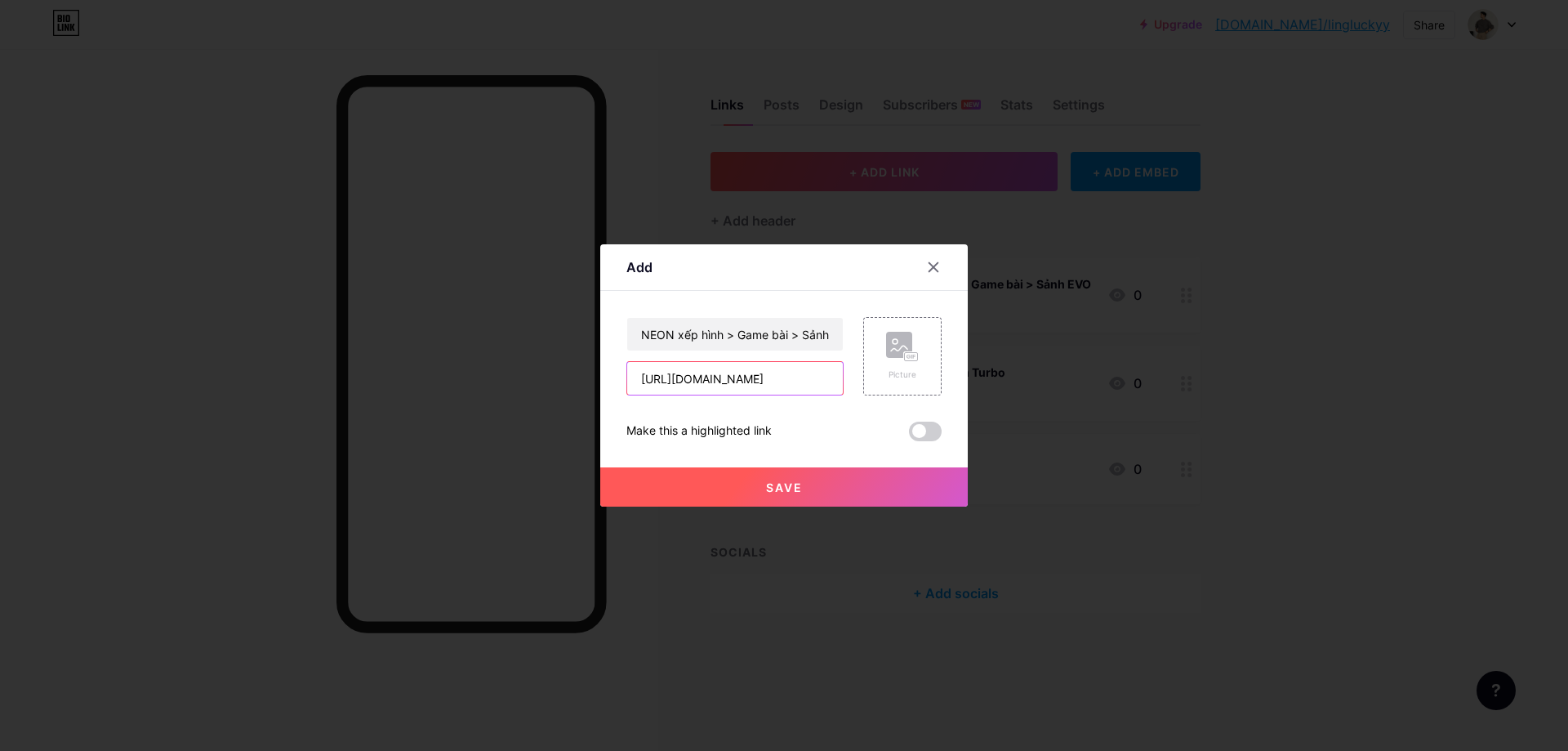 scroll, scrollTop: 0, scrollLeft: 10, axis: horizontal 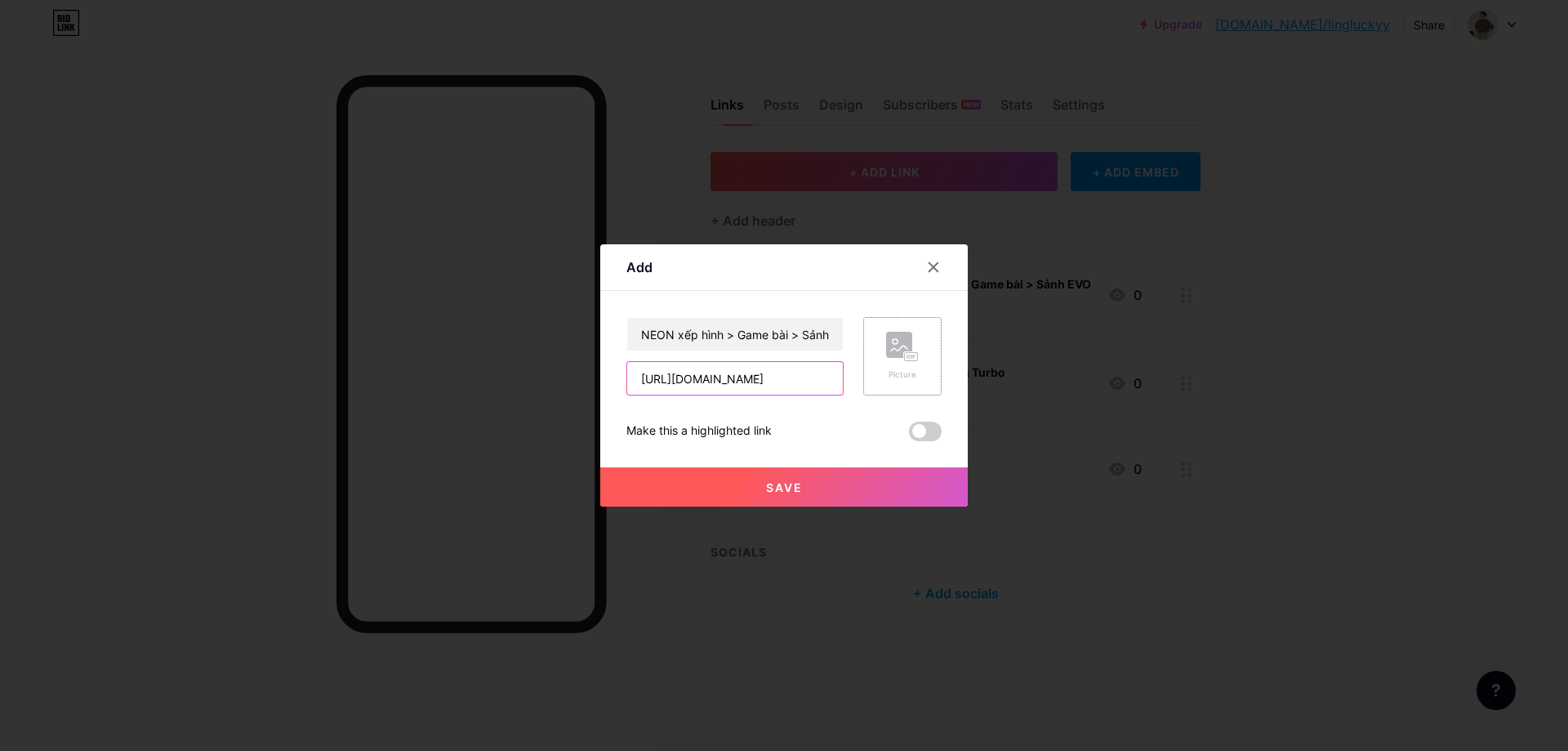 type on "[URL][DOMAIN_NAME]" 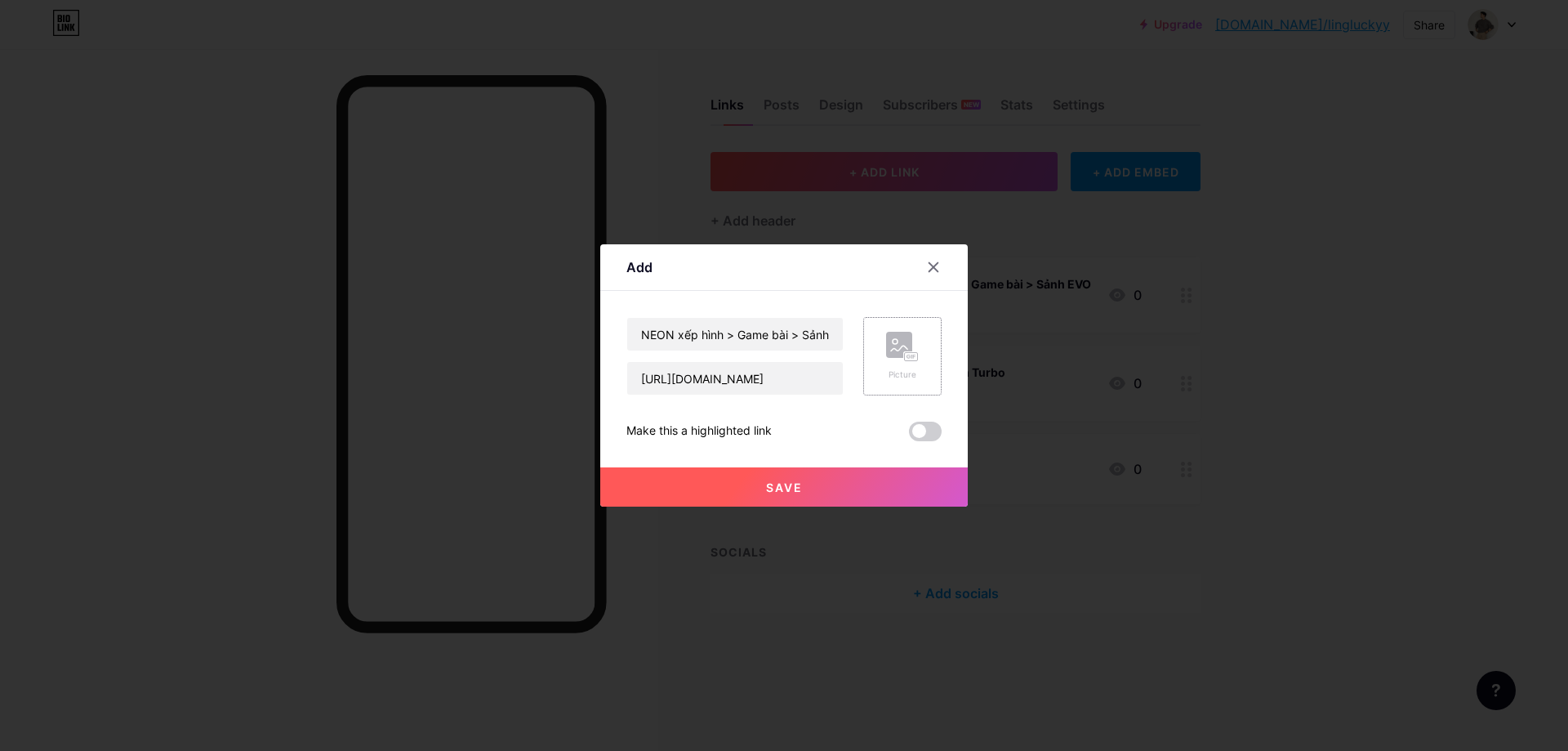 click 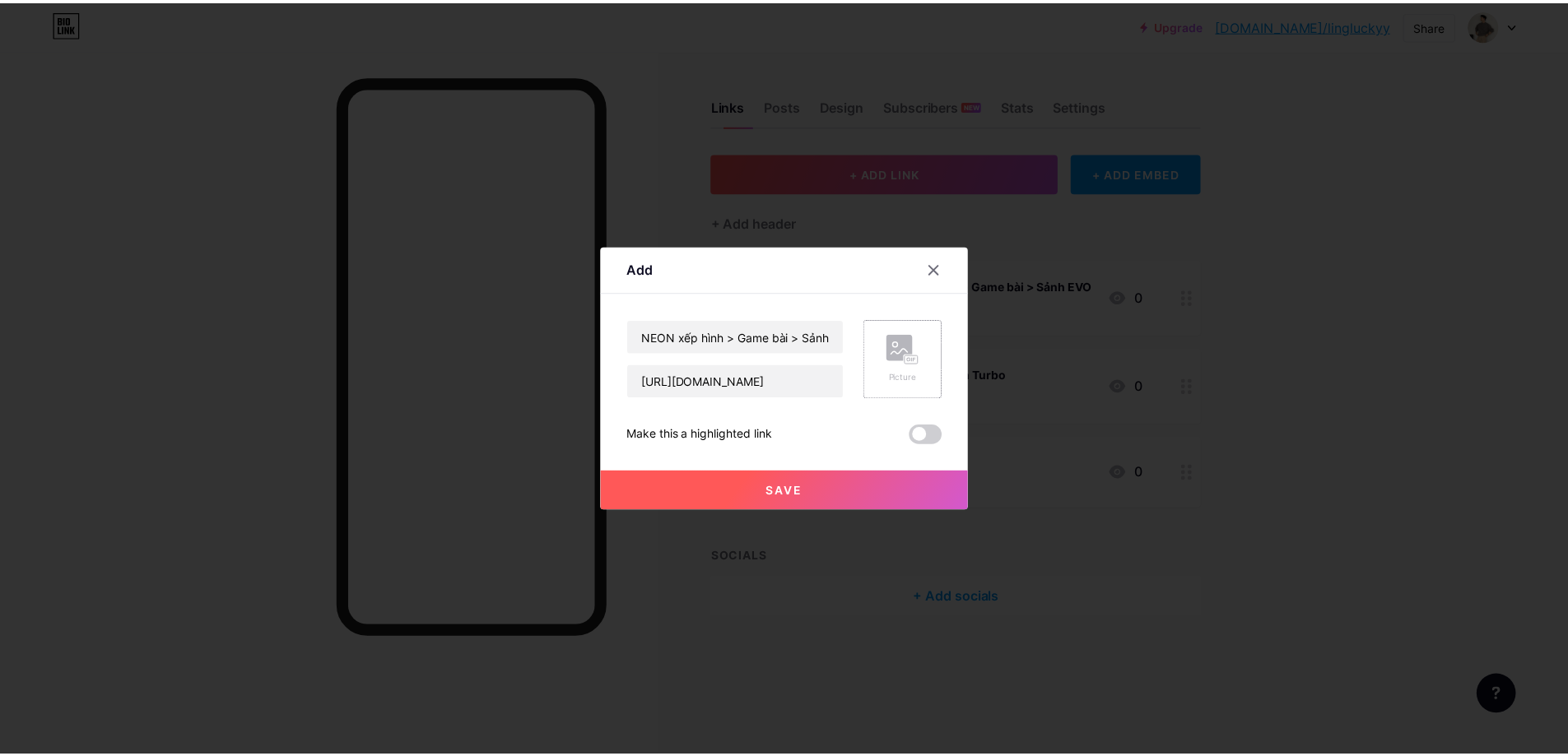 scroll, scrollTop: 0, scrollLeft: 0, axis: both 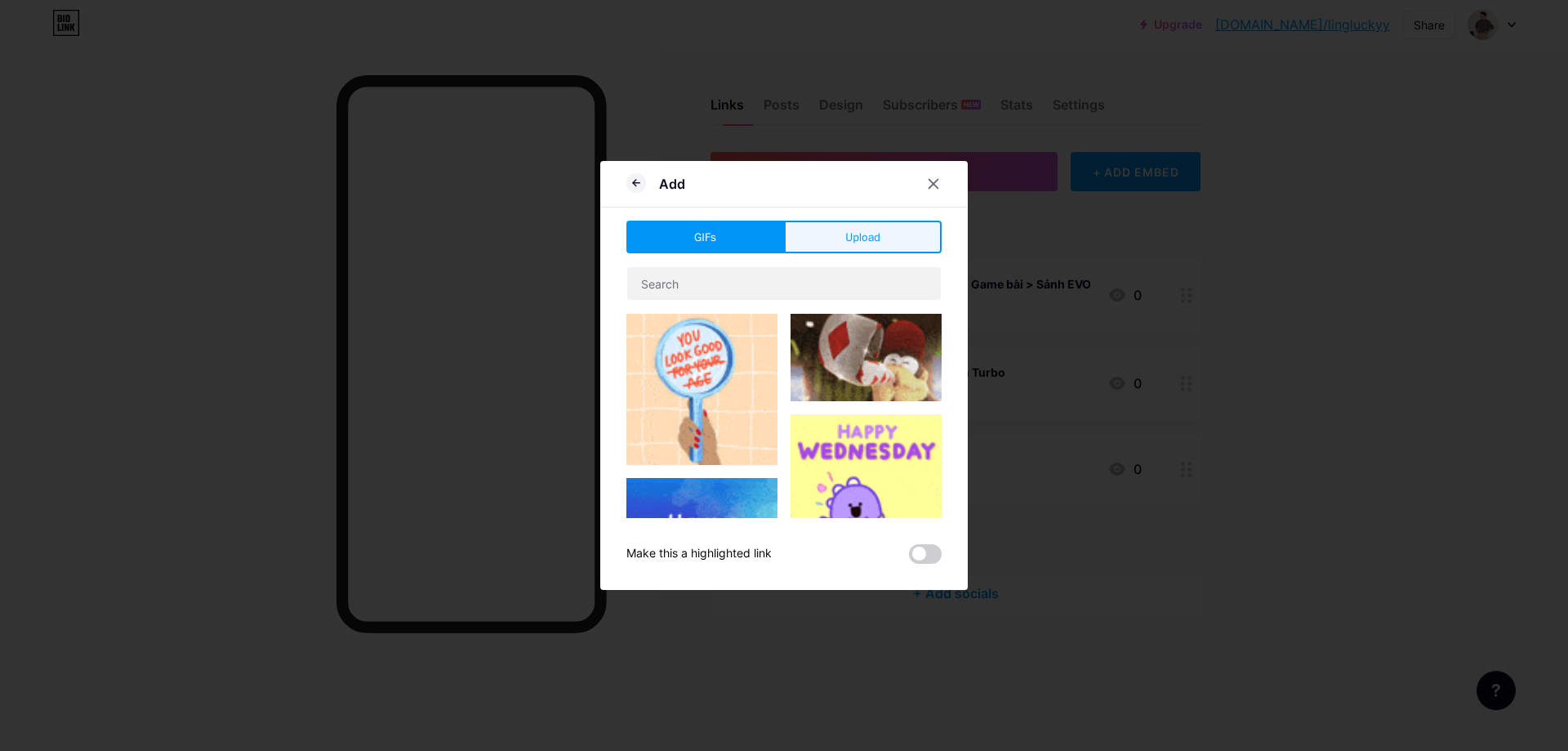 click on "Upload" at bounding box center (862, 237) 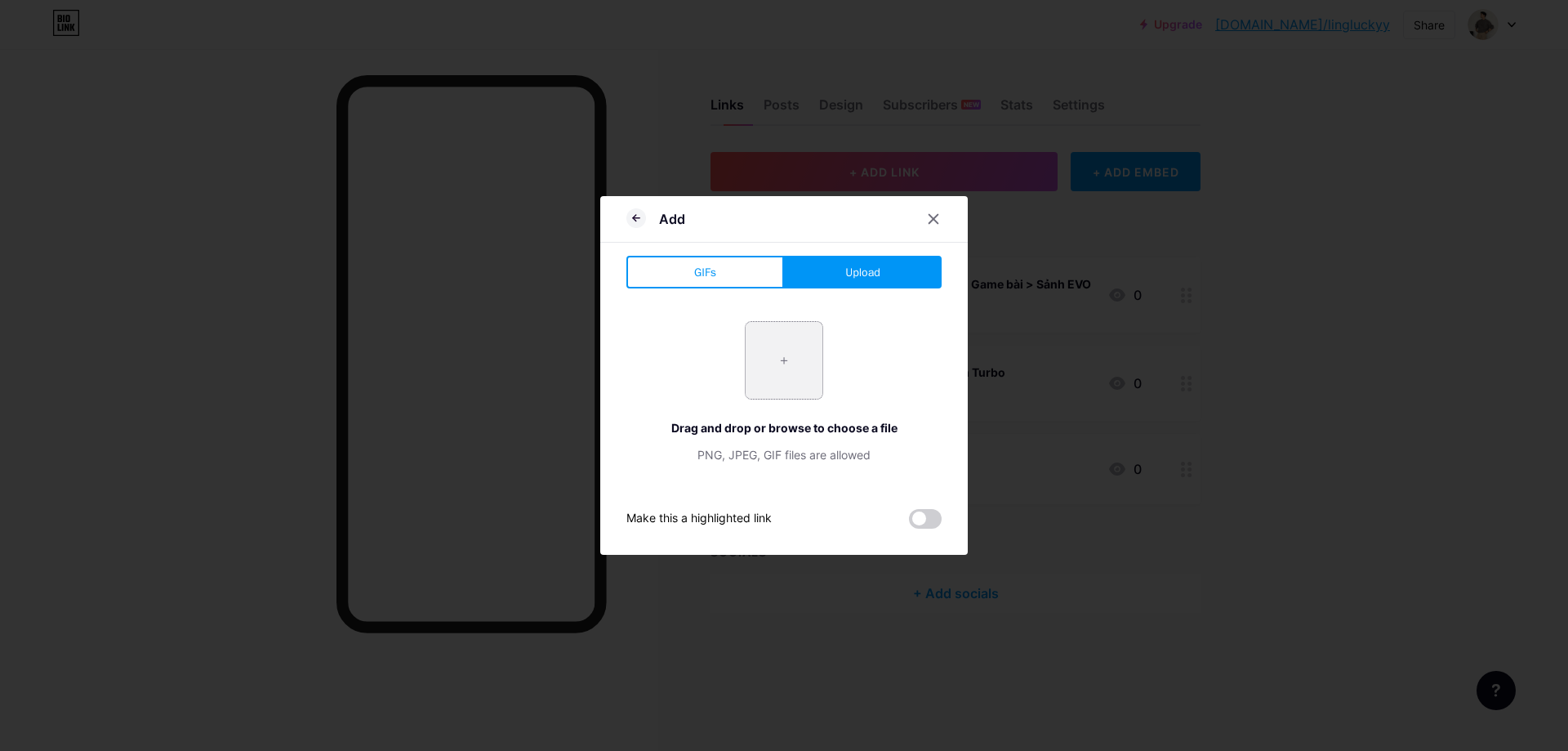 click at bounding box center [784, 360] 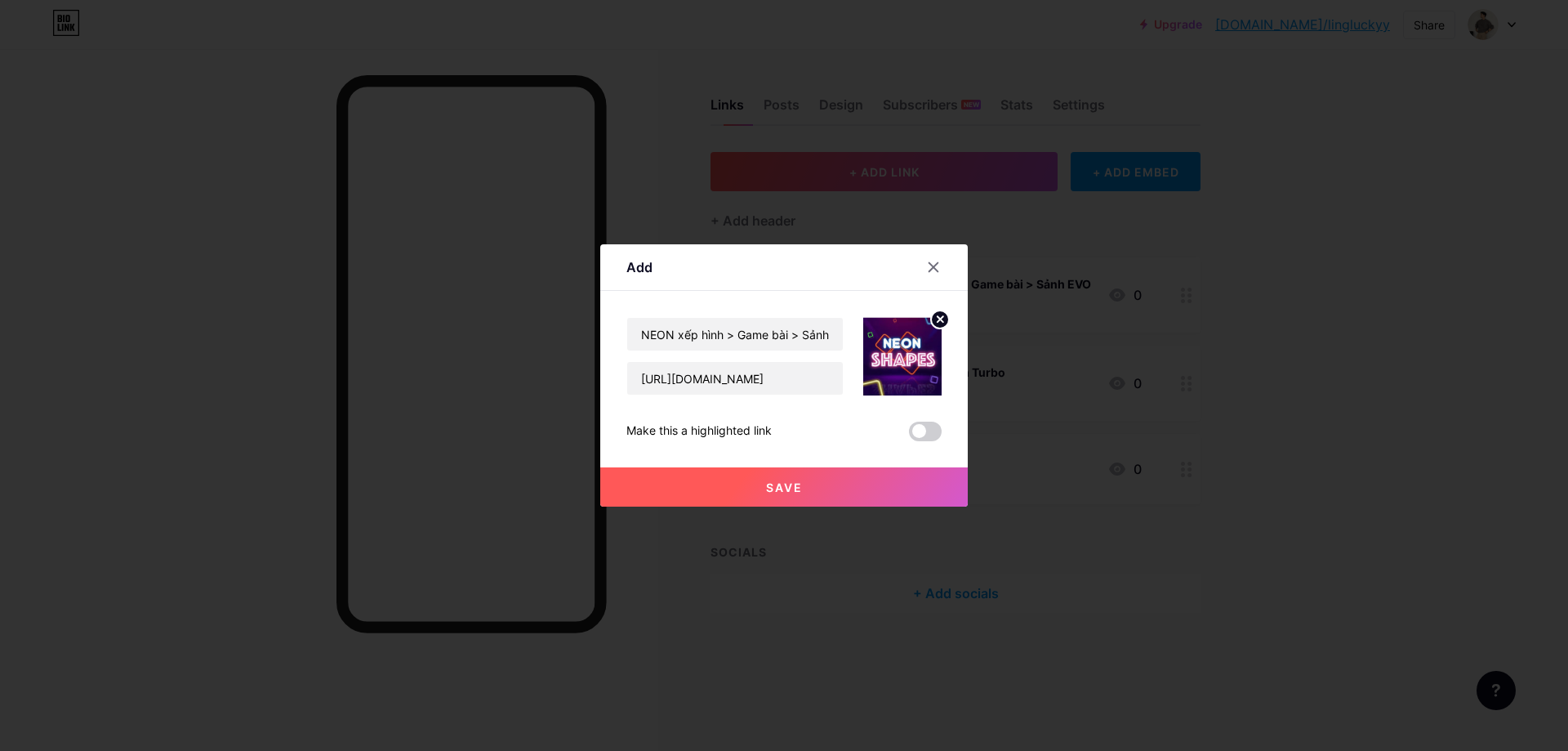 click on "Save" at bounding box center (784, 487) 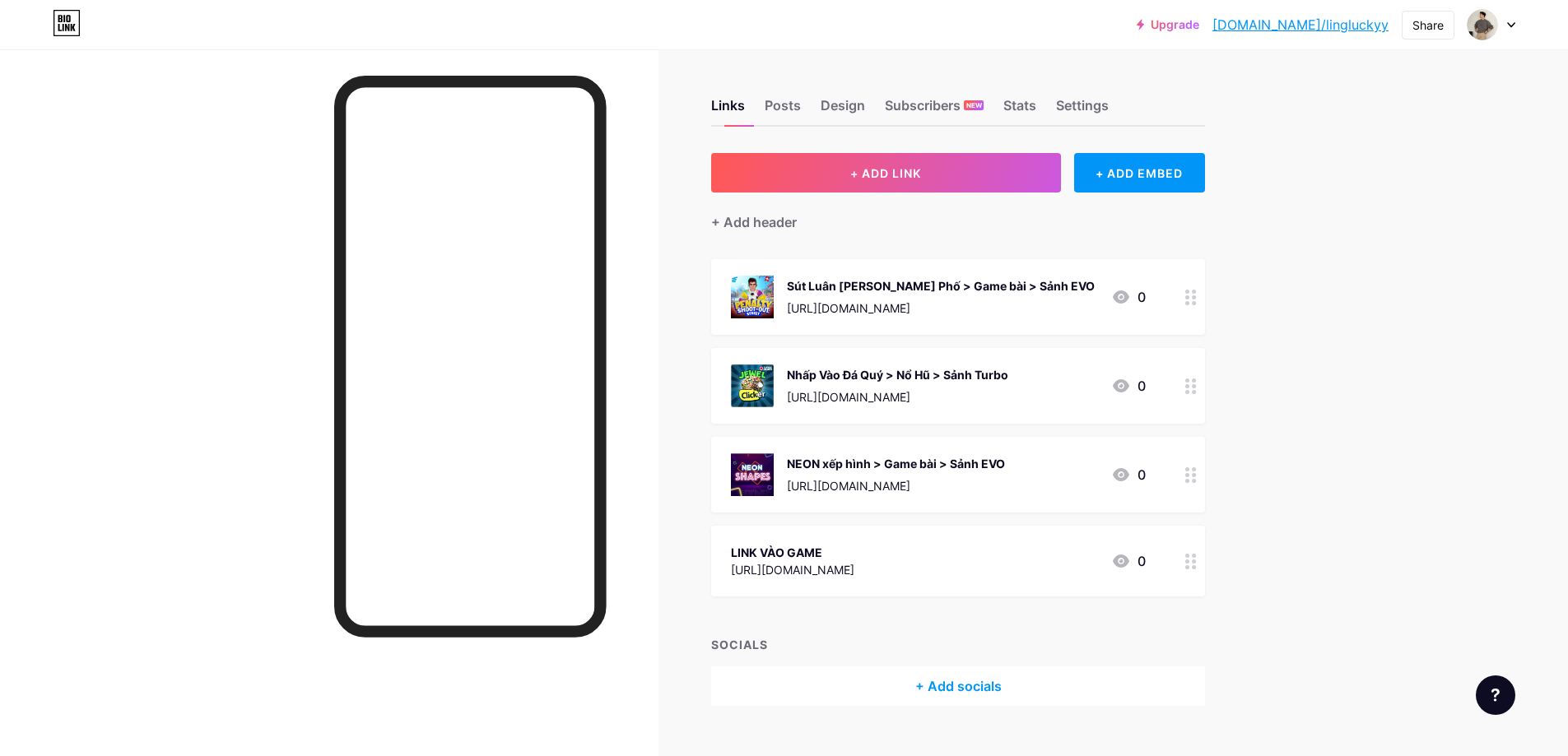 drag, startPoint x: 1016, startPoint y: 540, endPoint x: 1045, endPoint y: 592, distance: 59.5399 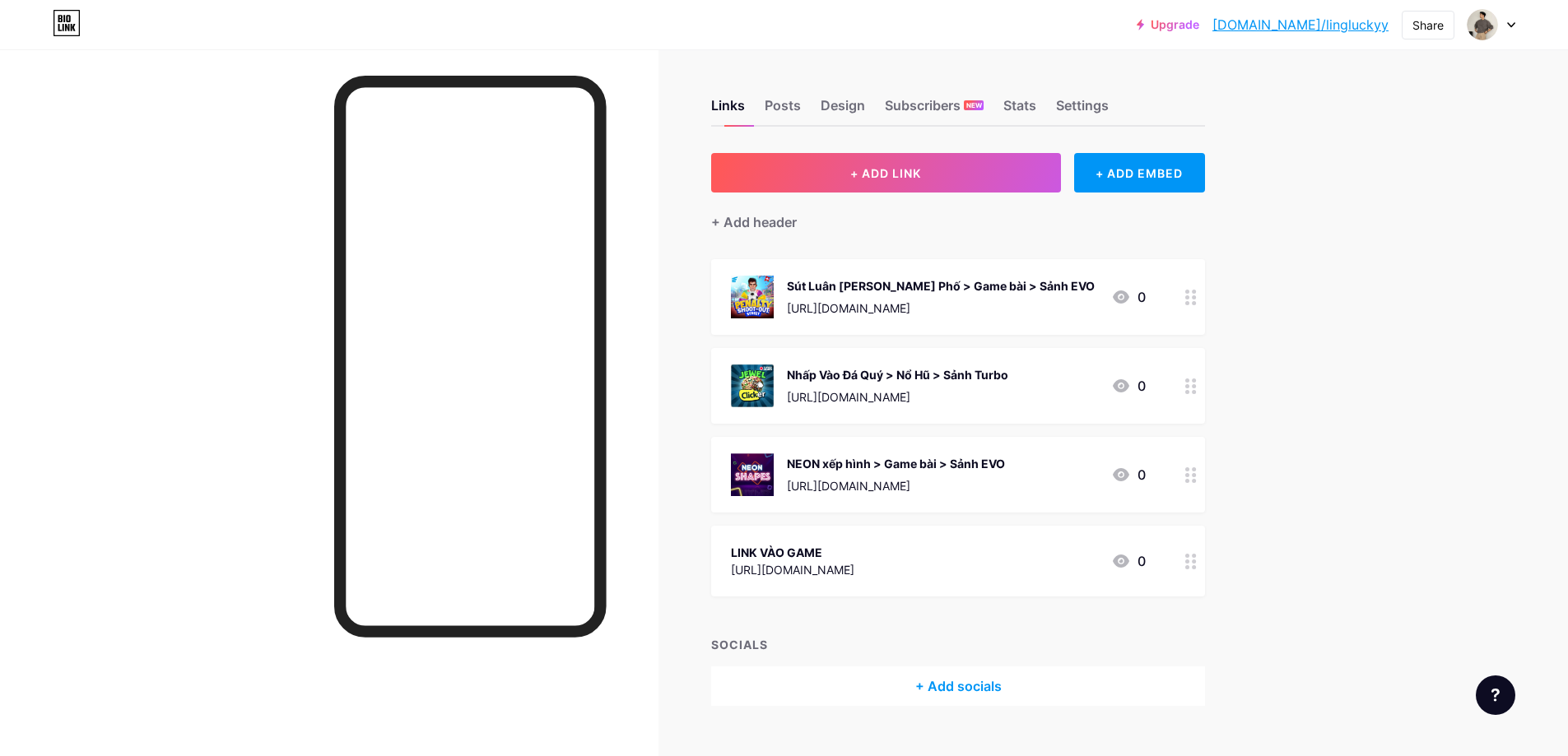 click on "LINK VÀO GAME
[URL][DOMAIN_NAME]
0" at bounding box center [958, 561] 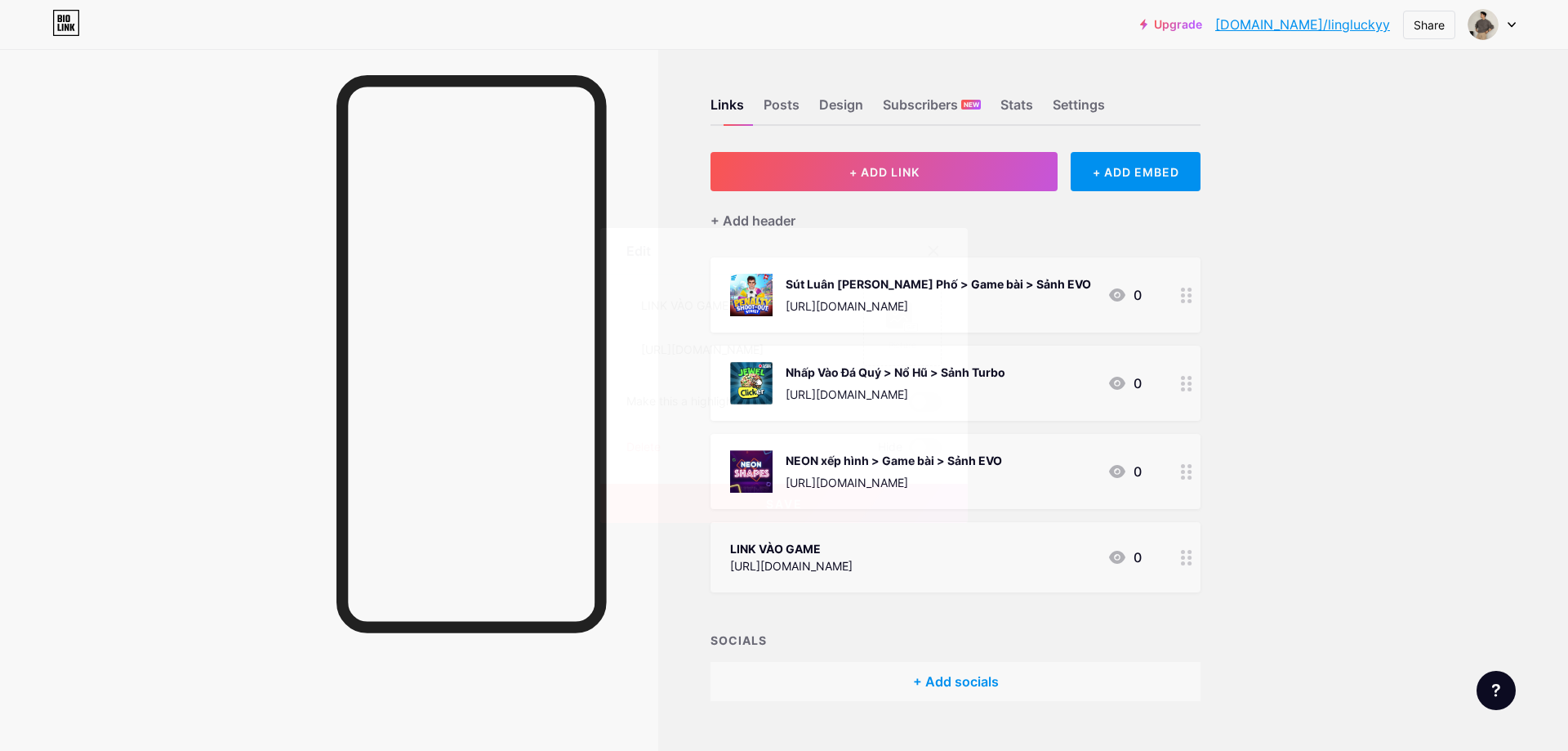 click at bounding box center [784, 375] 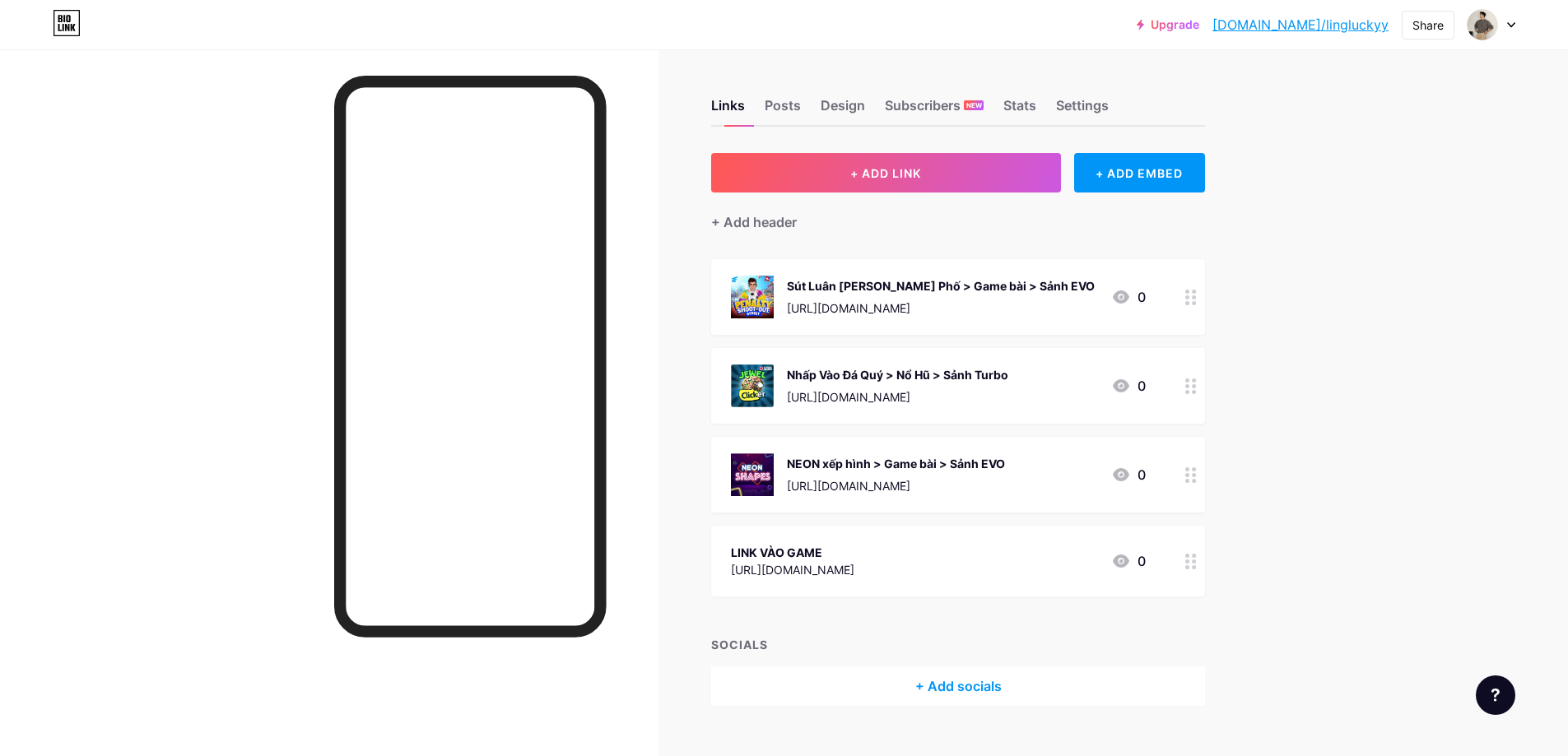 type 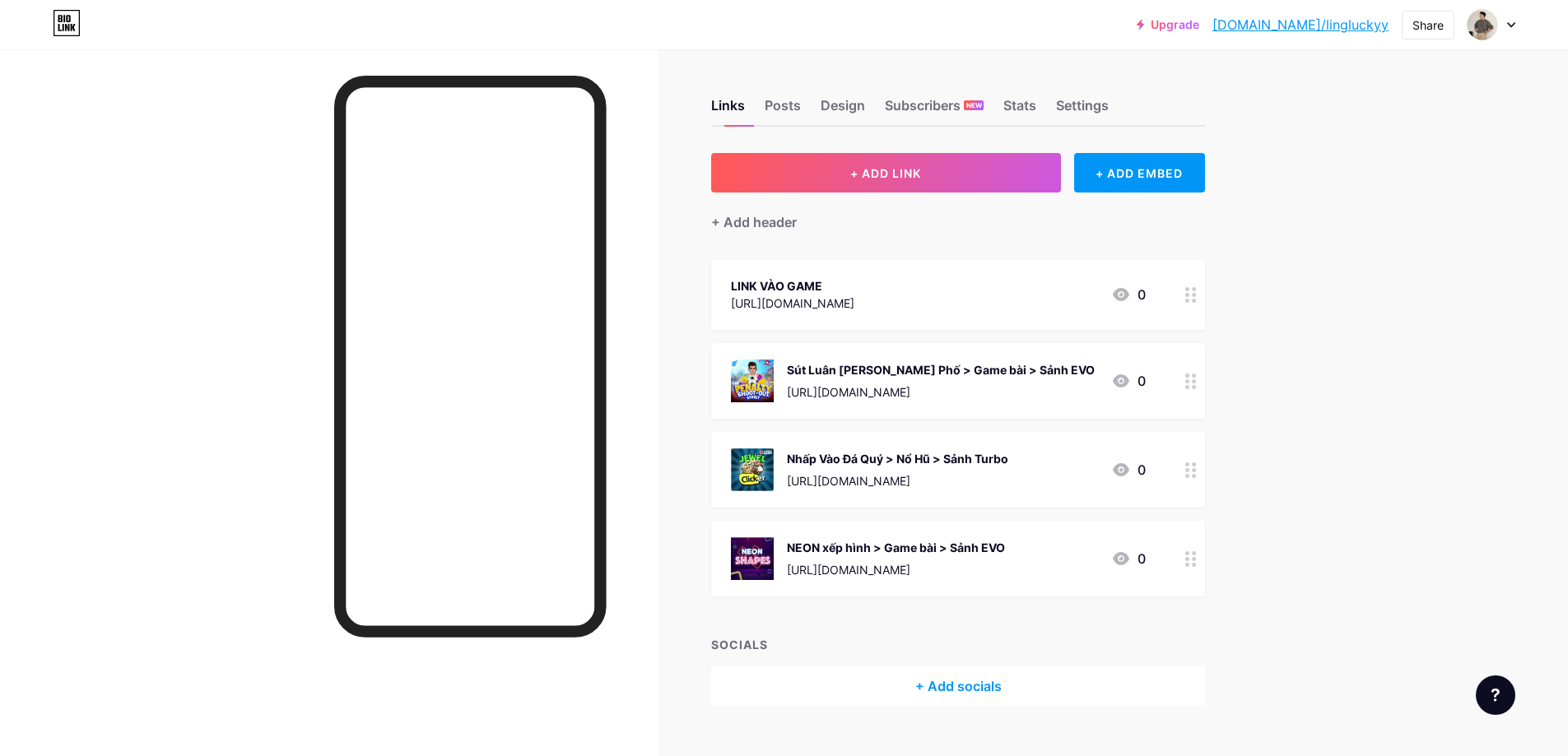 click on "LINK VÀO GAME" at bounding box center (793, 285) 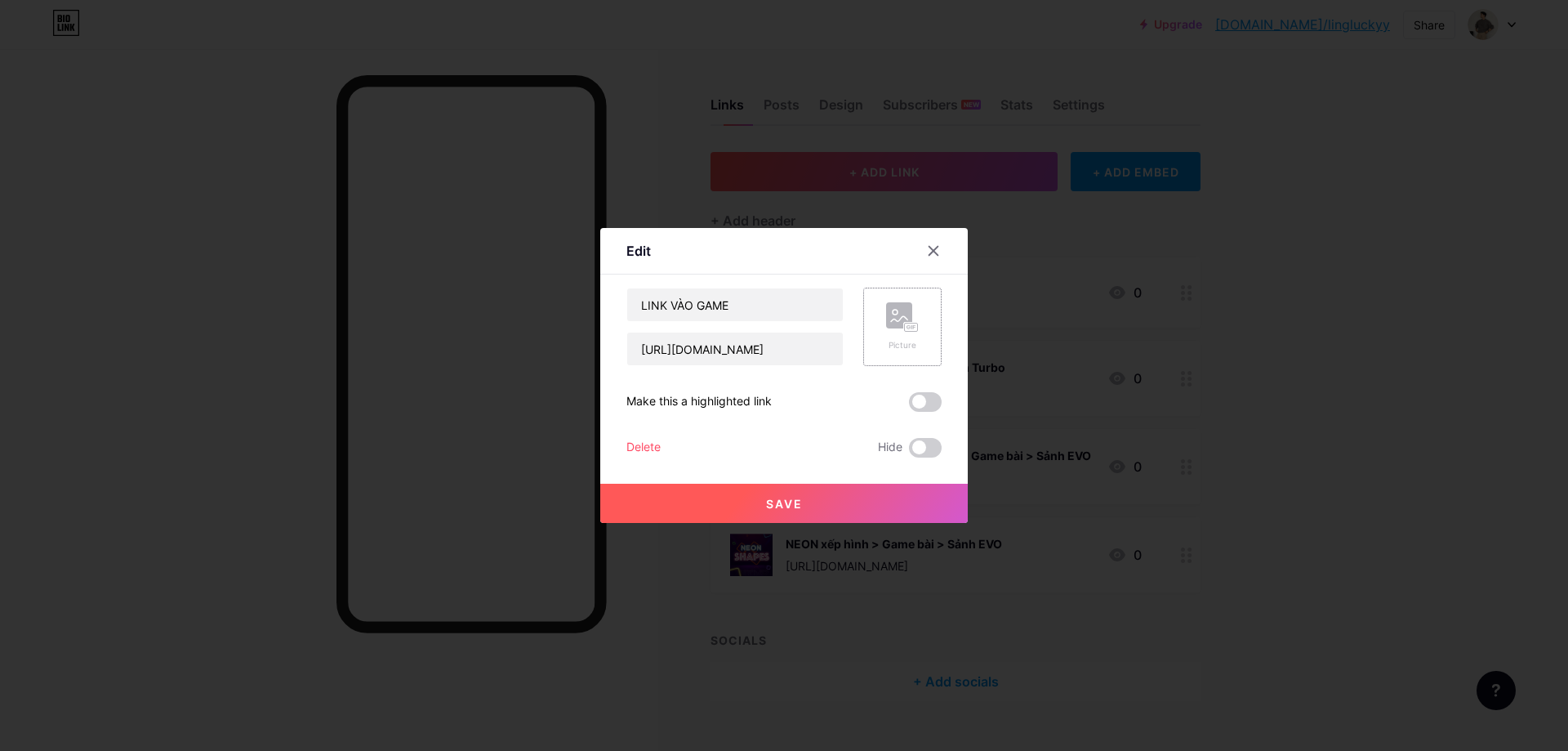 click 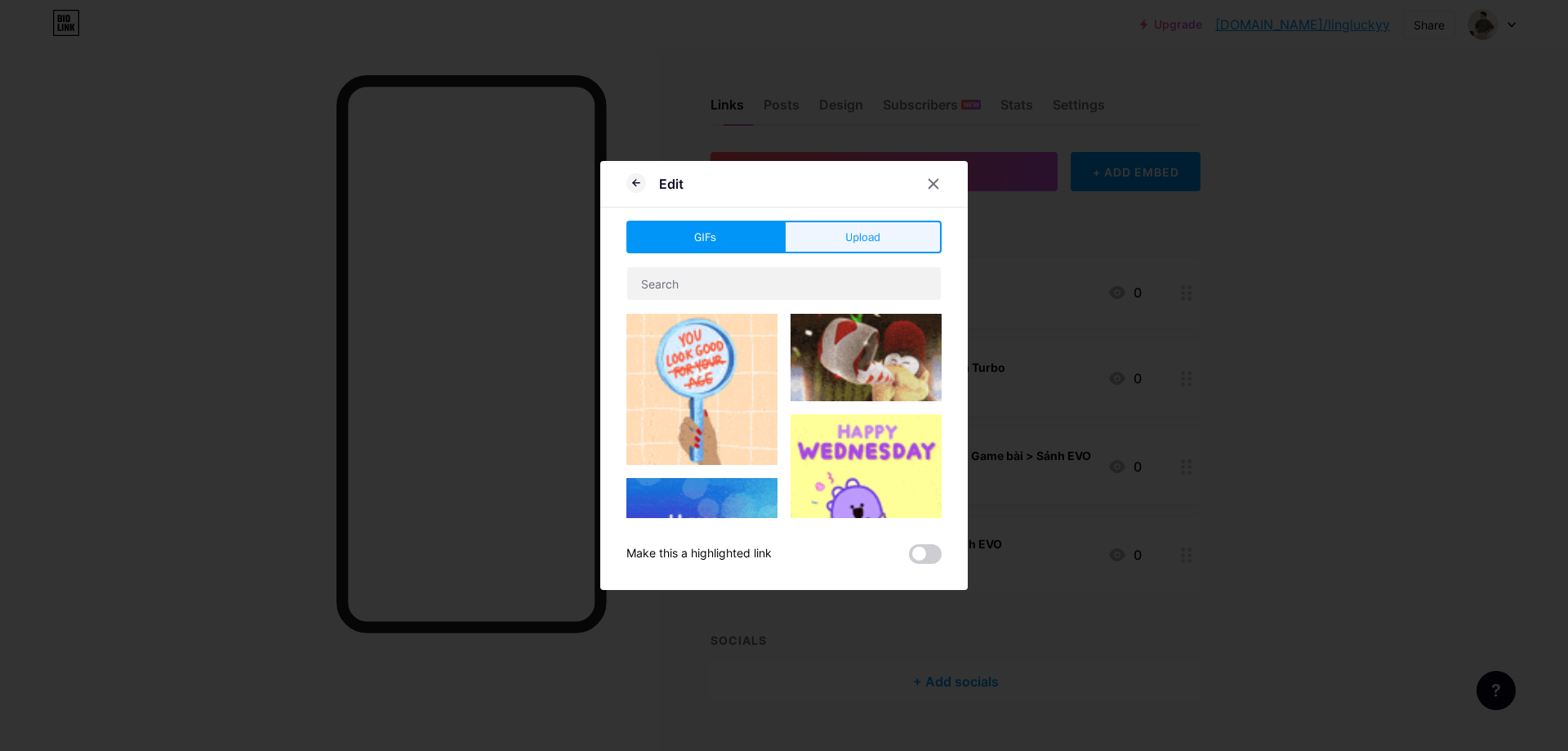 click on "Upload" at bounding box center [862, 237] 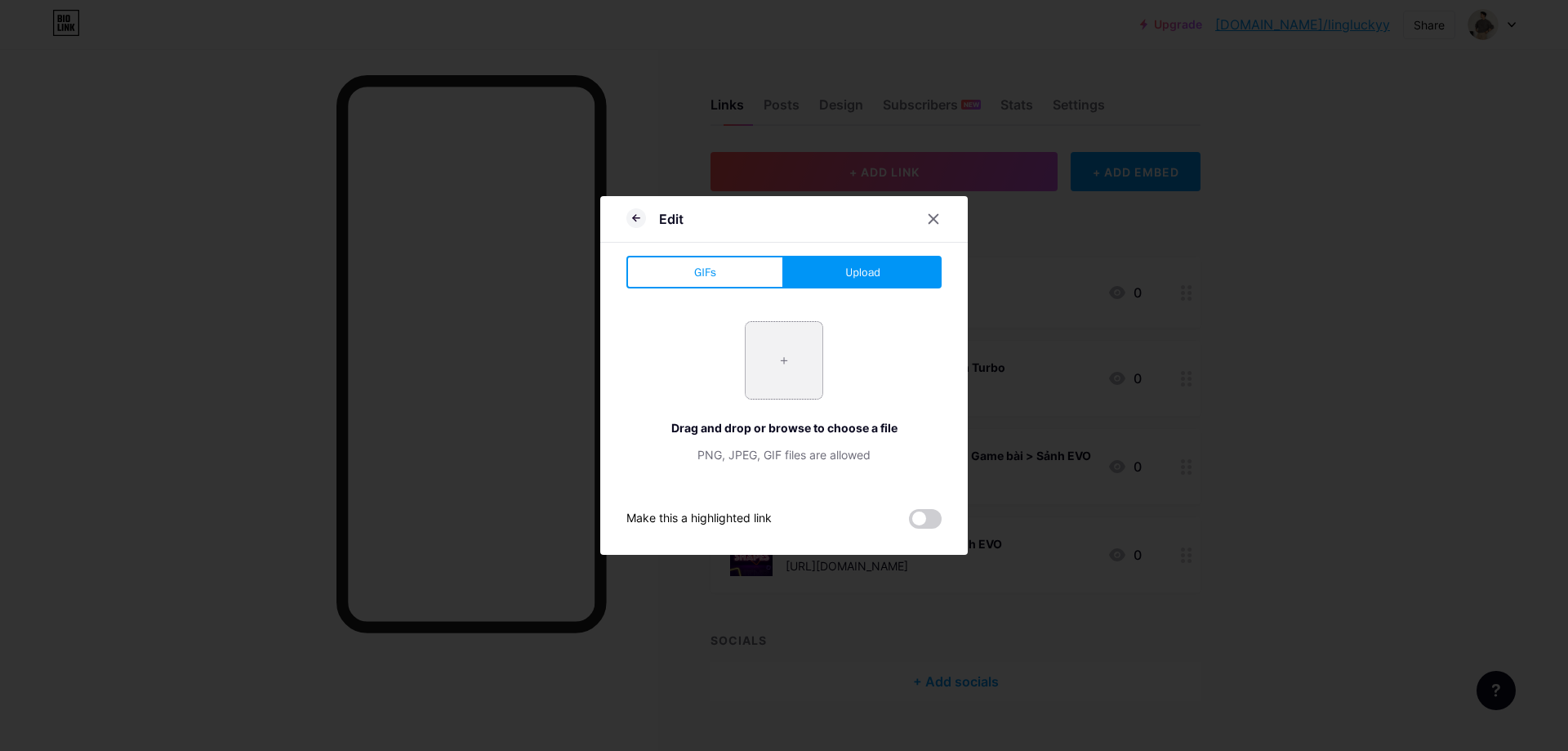 click at bounding box center (784, 360) 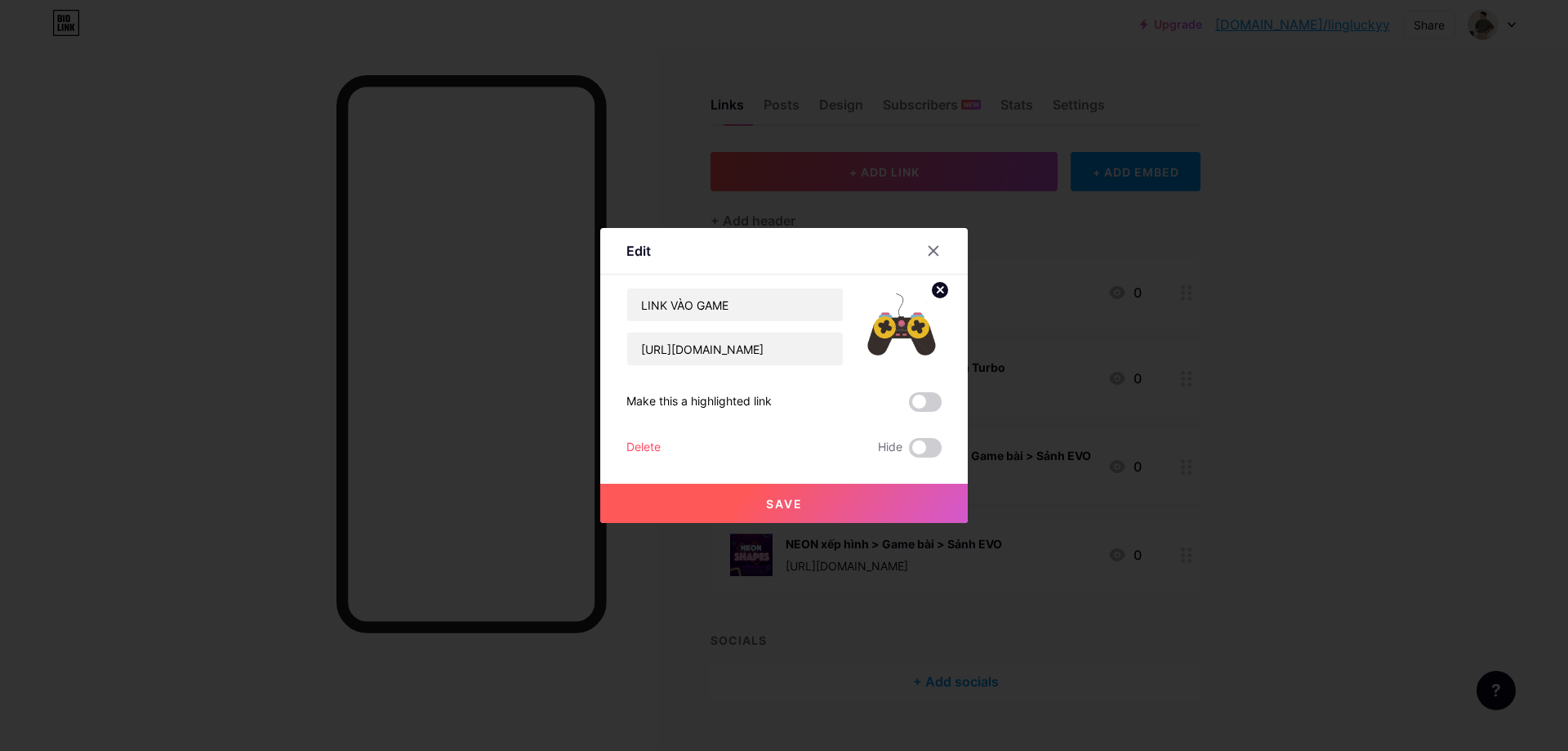 click on "Save" at bounding box center [784, 503] 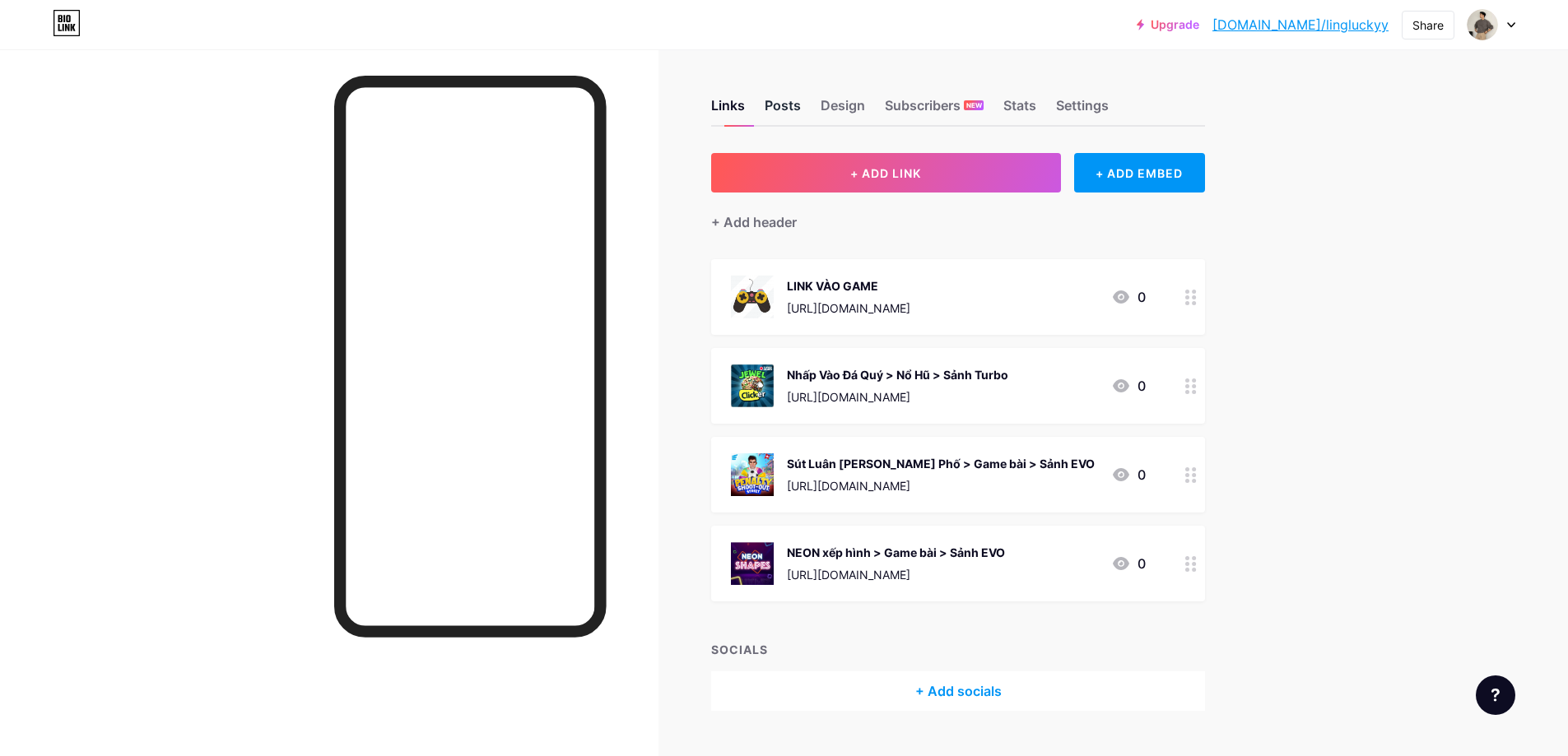 click on "Posts" at bounding box center [783, 110] 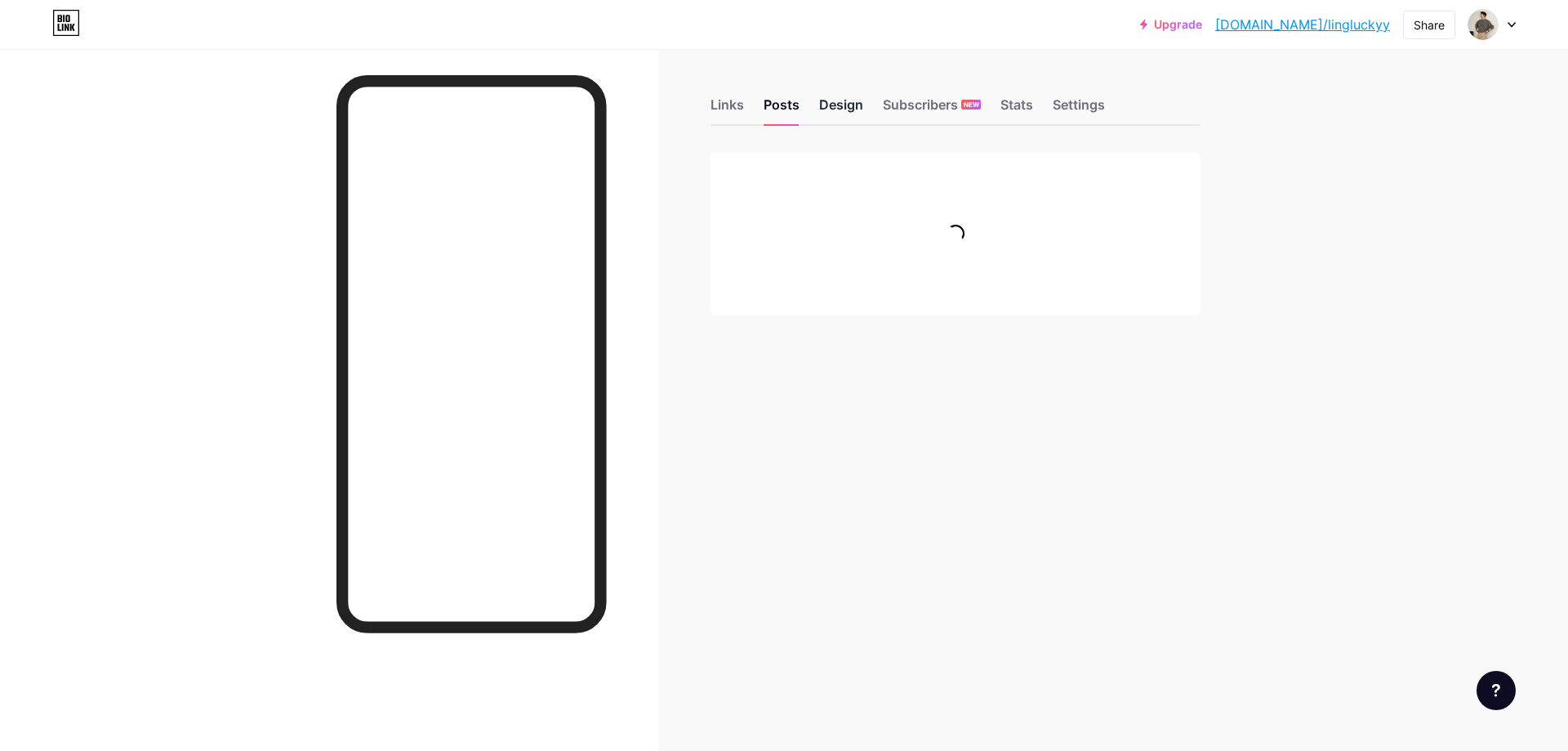 click on "Design" at bounding box center (841, 110) 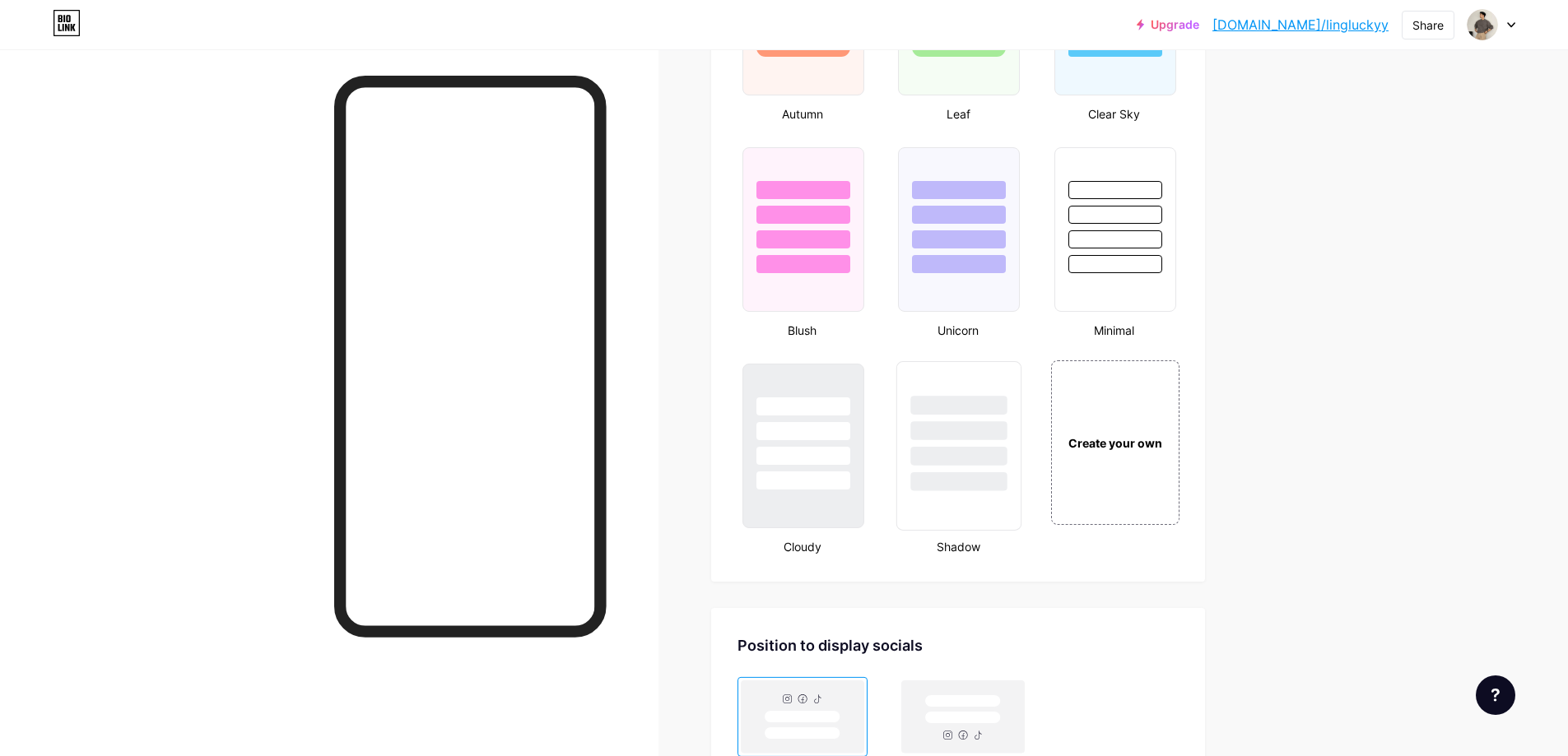 scroll, scrollTop: 1645, scrollLeft: 0, axis: vertical 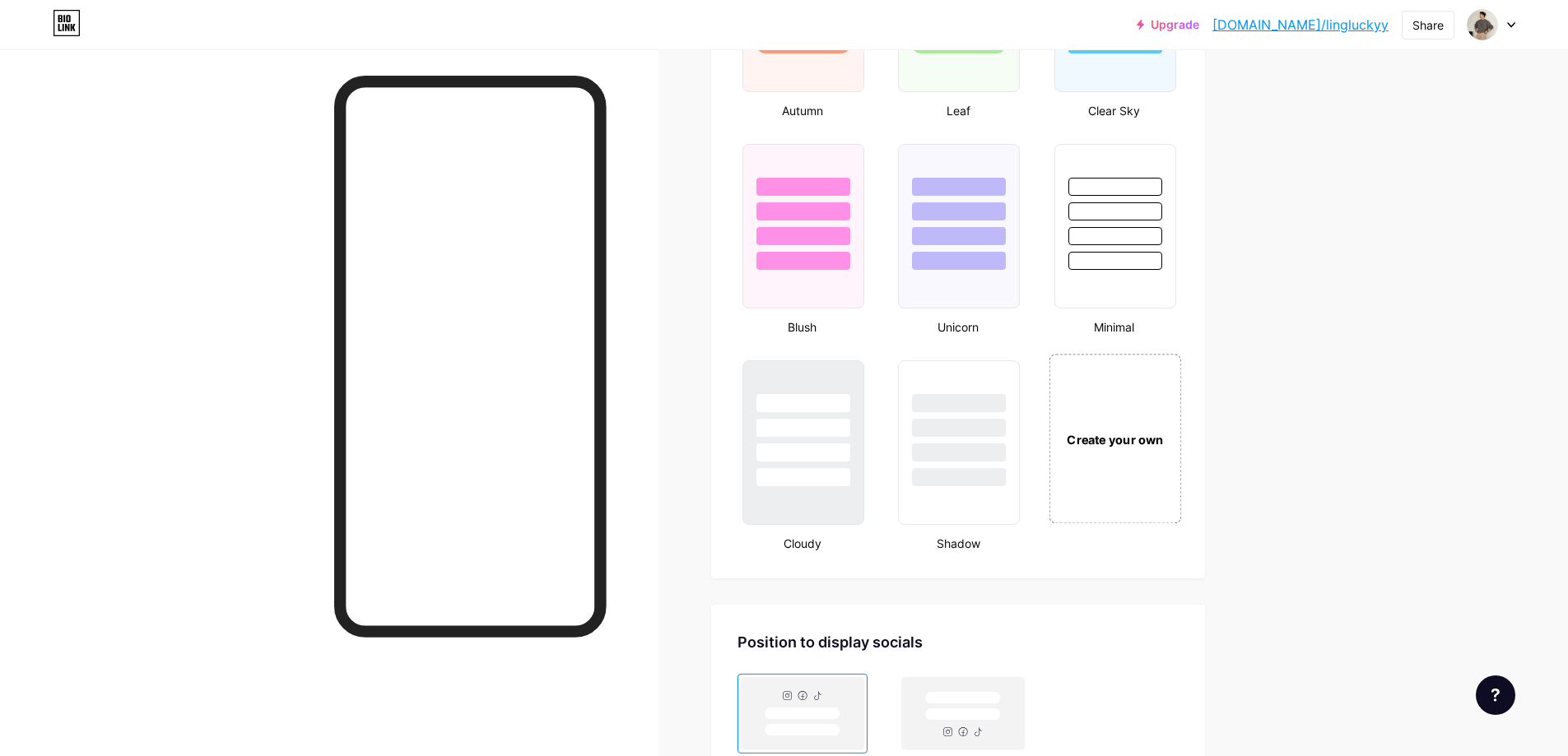 click on "Create your own" at bounding box center [1115, 439] 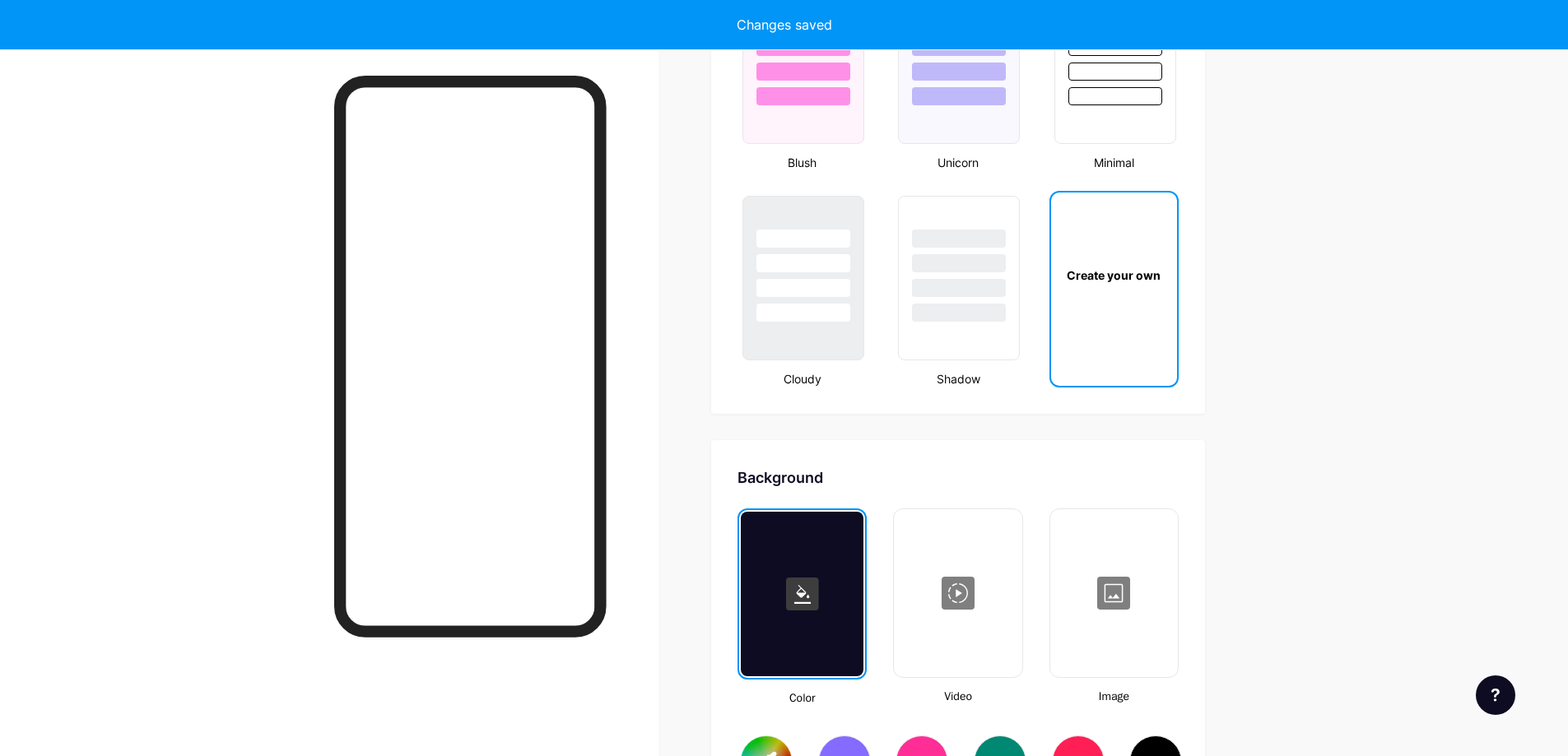 click on "Create your own" at bounding box center (1114, 275) 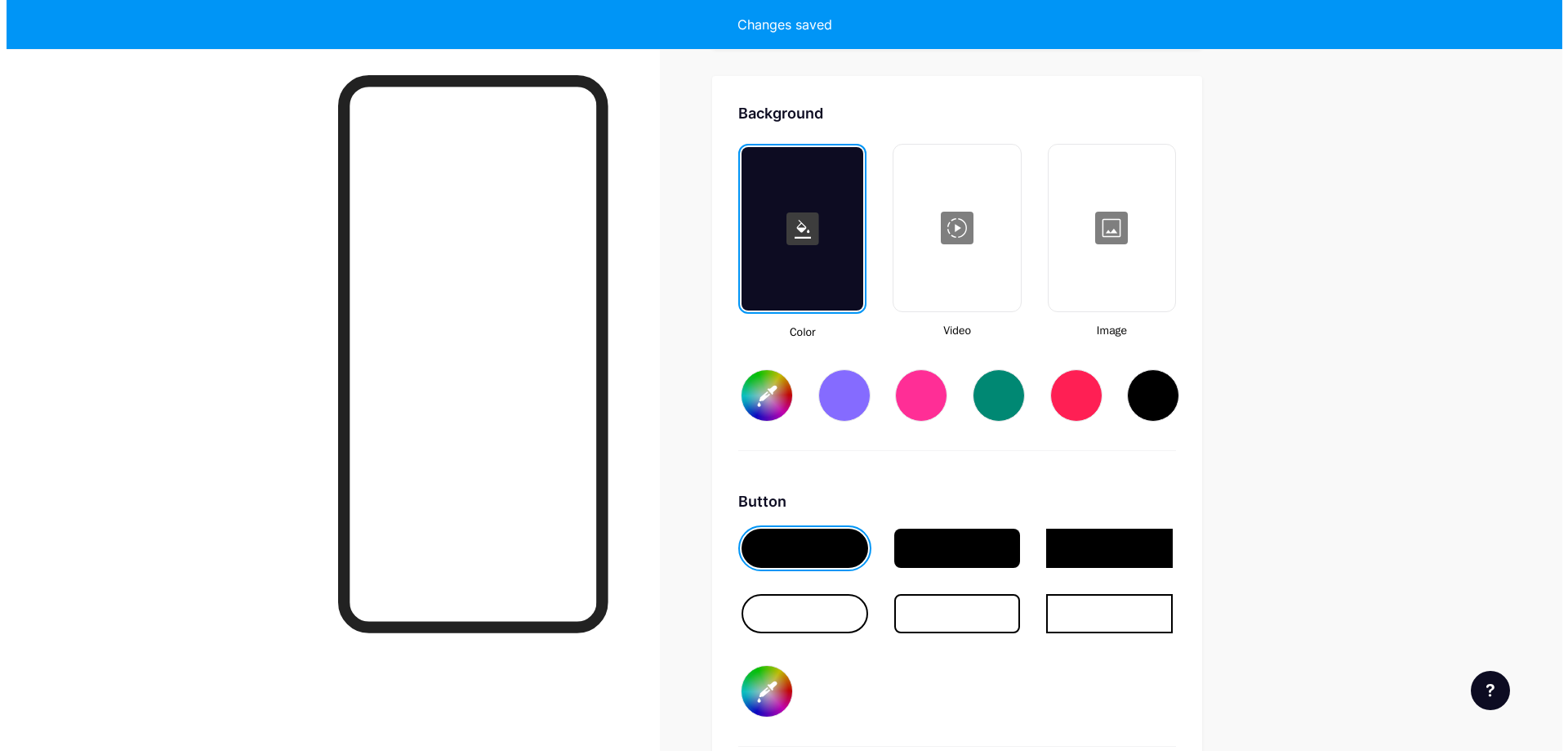 scroll, scrollTop: 2170, scrollLeft: 0, axis: vertical 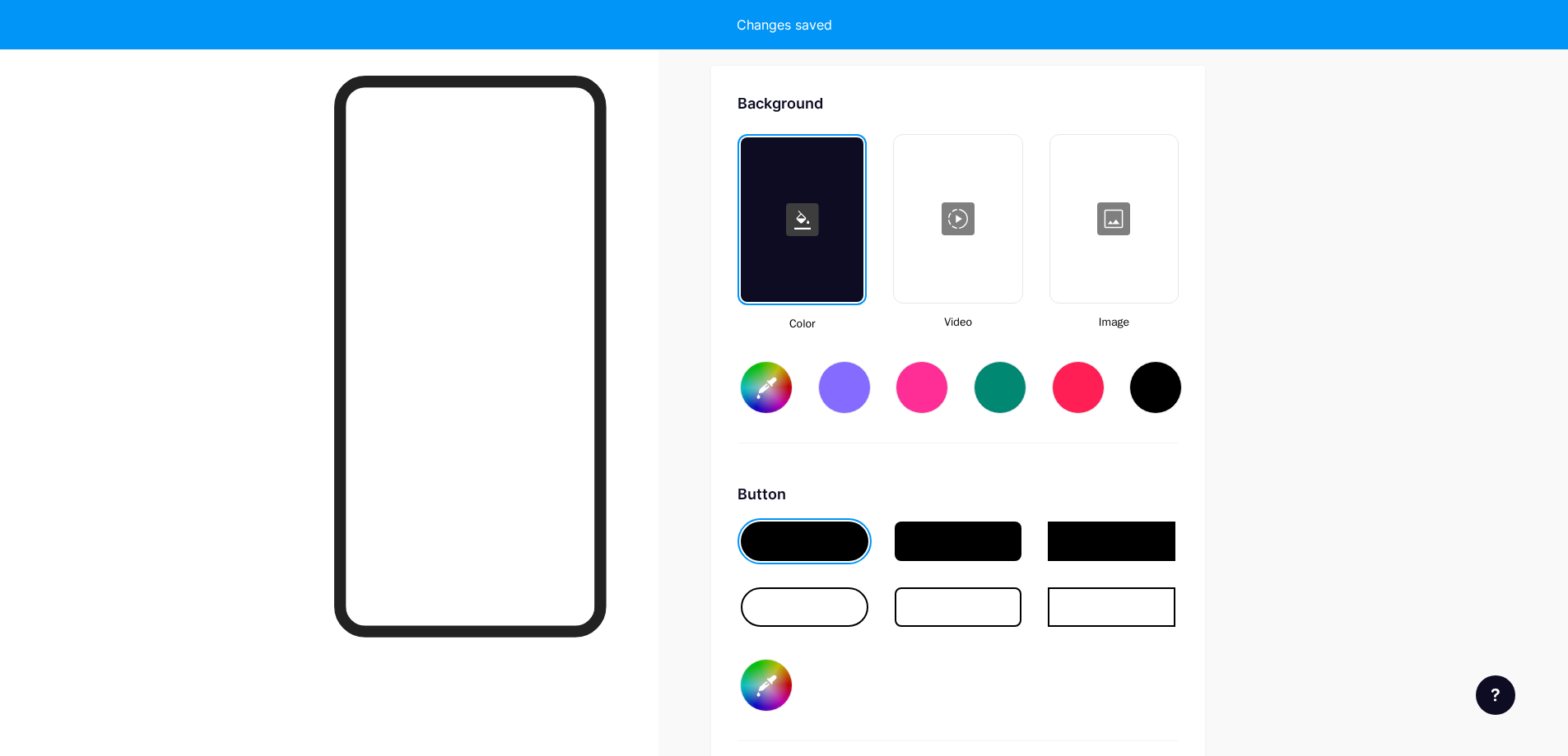type on "#ffffff" 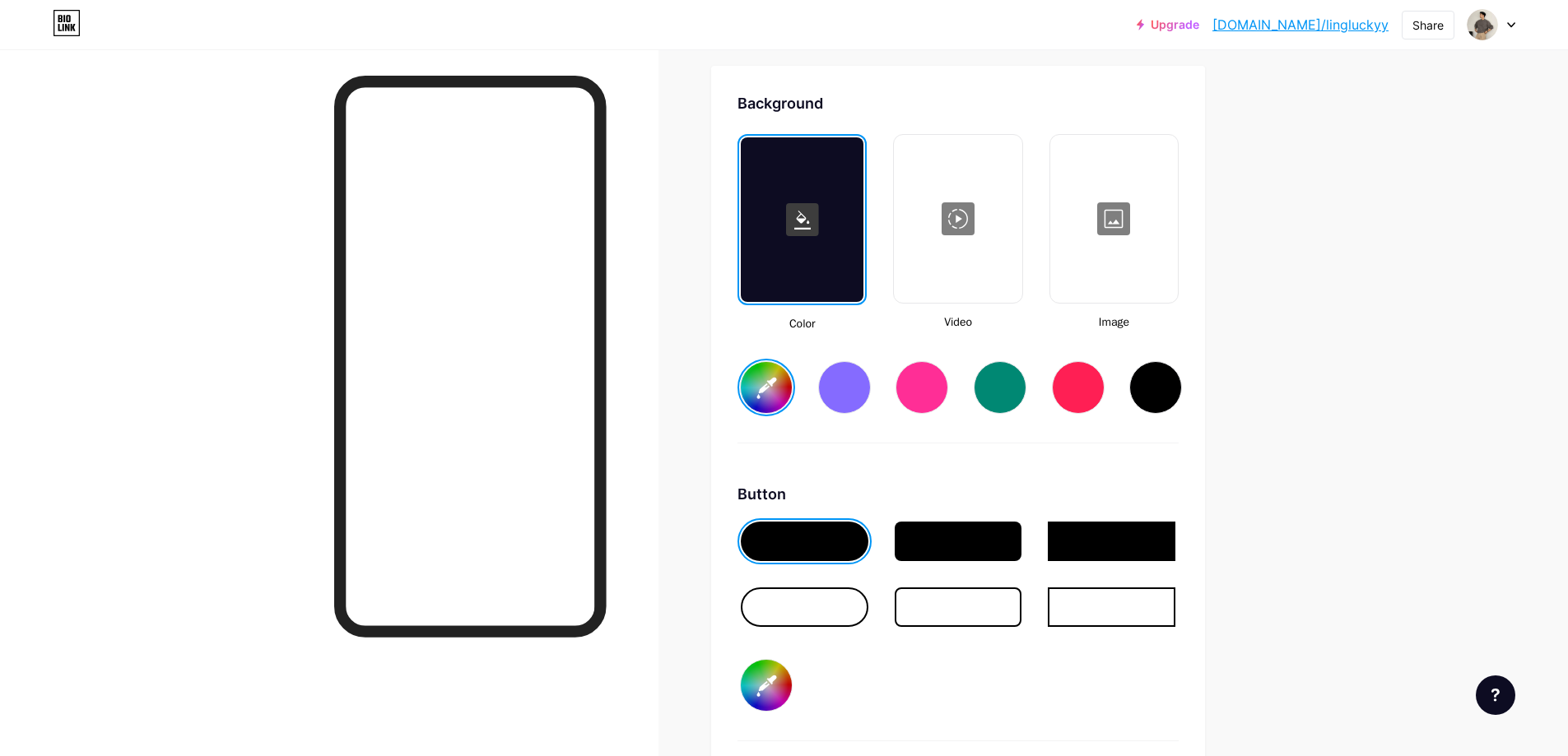 type on "#ffffff" 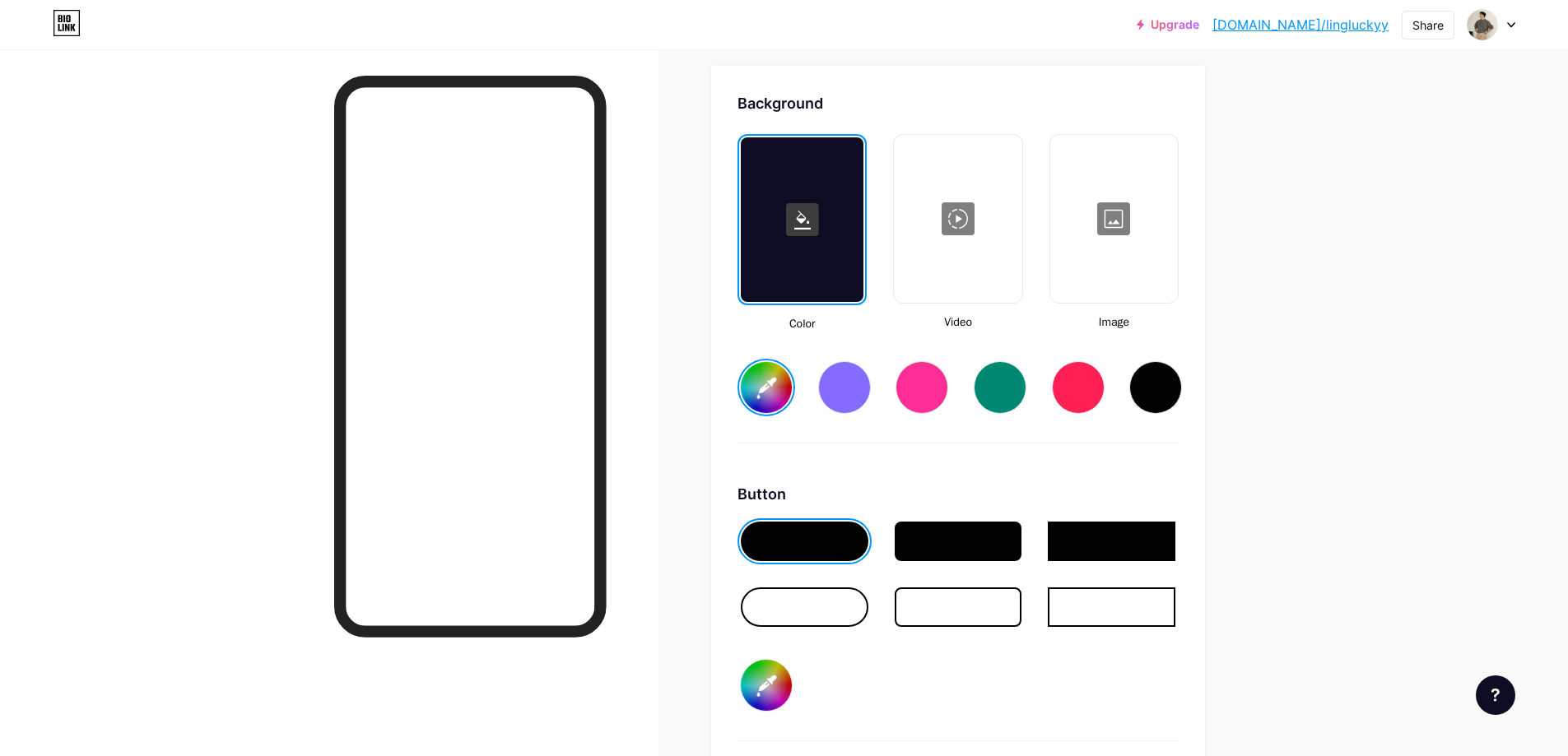 click at bounding box center [957, 219] 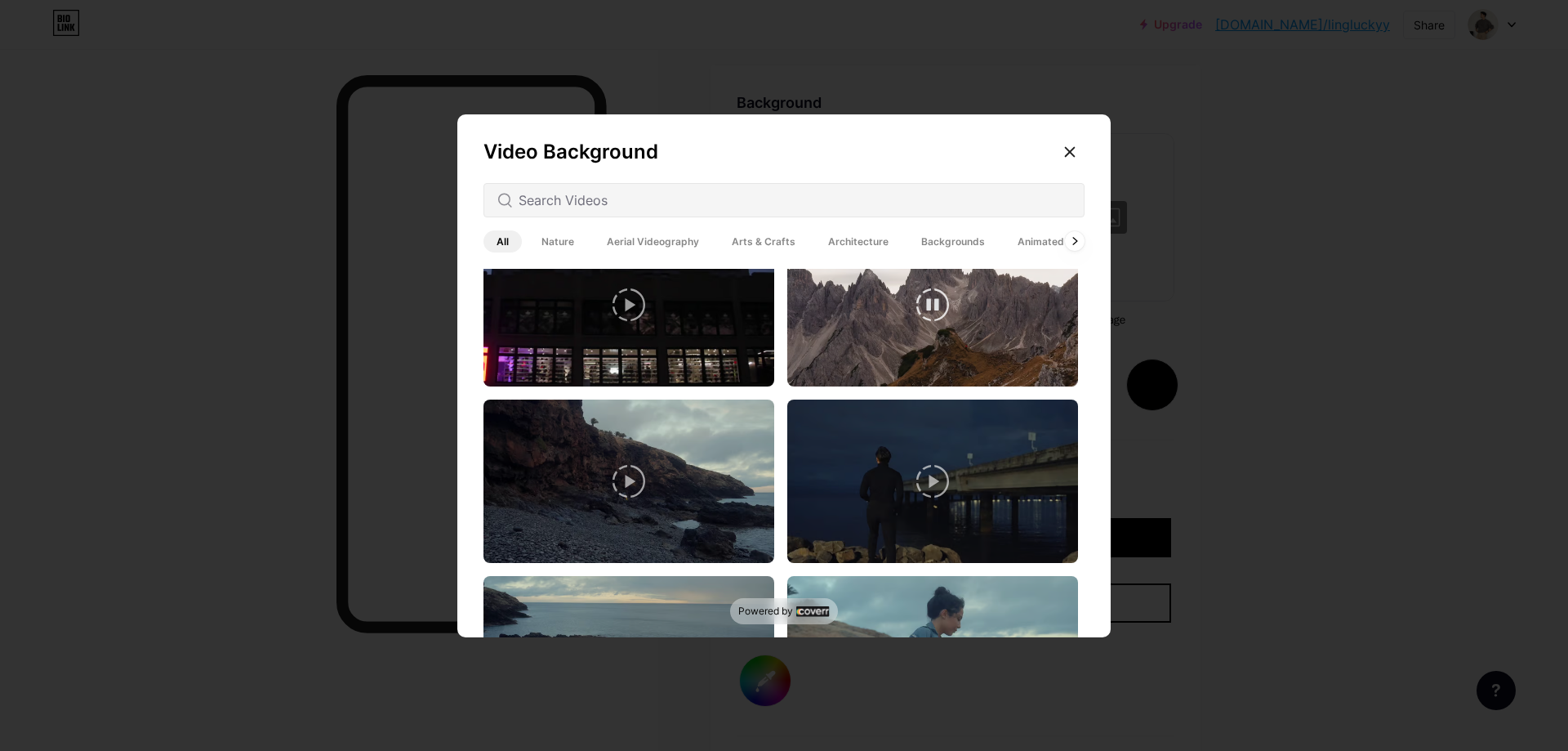 scroll, scrollTop: 817, scrollLeft: 0, axis: vertical 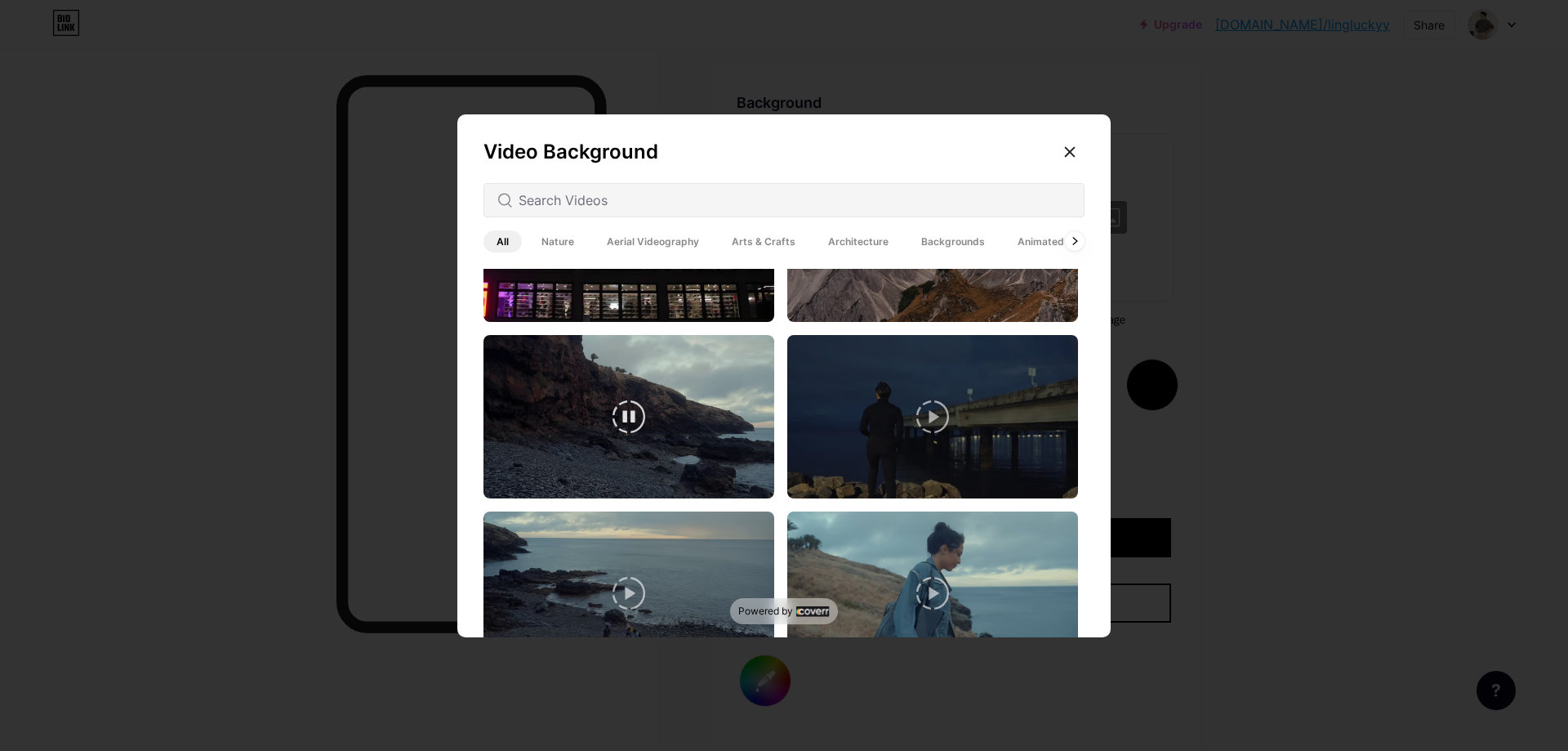 click at bounding box center (629, 417) 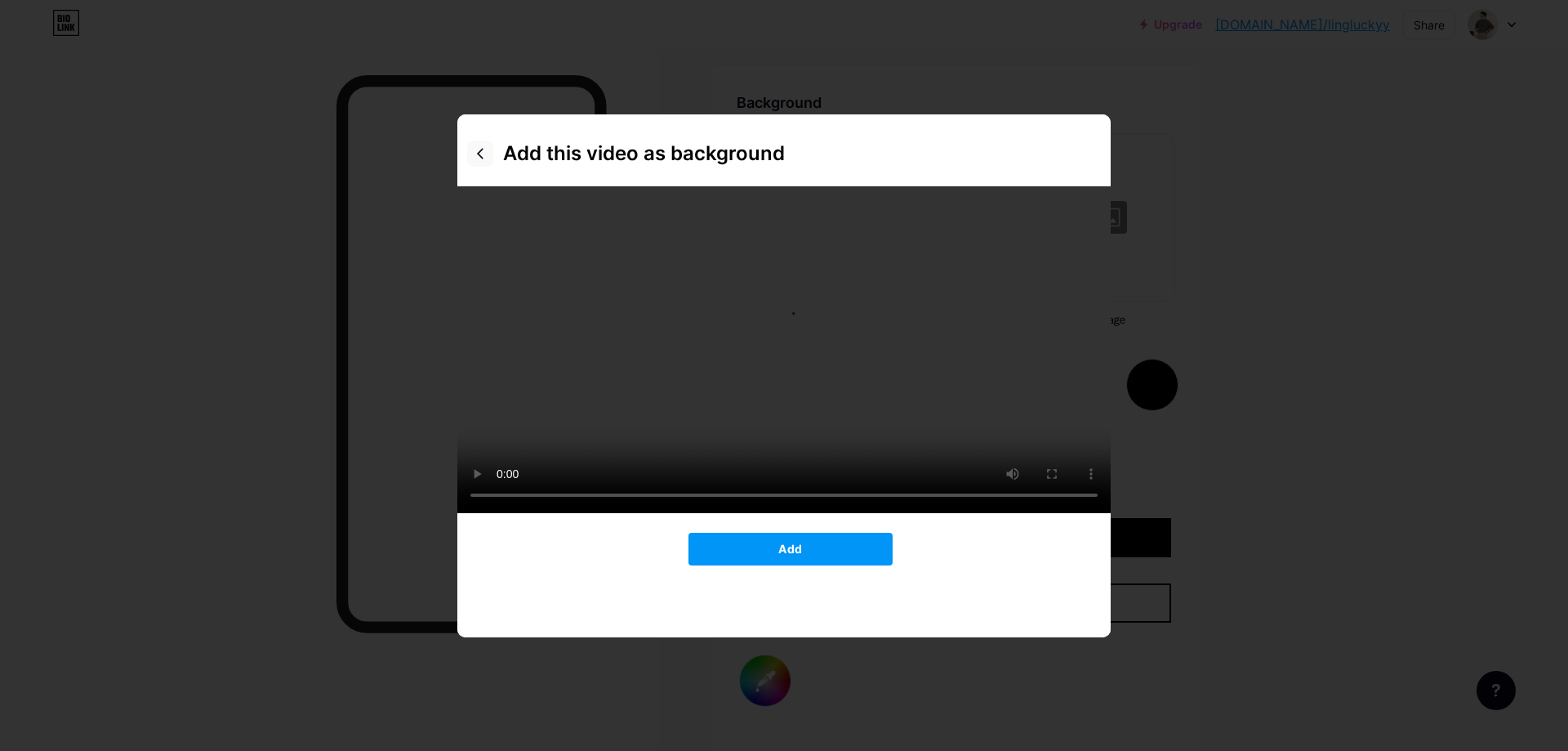 click 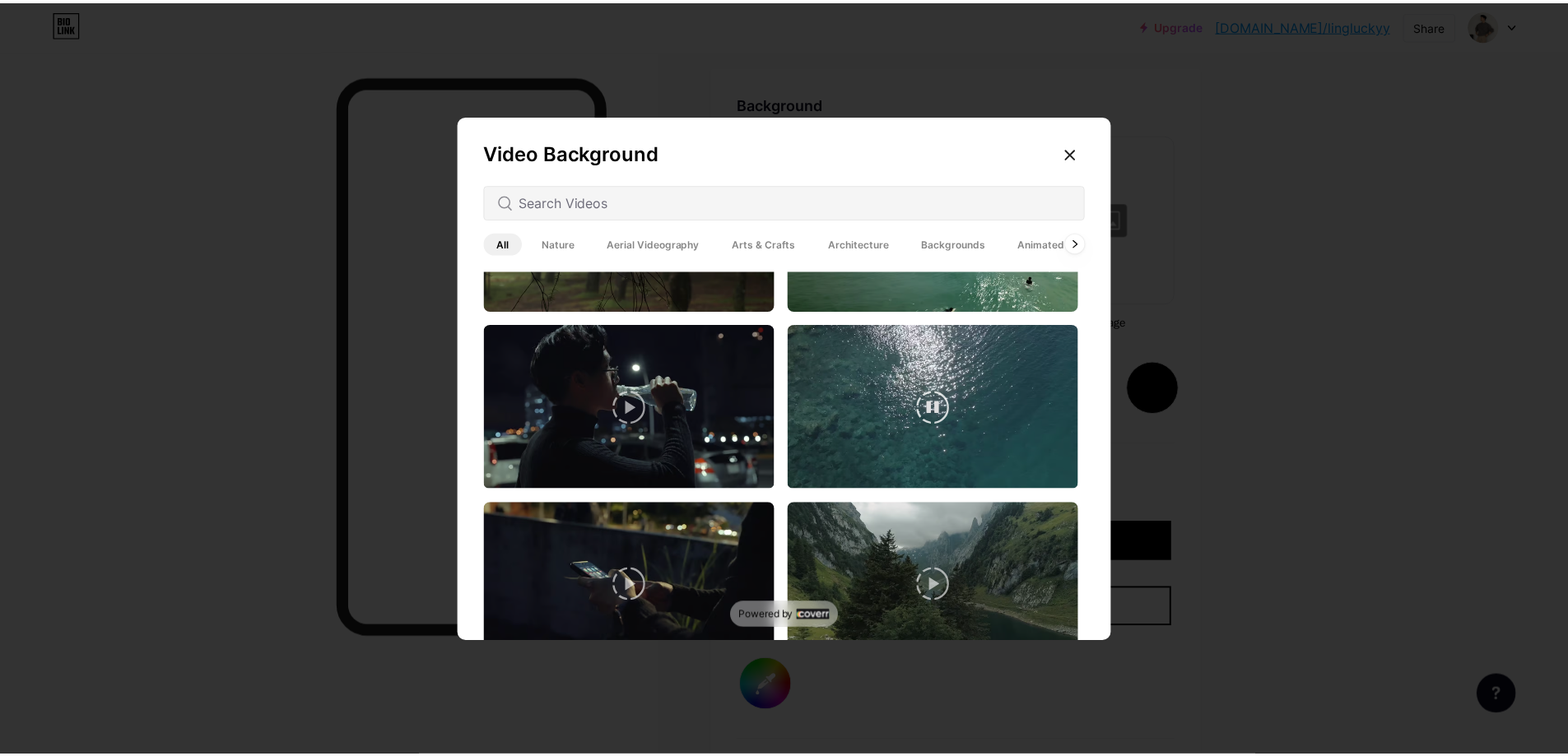scroll, scrollTop: 4031, scrollLeft: 0, axis: vertical 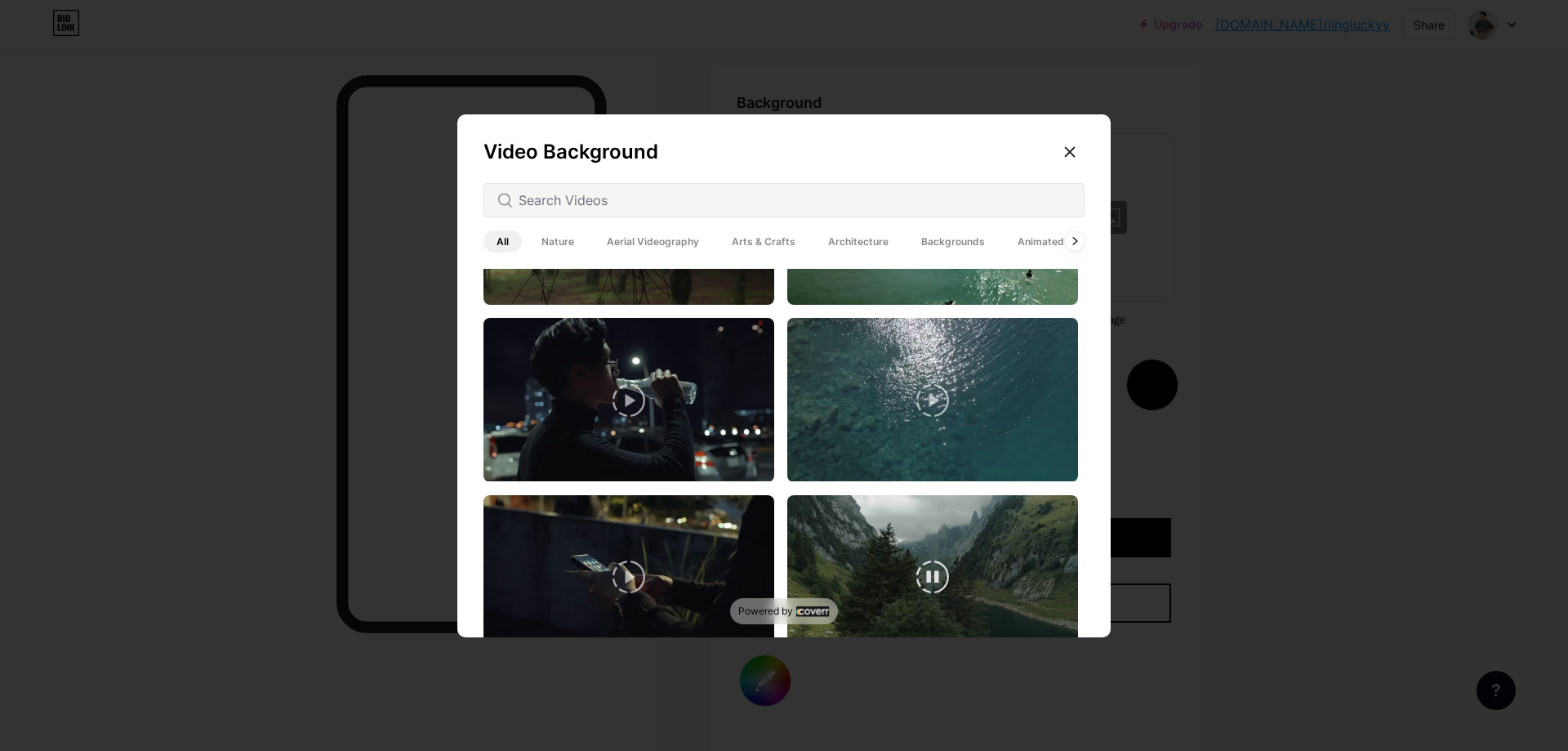 click at bounding box center (933, 577) 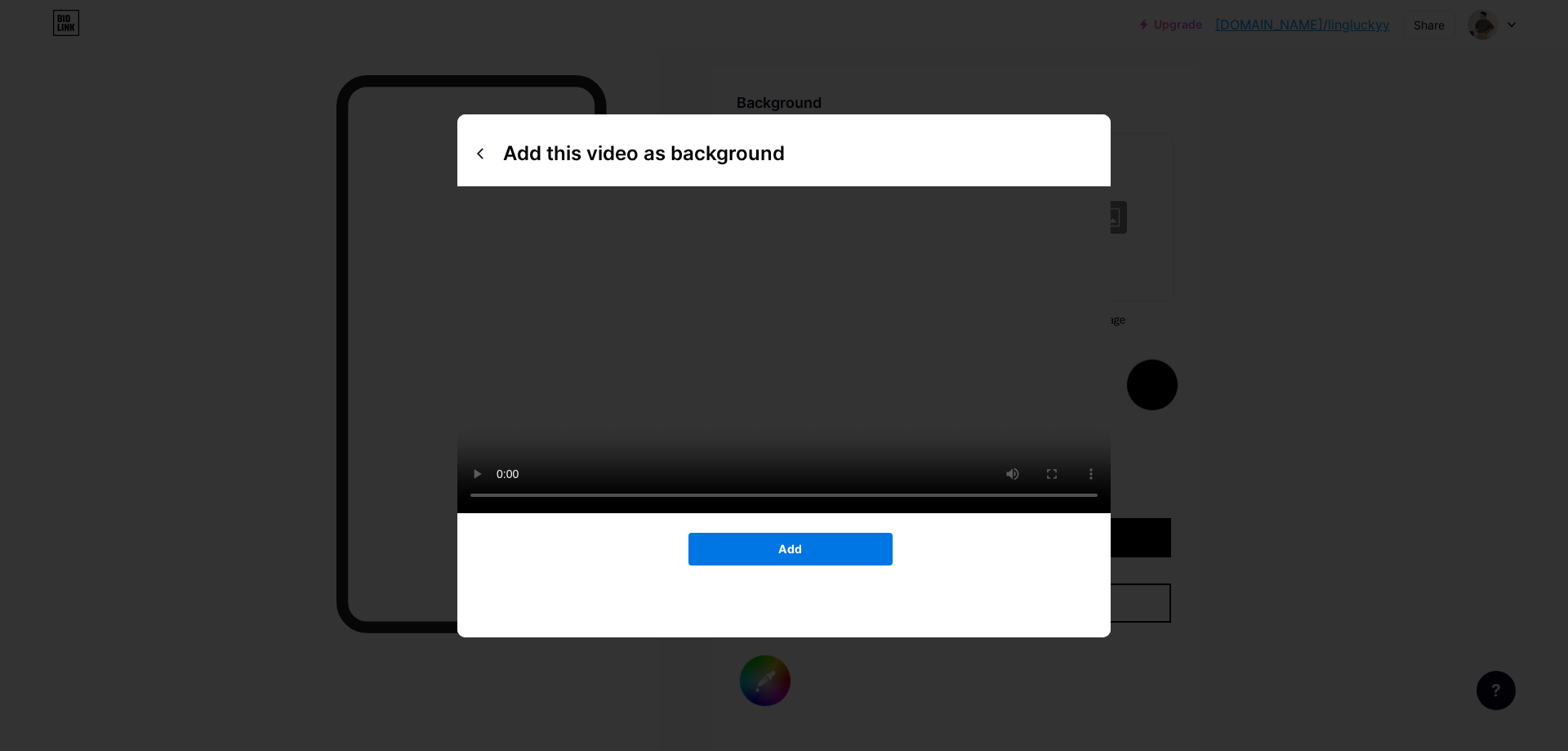 click on "Add" at bounding box center [791, 549] 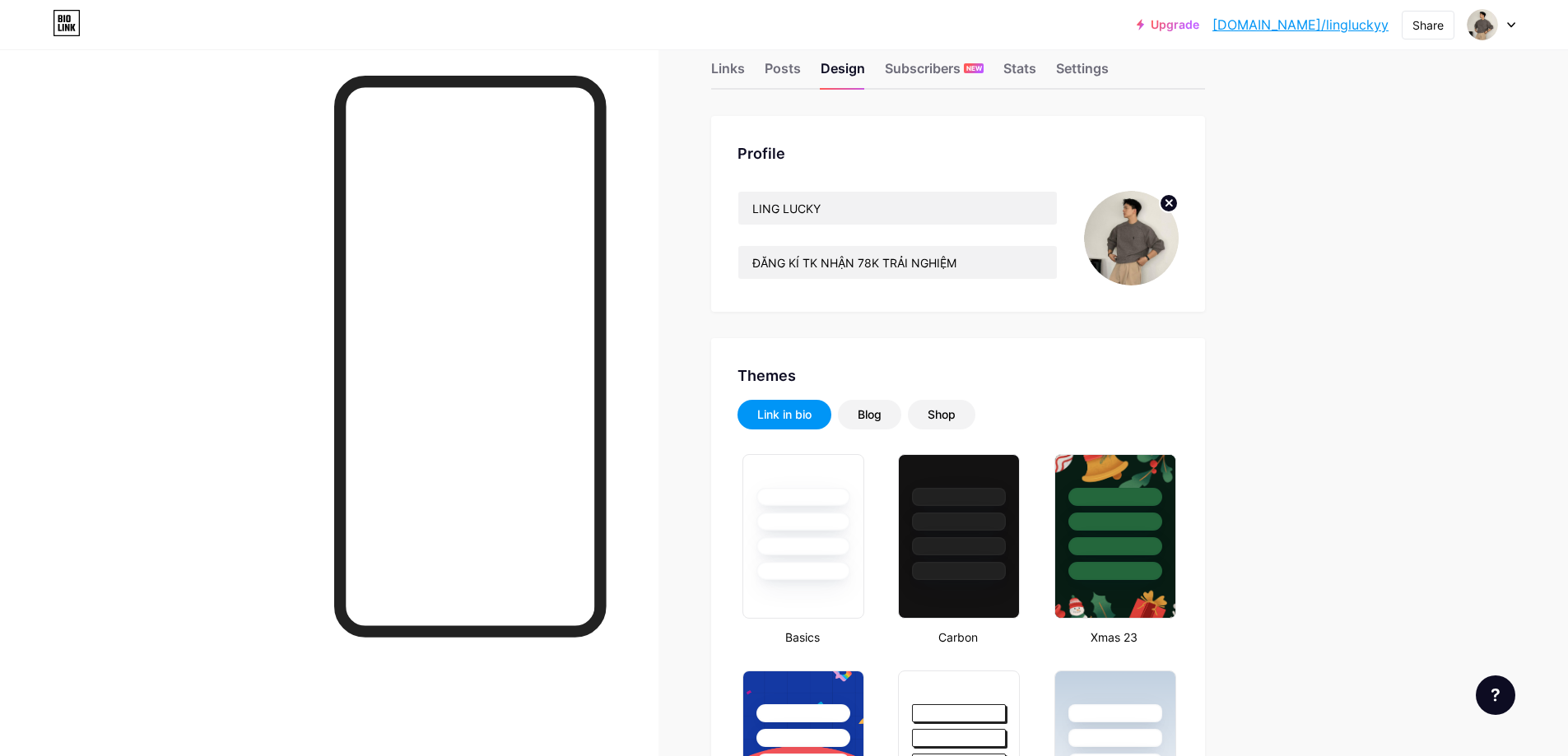 scroll, scrollTop: 0, scrollLeft: 0, axis: both 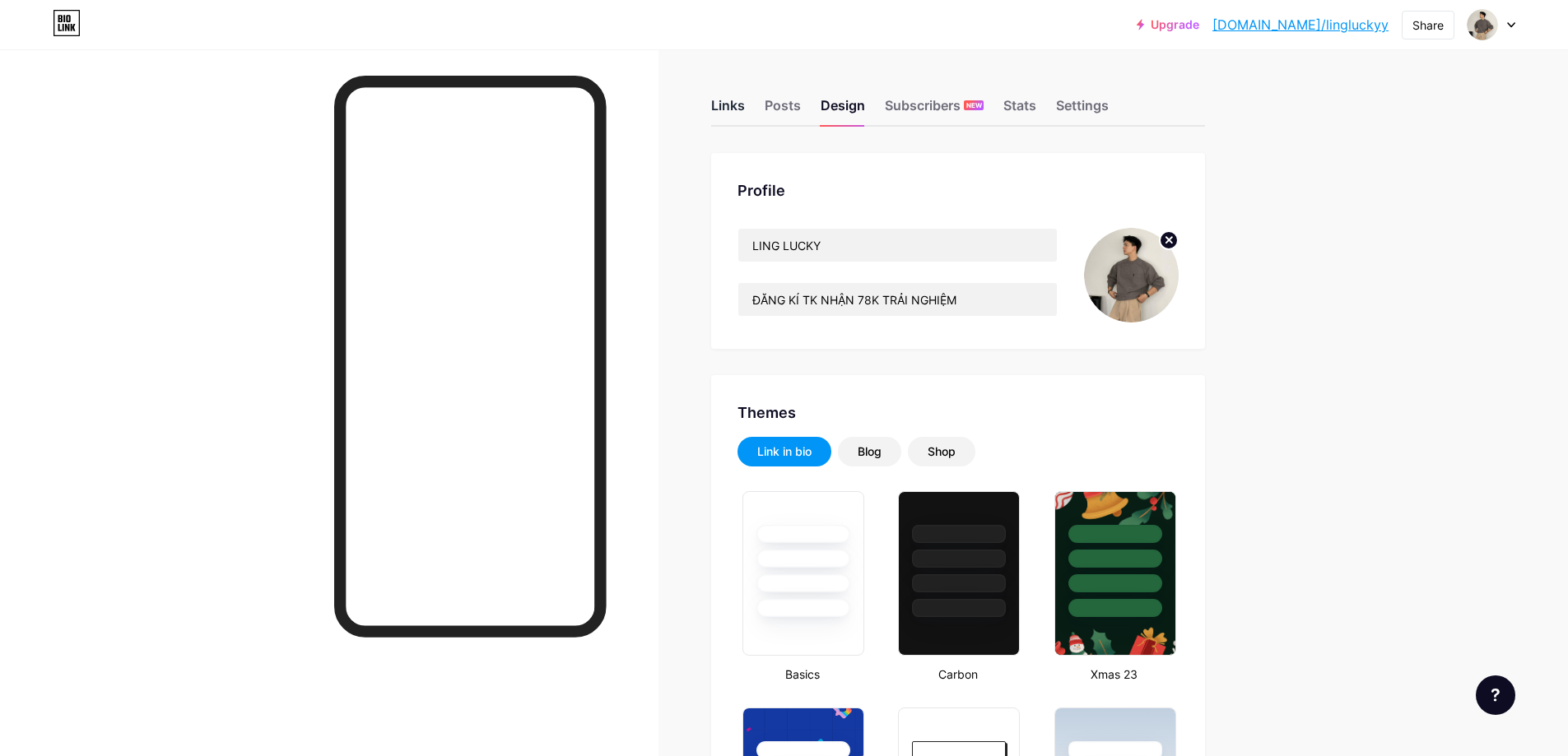 click on "Links" at bounding box center (728, 110) 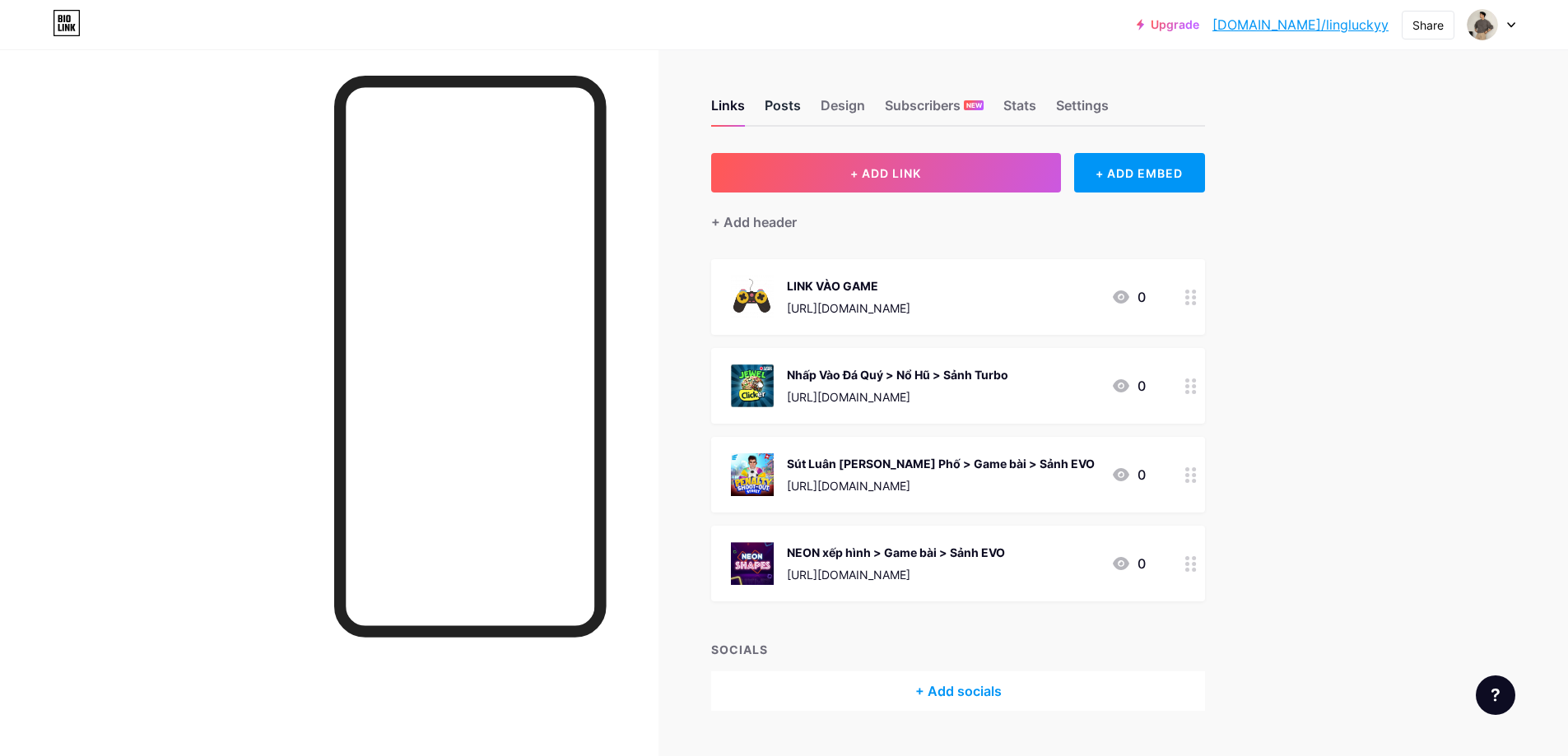 click on "Posts" at bounding box center (783, 110) 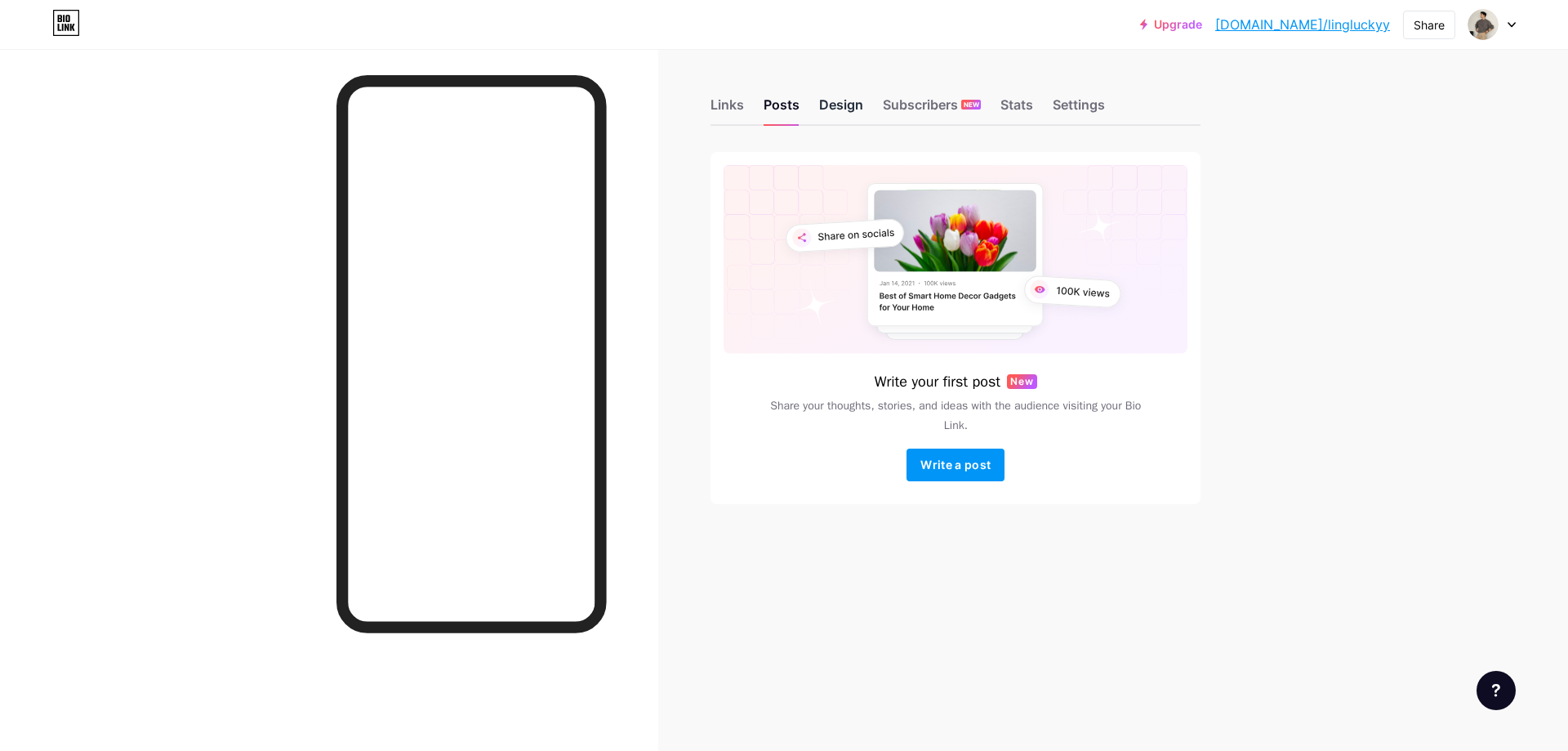 click on "Design" at bounding box center (841, 110) 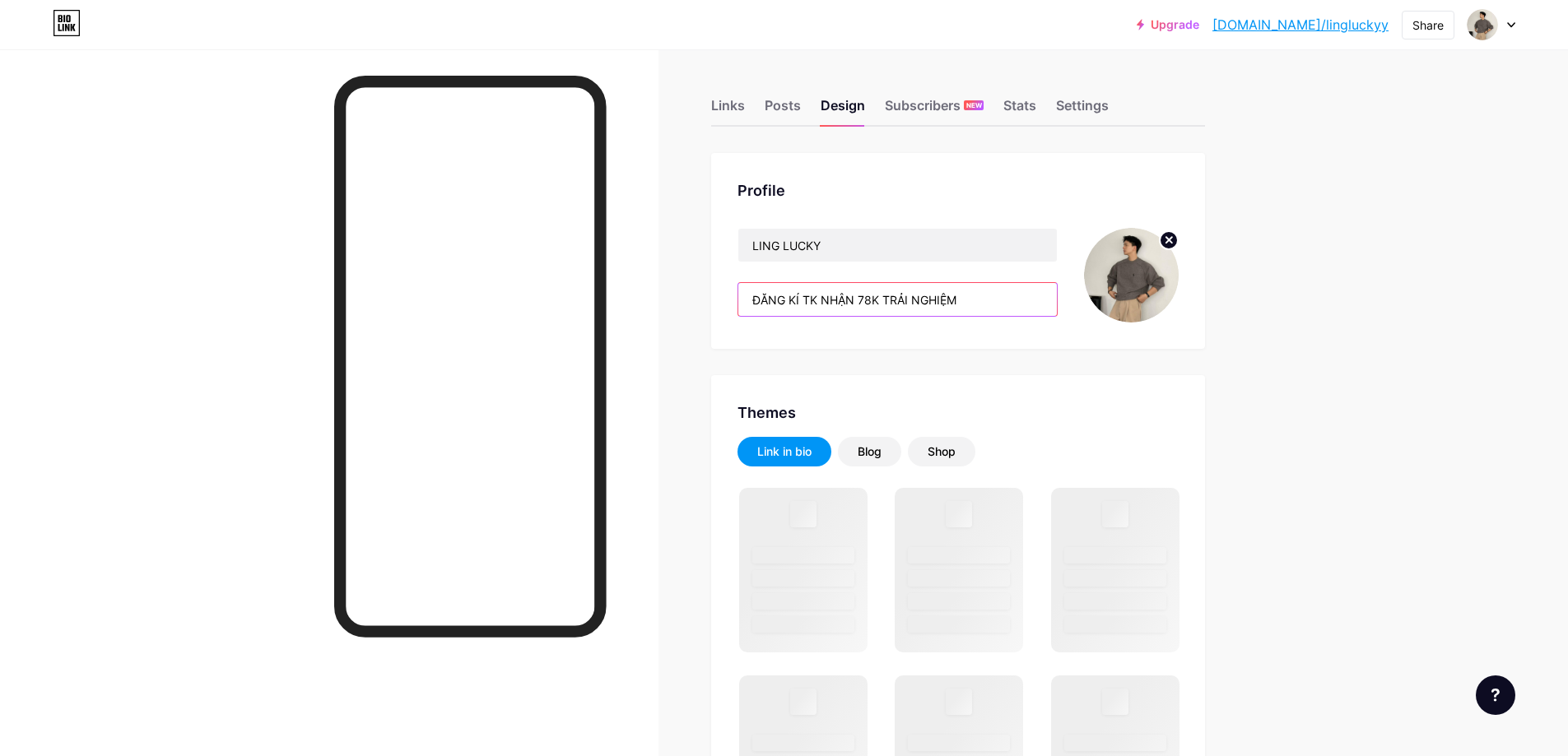 click on "ĐĂNG KÍ TK NHẬN 78K TRẢI NGHIỆM" at bounding box center [897, 299] 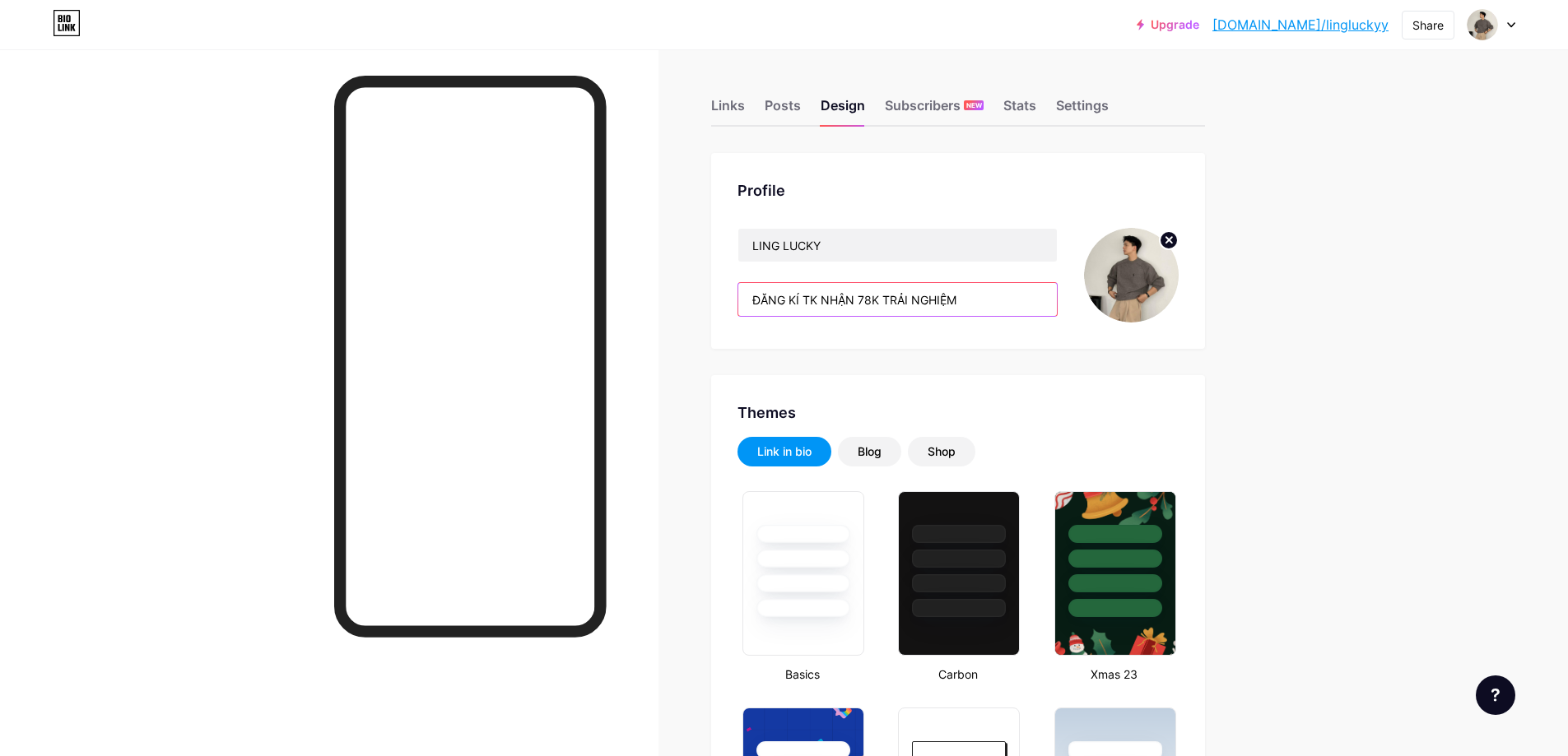 type on "#000000" 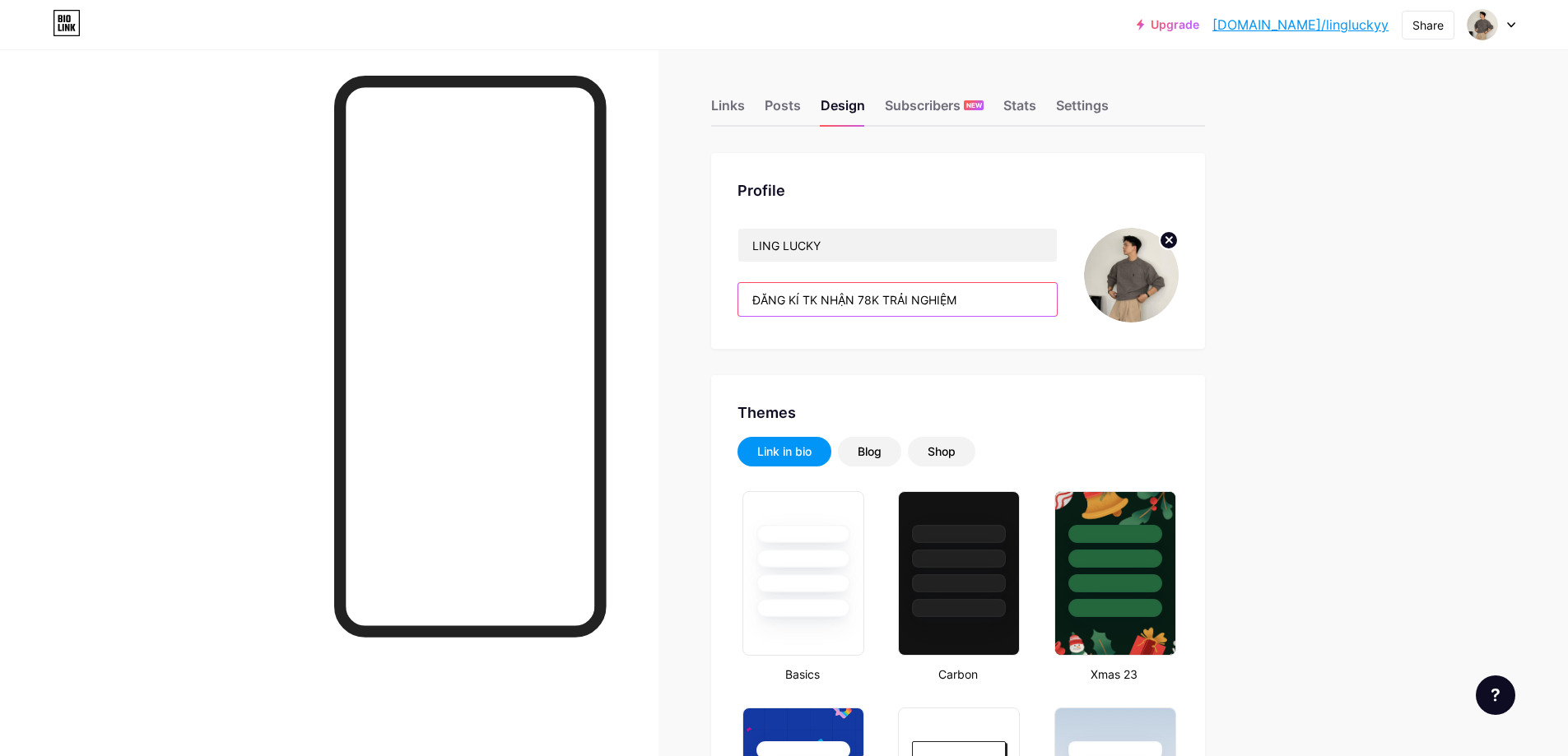 drag, startPoint x: 1015, startPoint y: 304, endPoint x: 706, endPoint y: 270, distance: 310.86492 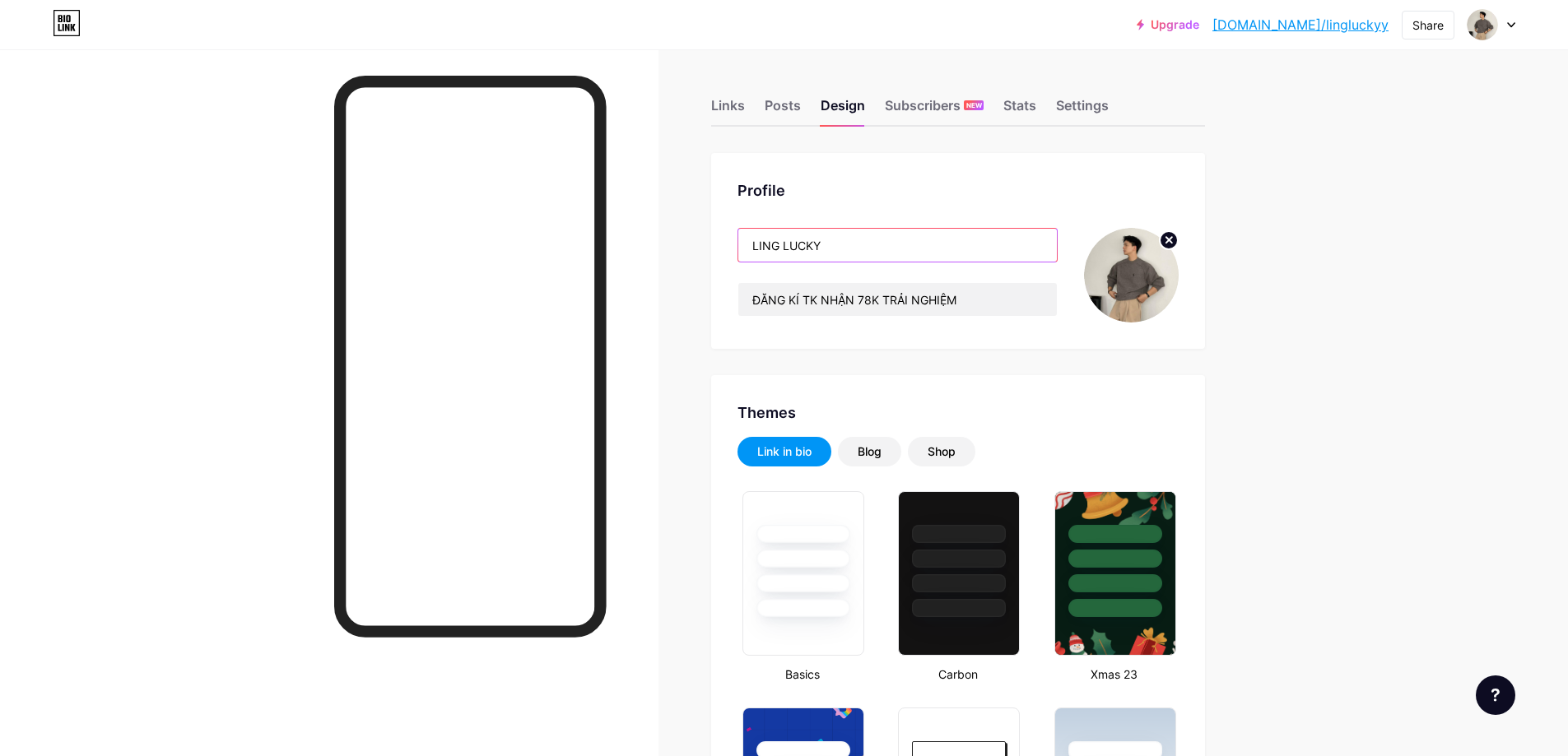 drag, startPoint x: 865, startPoint y: 244, endPoint x: 742, endPoint y: 230, distance: 123.79418 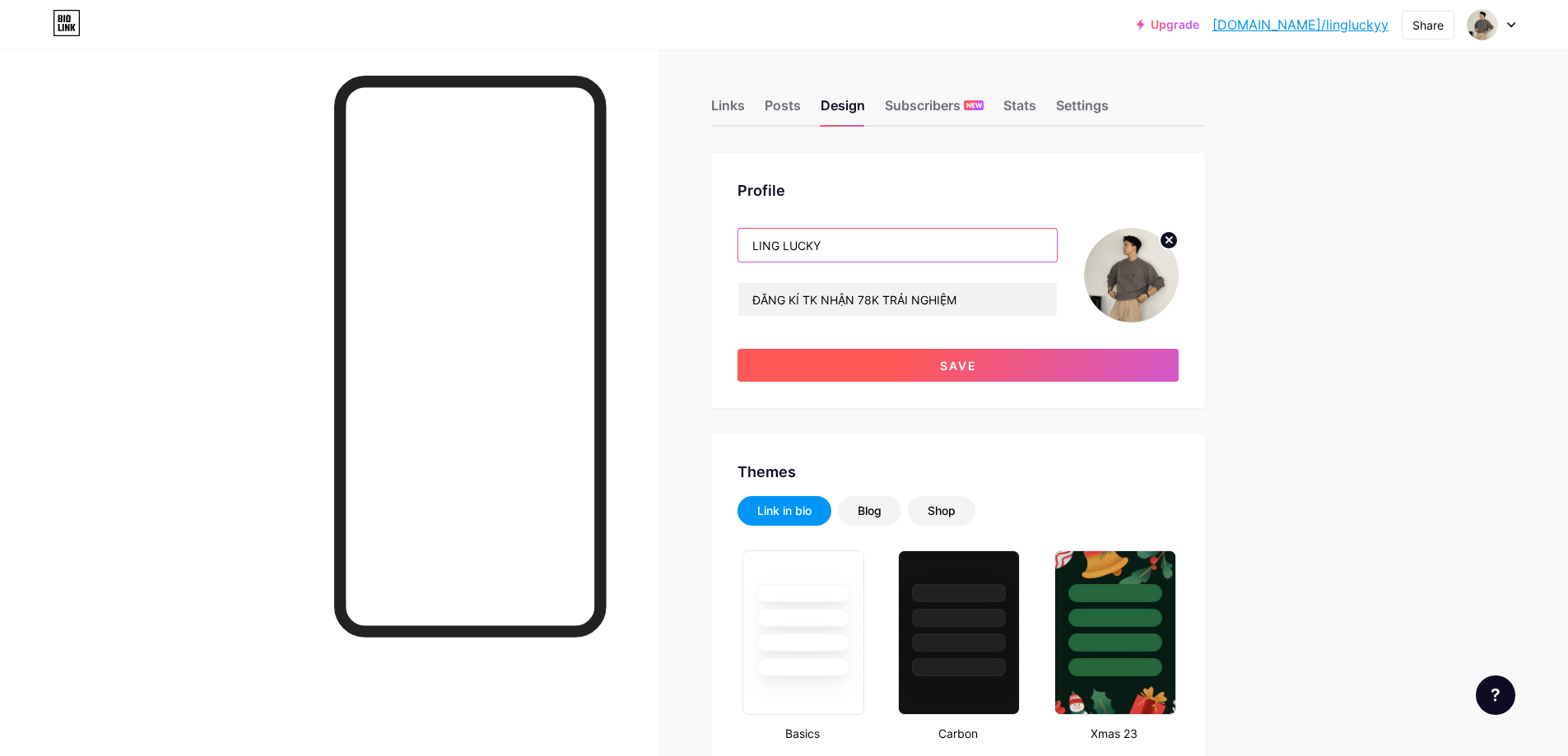 type on "LING LUCKY" 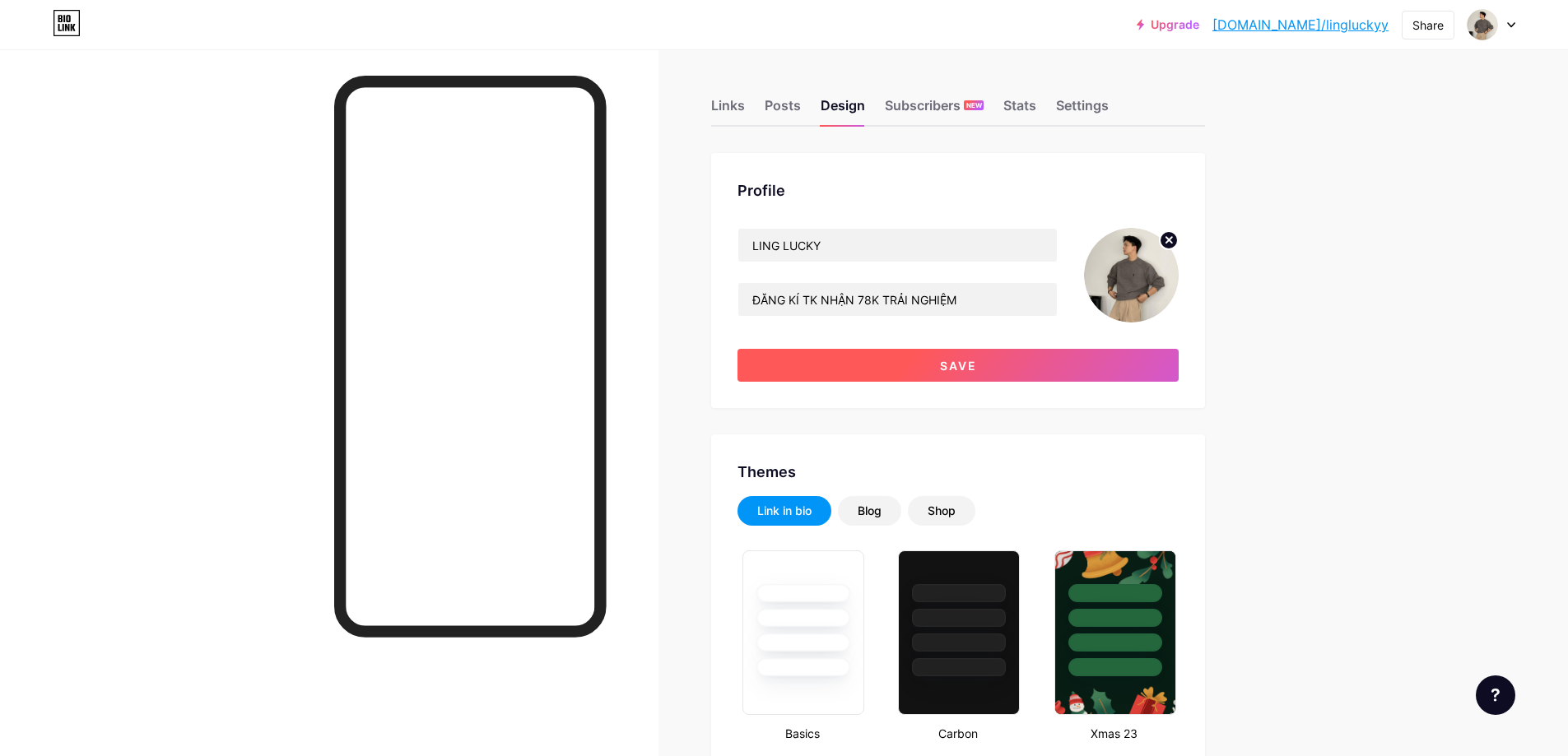 click on "Save" at bounding box center (958, 365) 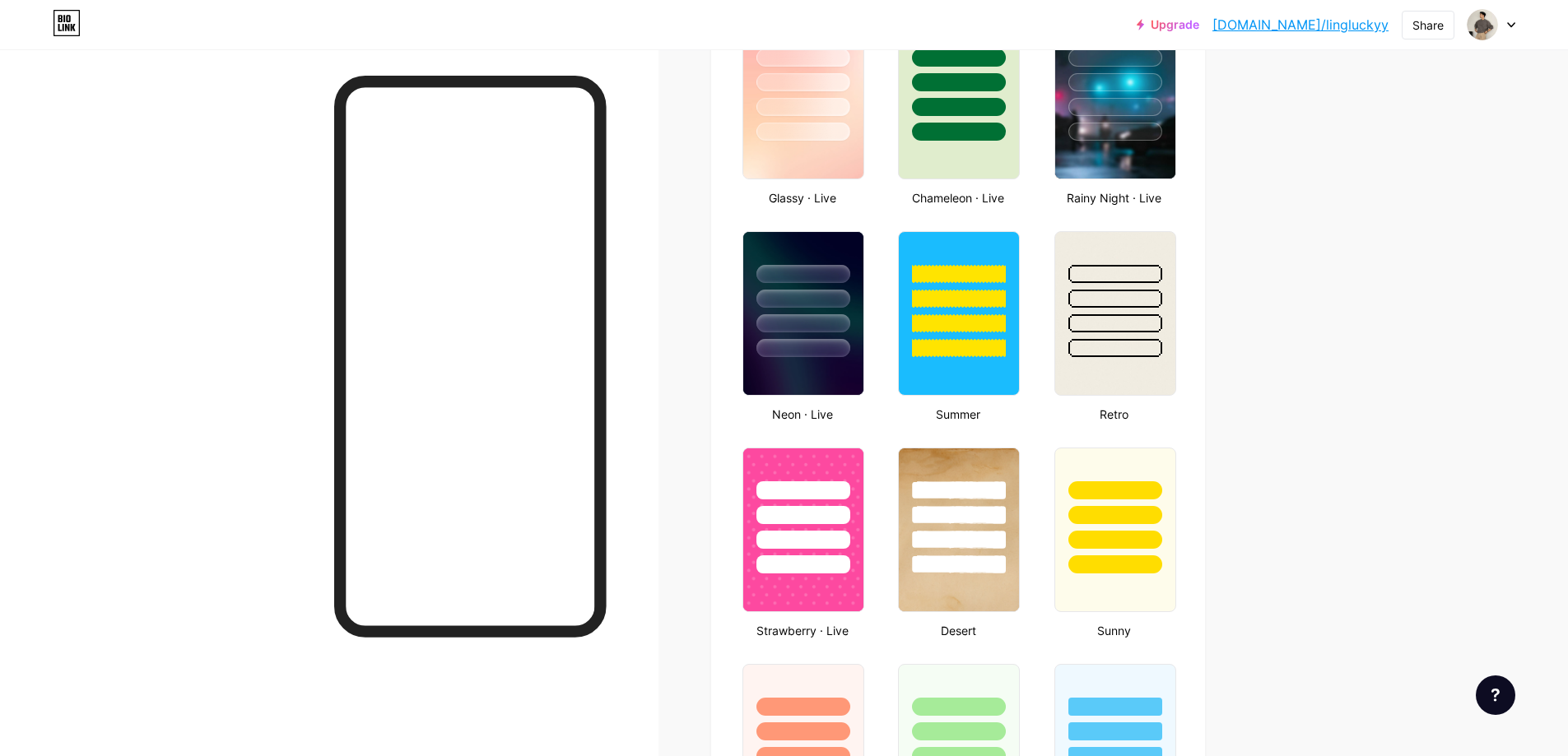 scroll, scrollTop: 905, scrollLeft: 0, axis: vertical 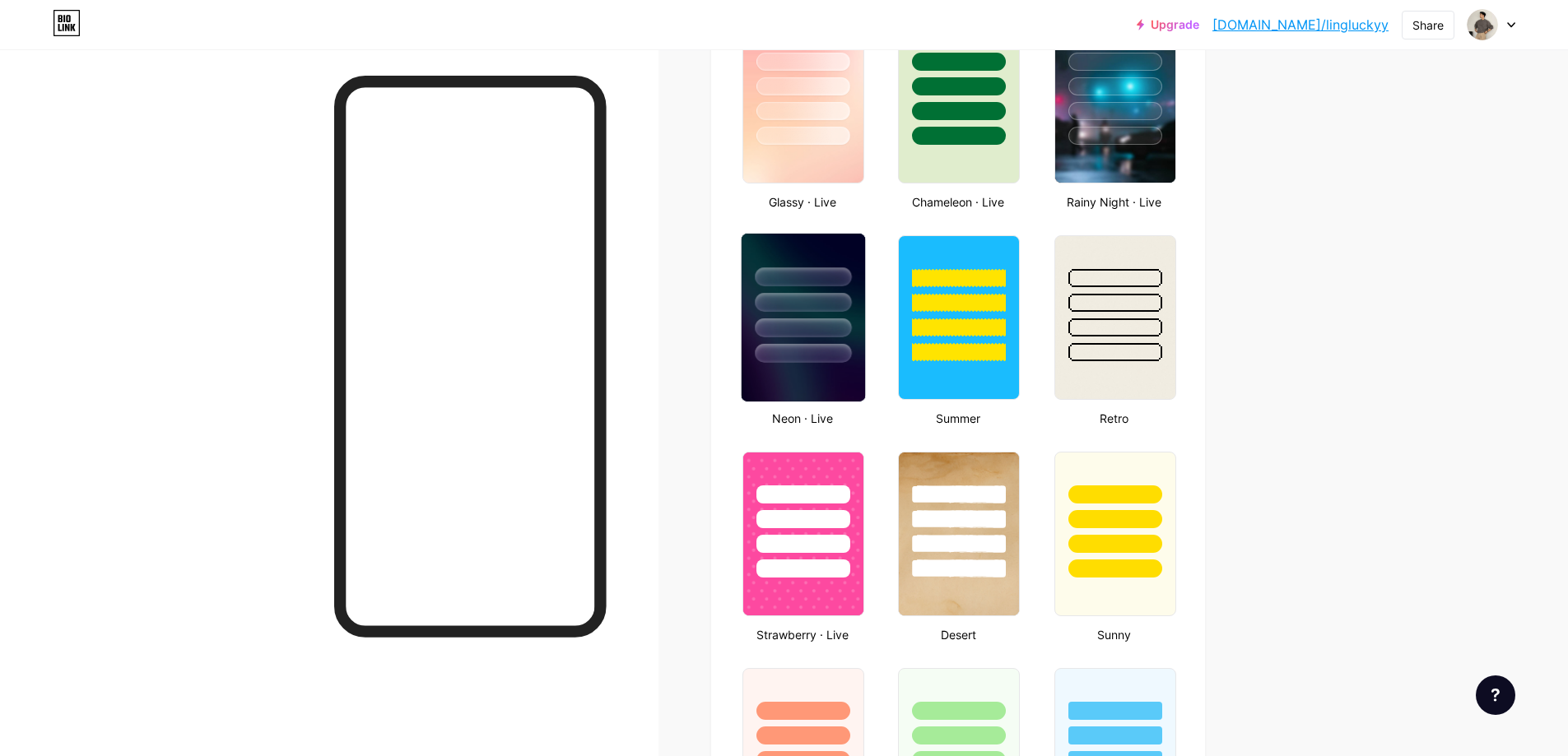 drag, startPoint x: 770, startPoint y: 324, endPoint x: 798, endPoint y: 339, distance: 31.76476 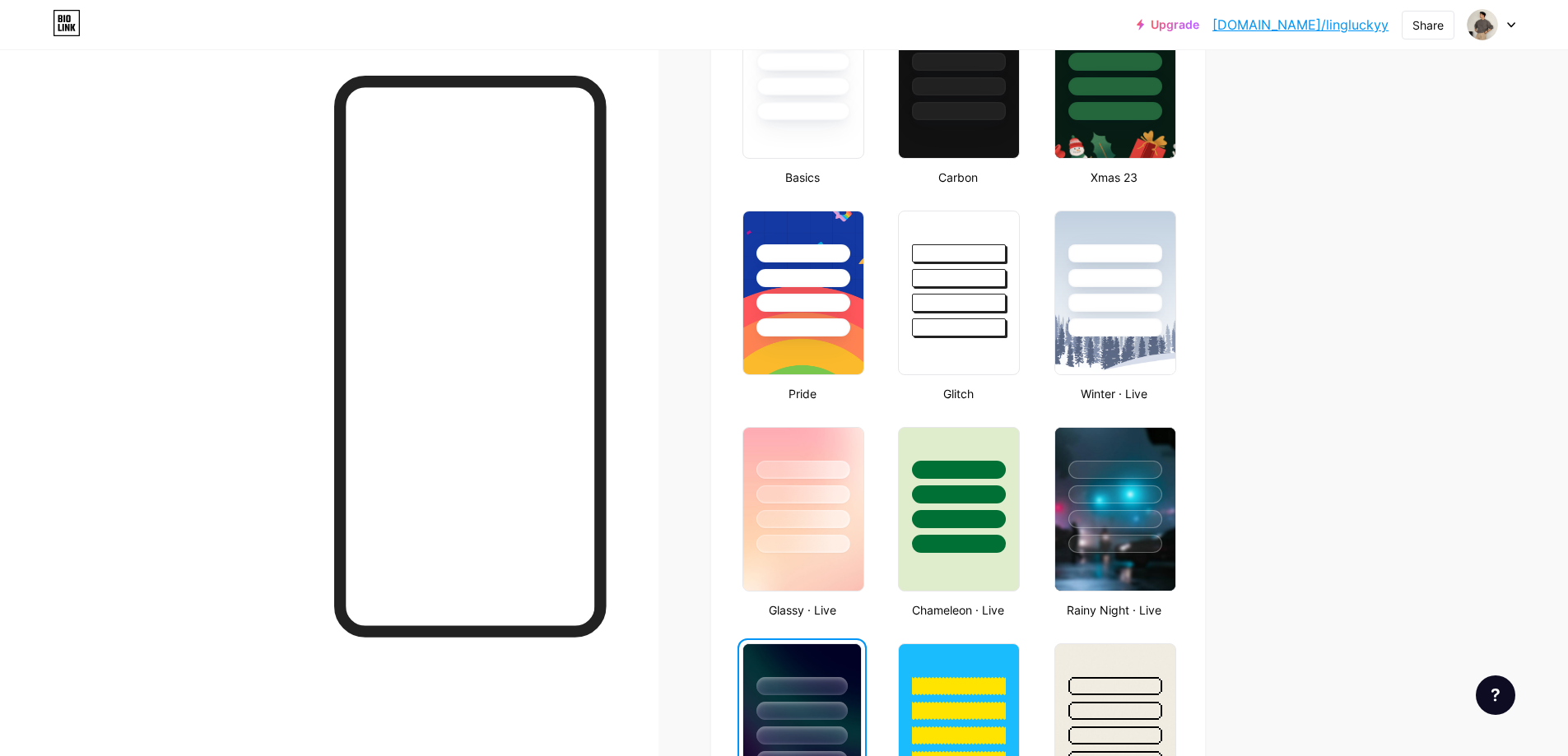 scroll, scrollTop: 494, scrollLeft: 0, axis: vertical 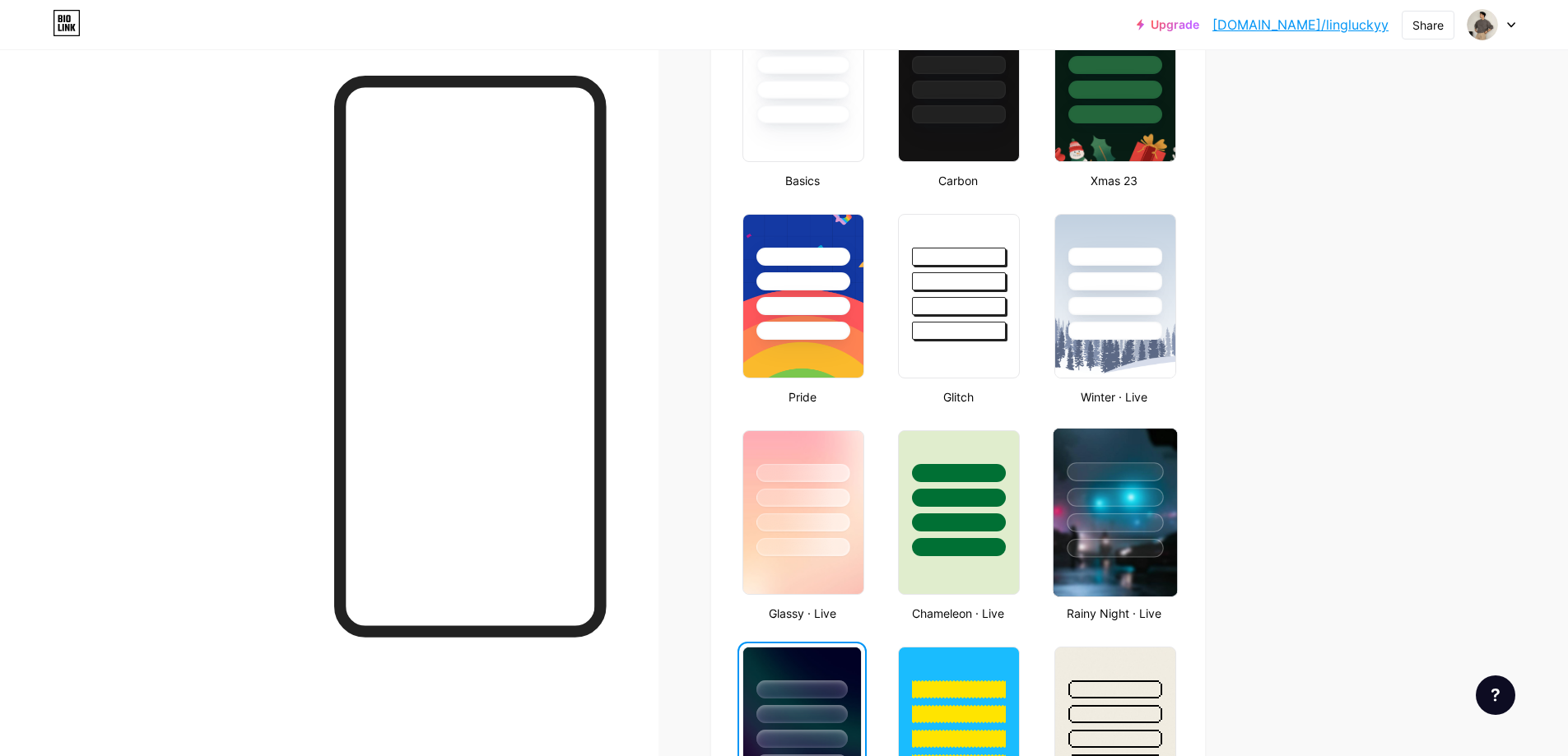 click at bounding box center [1114, 471] 